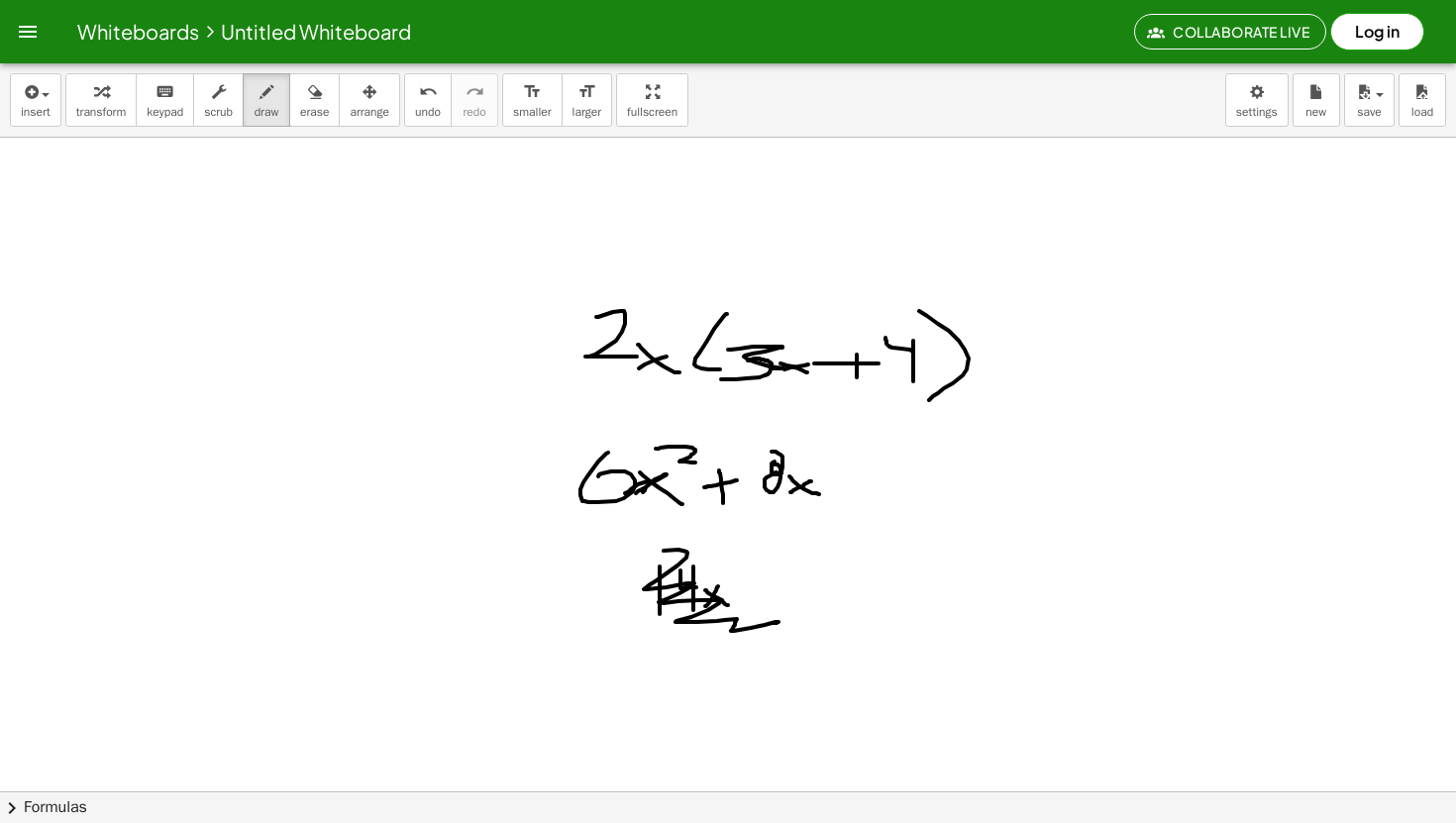 scroll, scrollTop: 0, scrollLeft: 0, axis: both 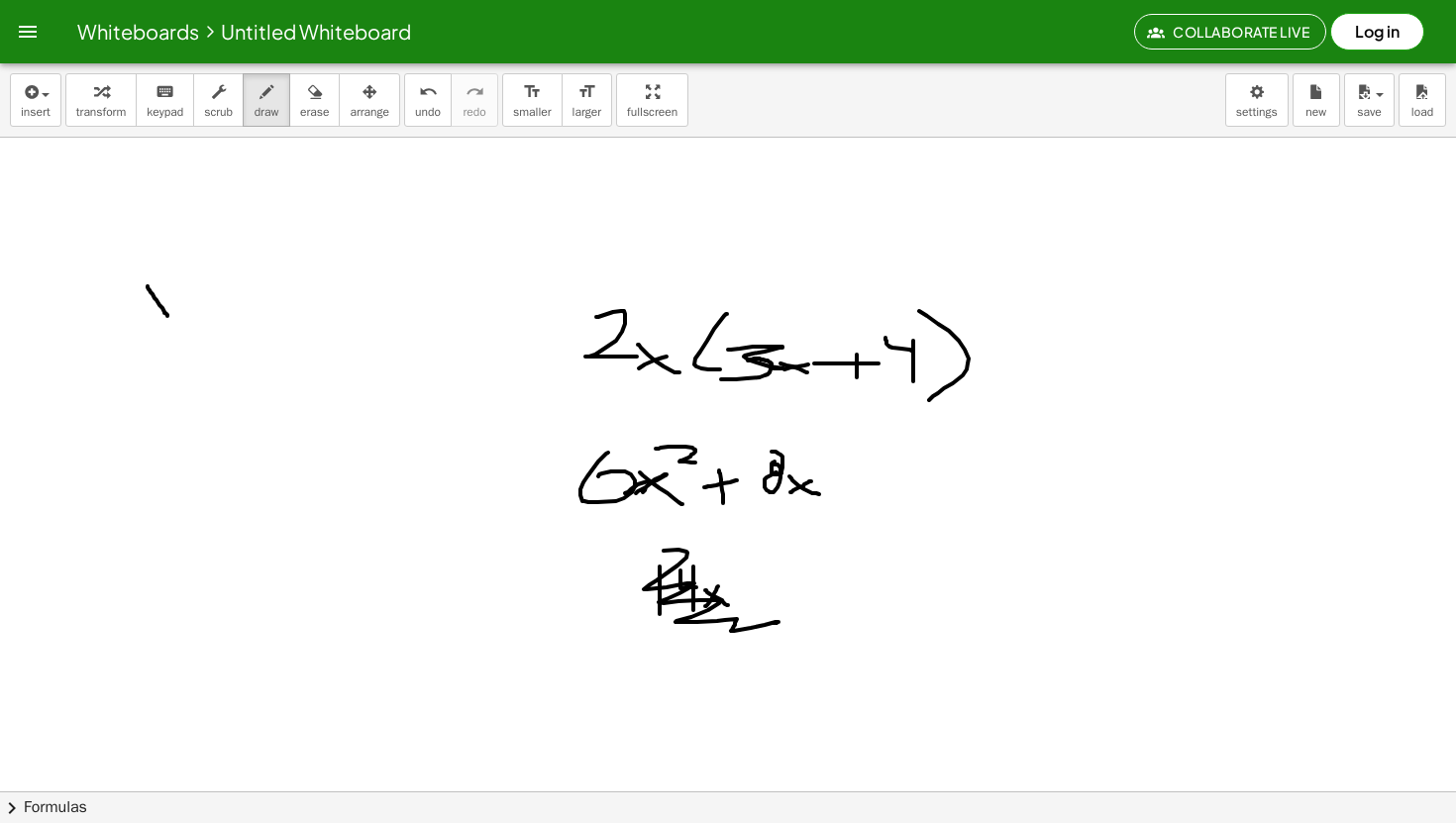 drag, startPoint x: 148, startPoint y: 286, endPoint x: 170, endPoint y: 321, distance: 41.340053 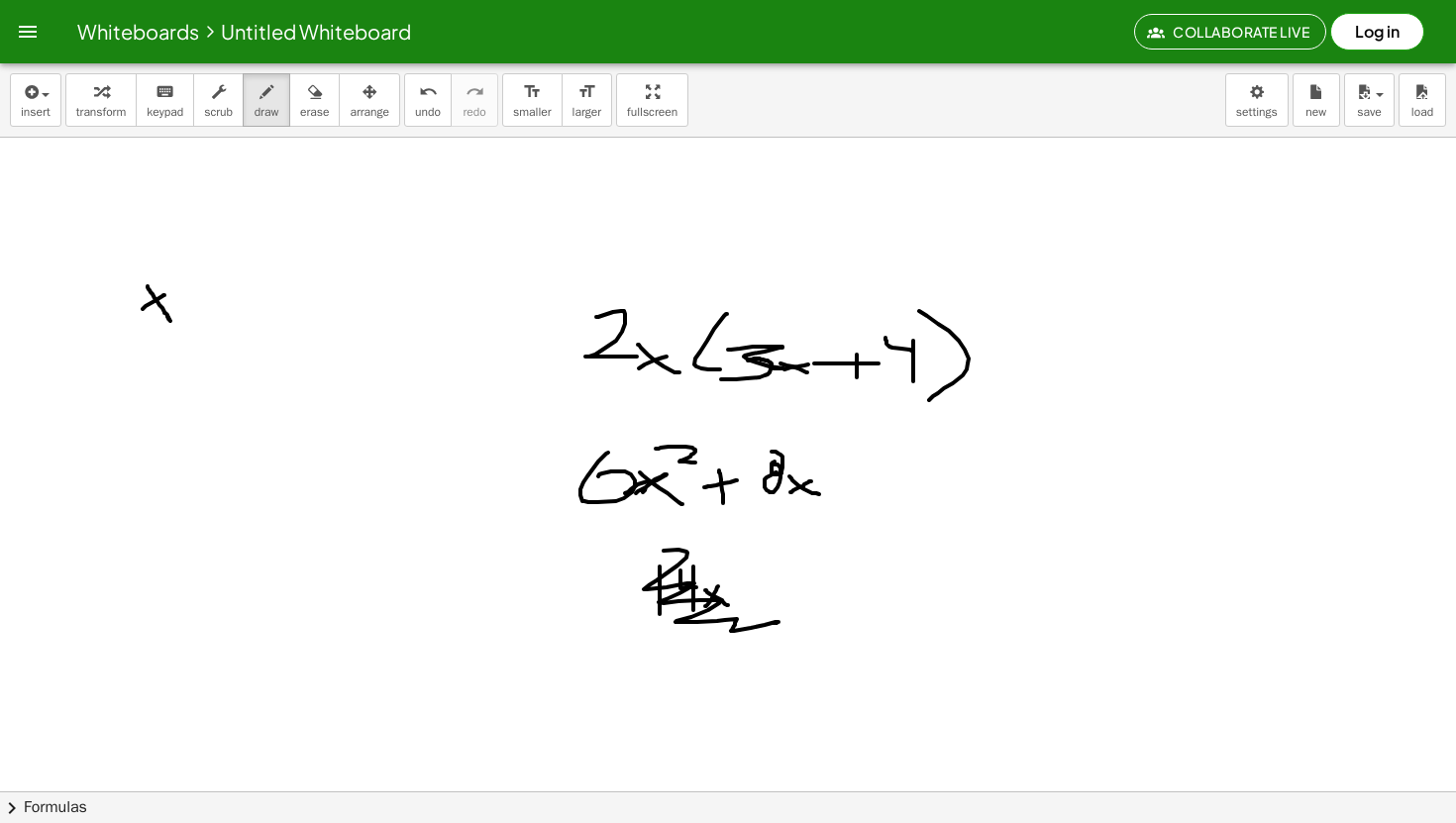 drag, startPoint x: 164, startPoint y: 295, endPoint x: 137, endPoint y: 313, distance: 32.449961 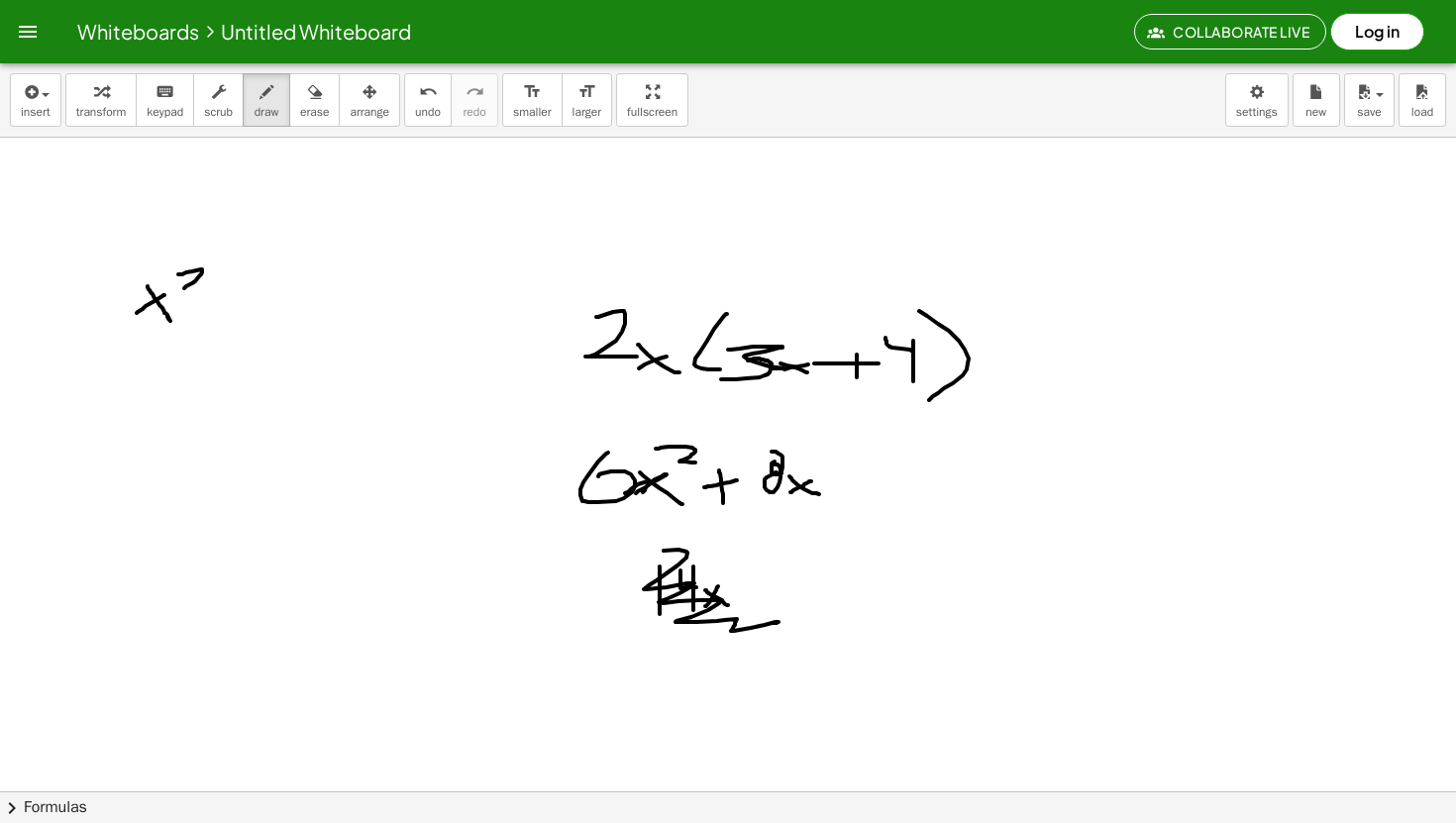 drag, startPoint x: 180, startPoint y: 274, endPoint x: 201, endPoint y: 289, distance: 25.806976 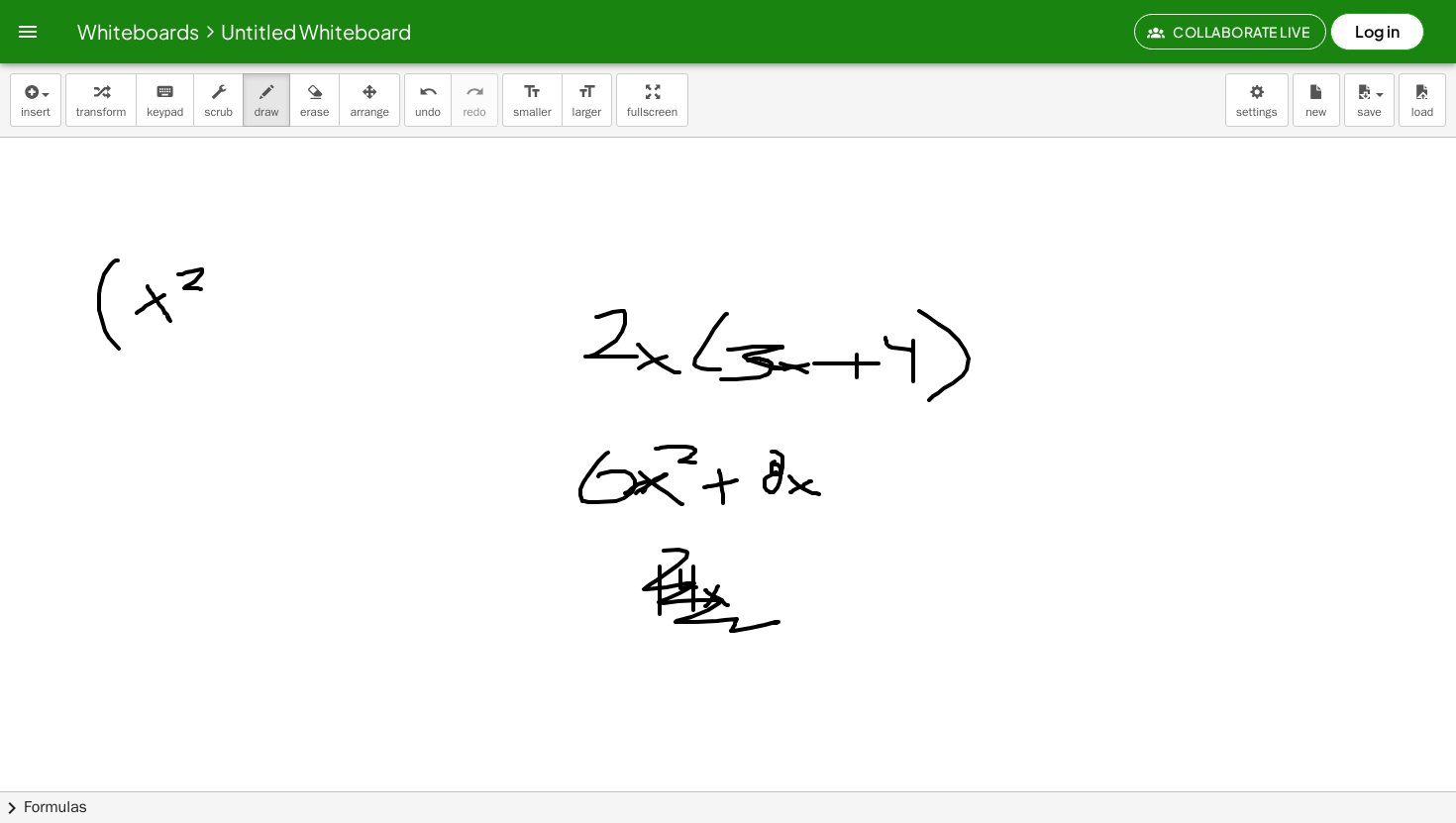 drag, startPoint x: 99, startPoint y: 310, endPoint x: 129, endPoint y: 352, distance: 51.613952 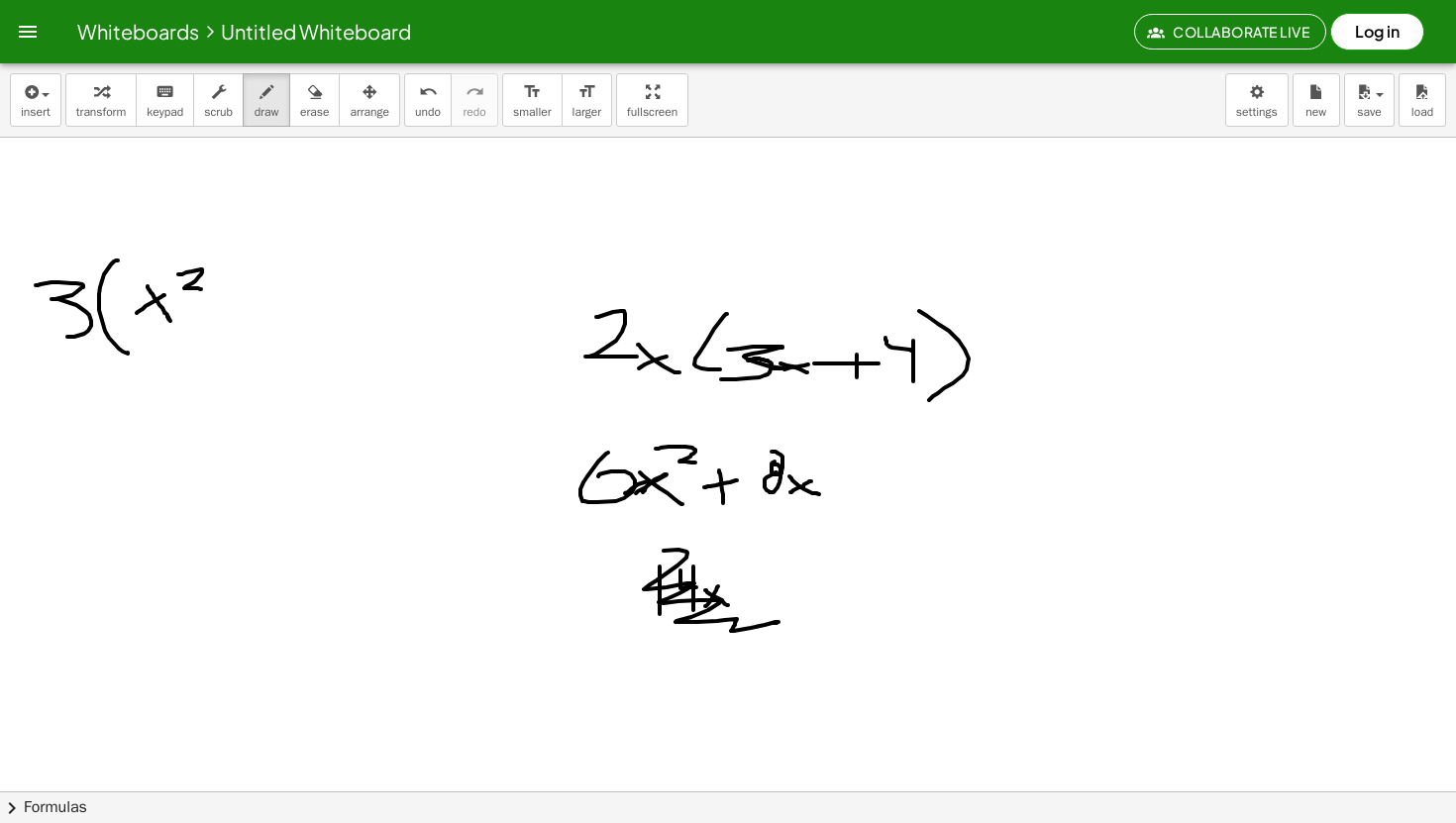 drag, startPoint x: 52, startPoint y: 282, endPoint x: 32, endPoint y: 331, distance: 52.924474 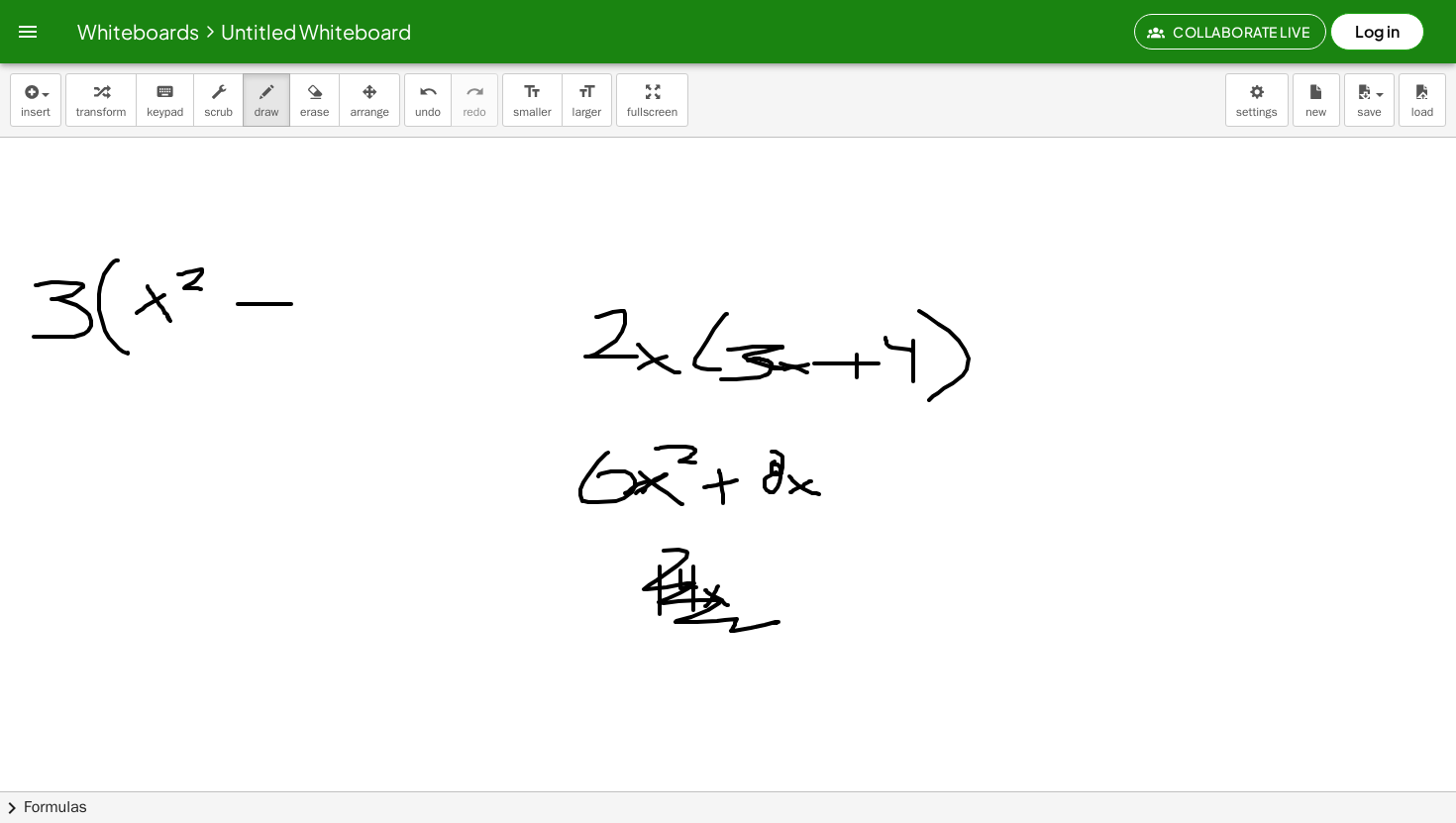 drag, startPoint x: 238, startPoint y: 304, endPoint x: 294, endPoint y: 304, distance: 56 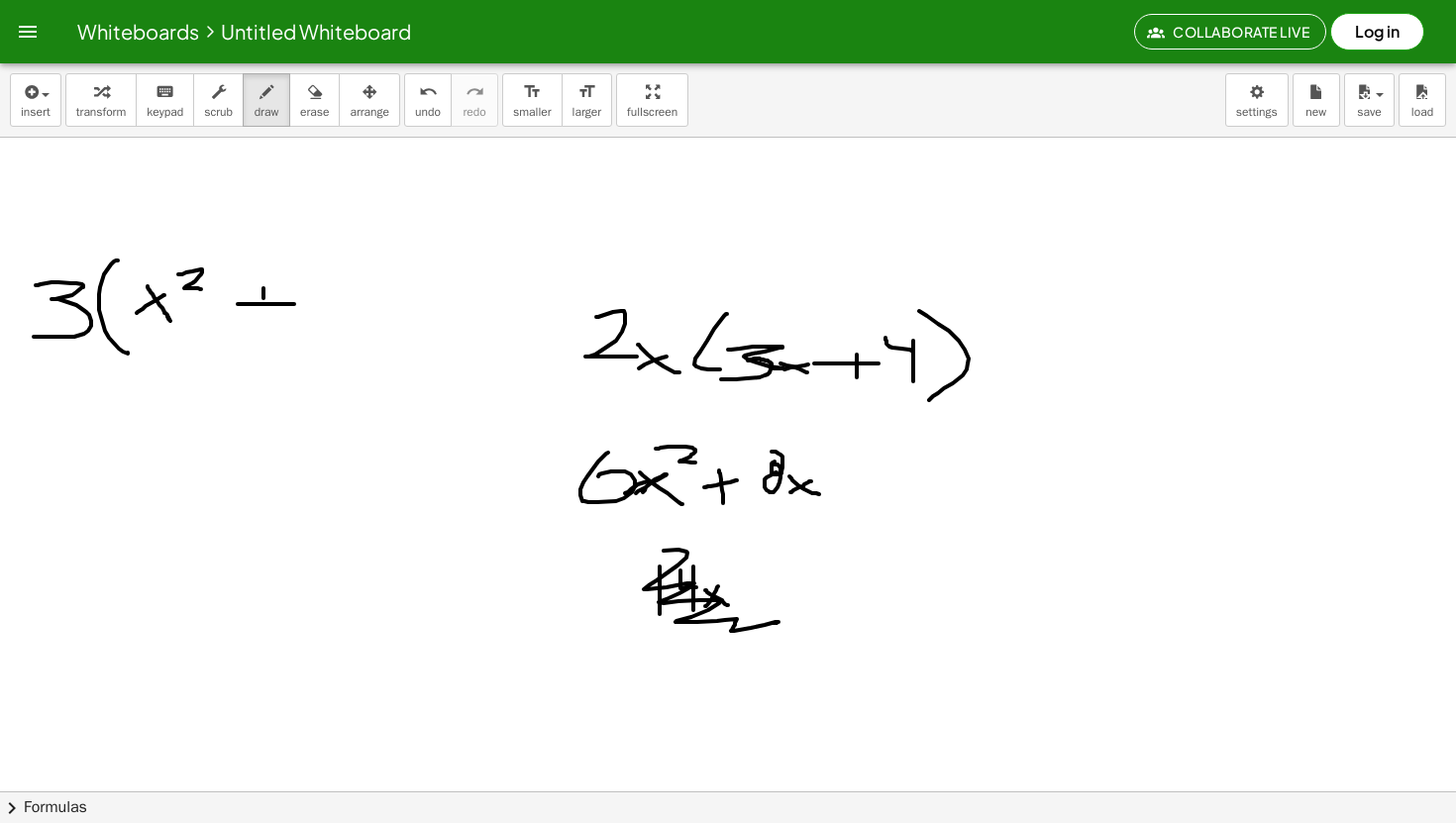 drag, startPoint x: 263, startPoint y: 298, endPoint x: 274, endPoint y: 324, distance: 28.231188 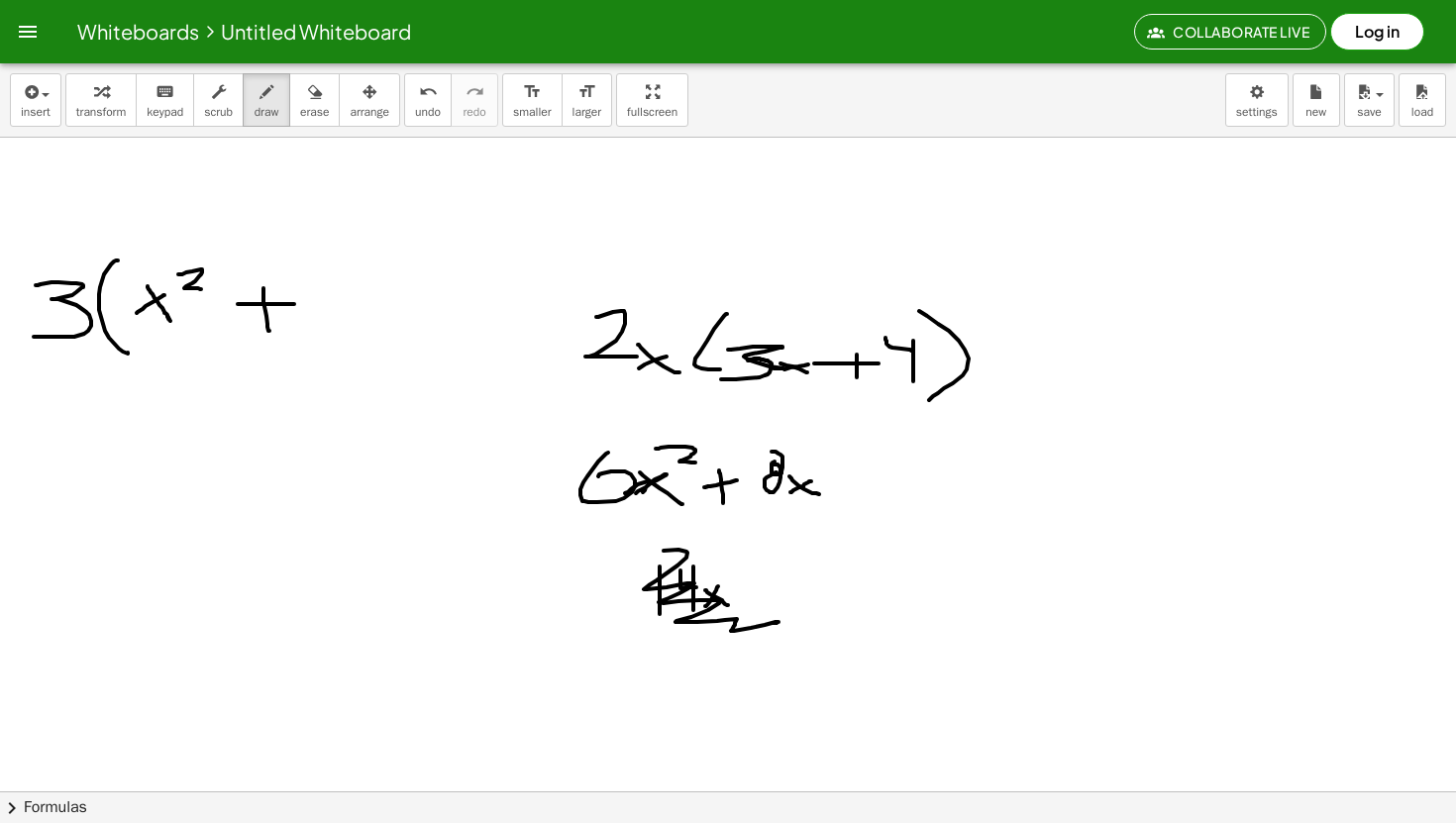click at bounding box center (728, 855) 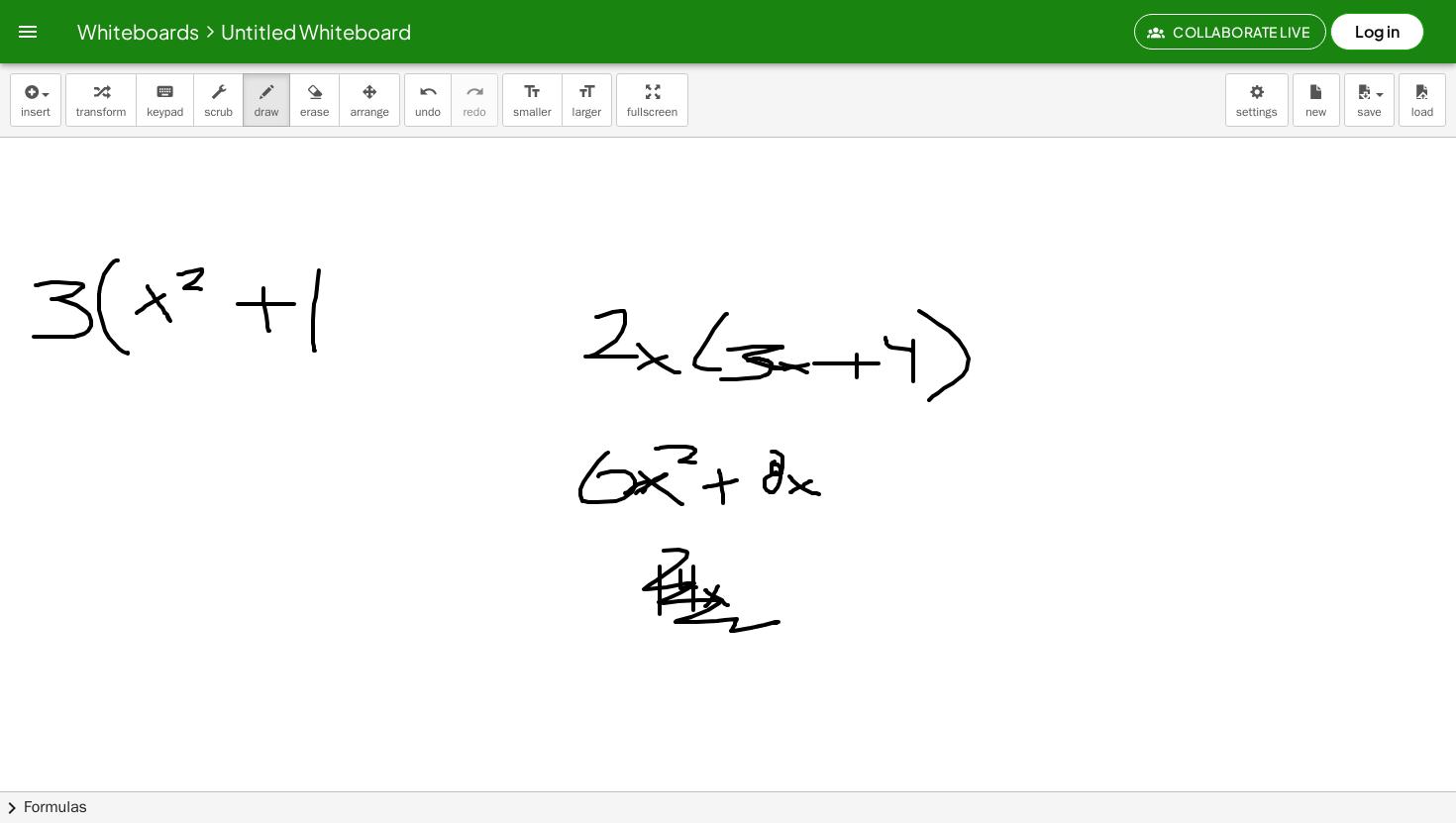 drag, startPoint x: 340, startPoint y: 340, endPoint x: 341, endPoint y: 376, distance: 36.01389 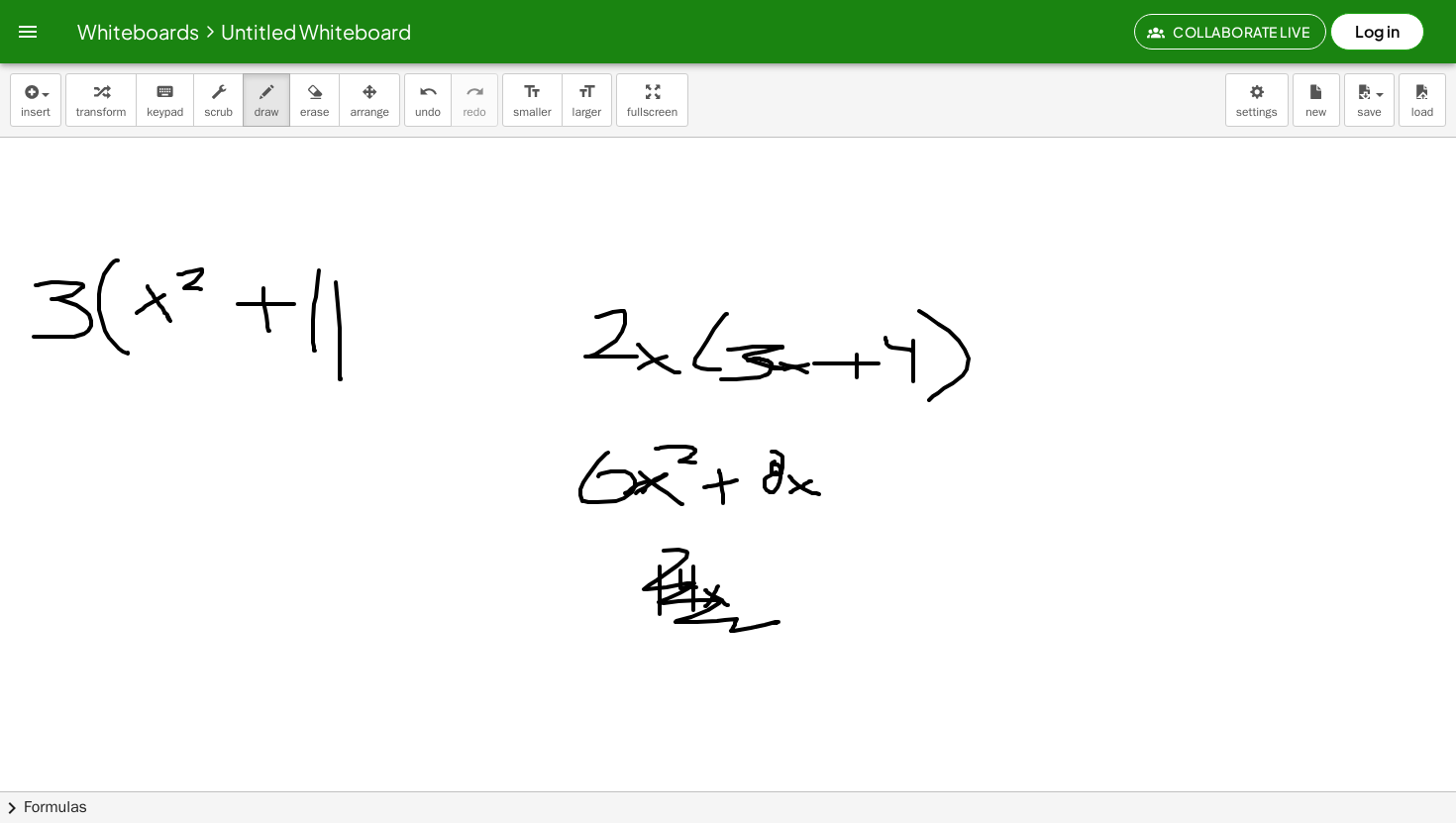 drag, startPoint x: 347, startPoint y: 332, endPoint x: 398, endPoint y: 383, distance: 72.12489 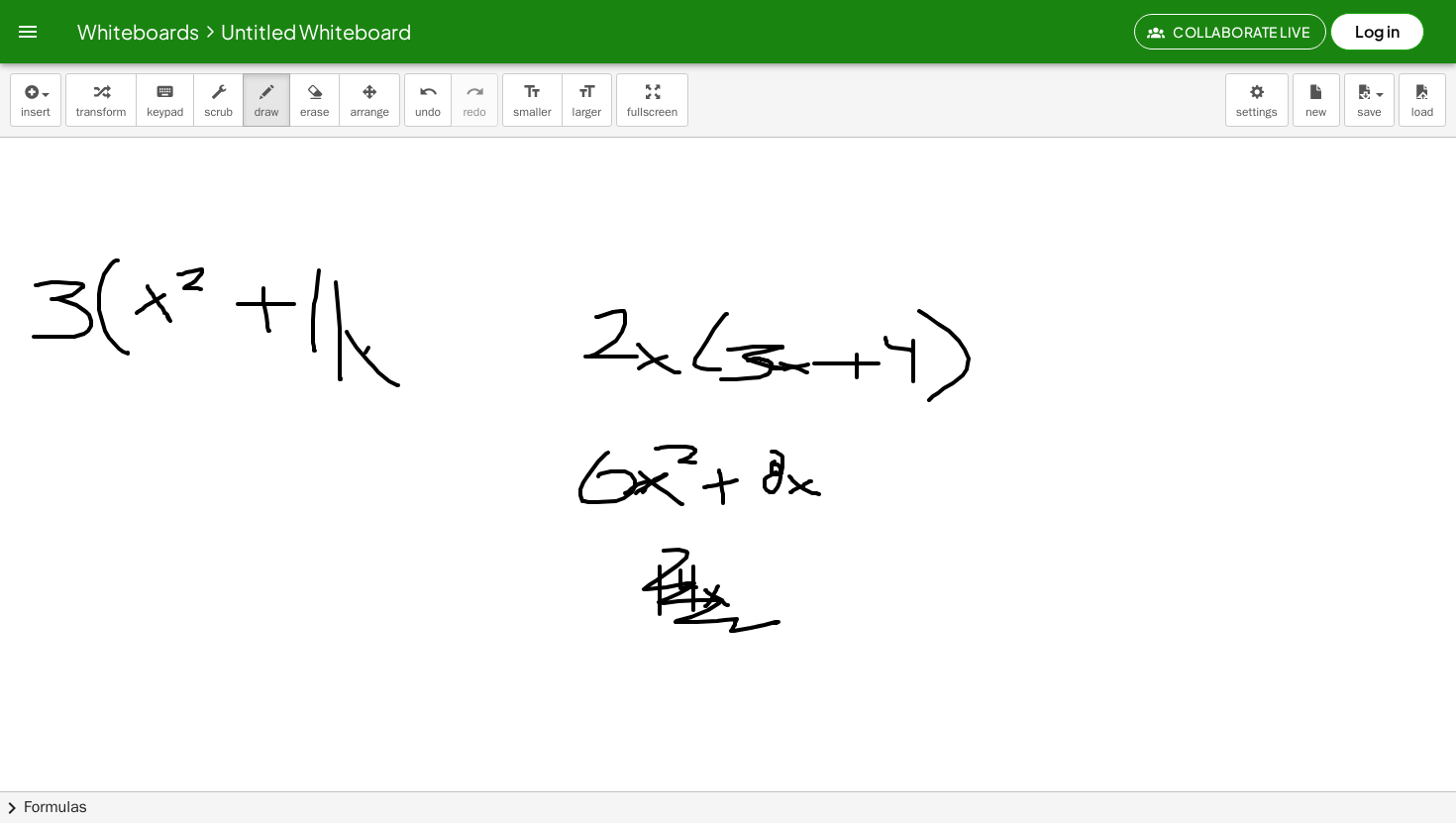 drag, startPoint x: 365, startPoint y: 353, endPoint x: 345, endPoint y: 383, distance: 36.05551 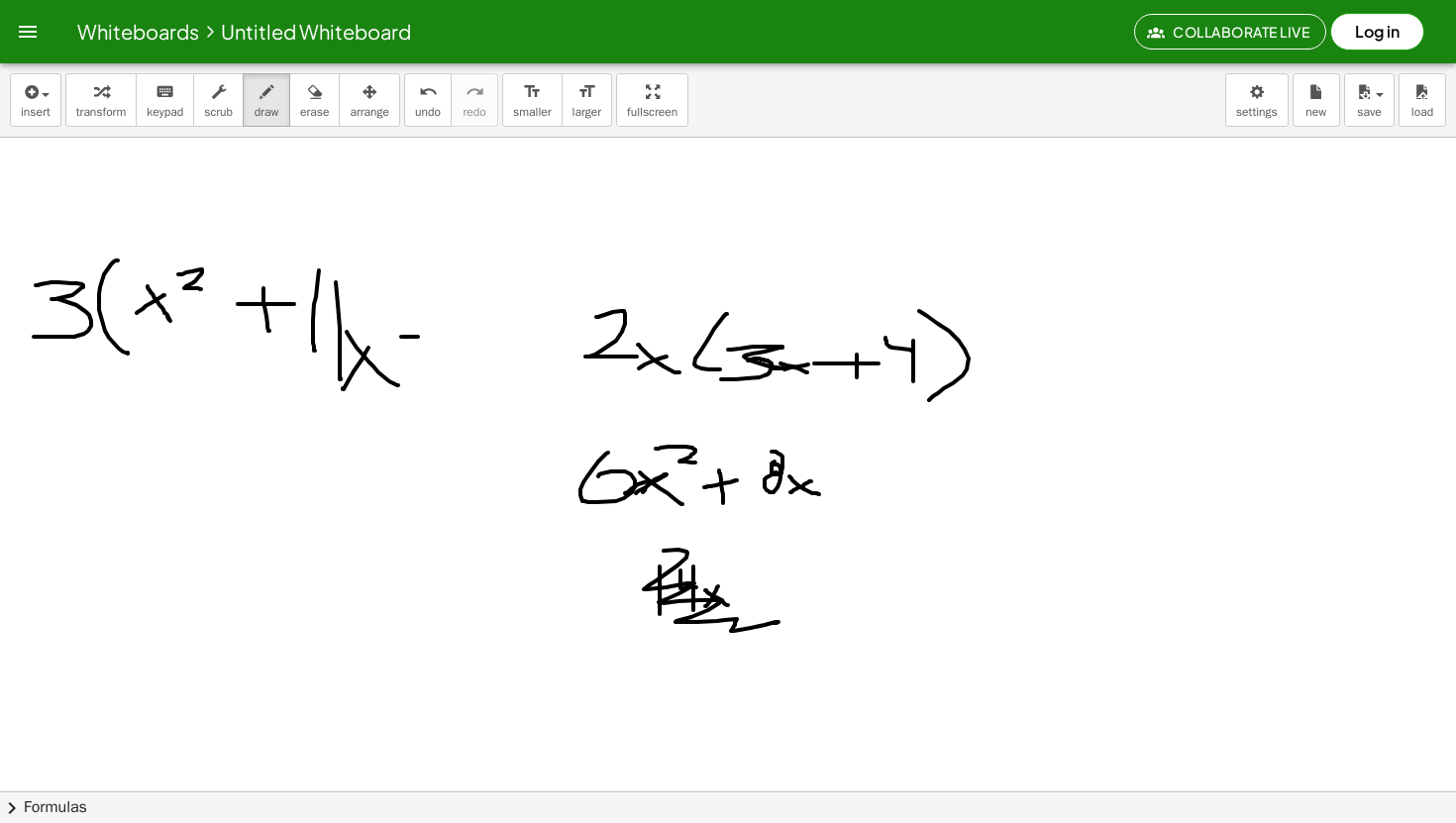 drag, startPoint x: 401, startPoint y: 337, endPoint x: 440, endPoint y: 337, distance: 39 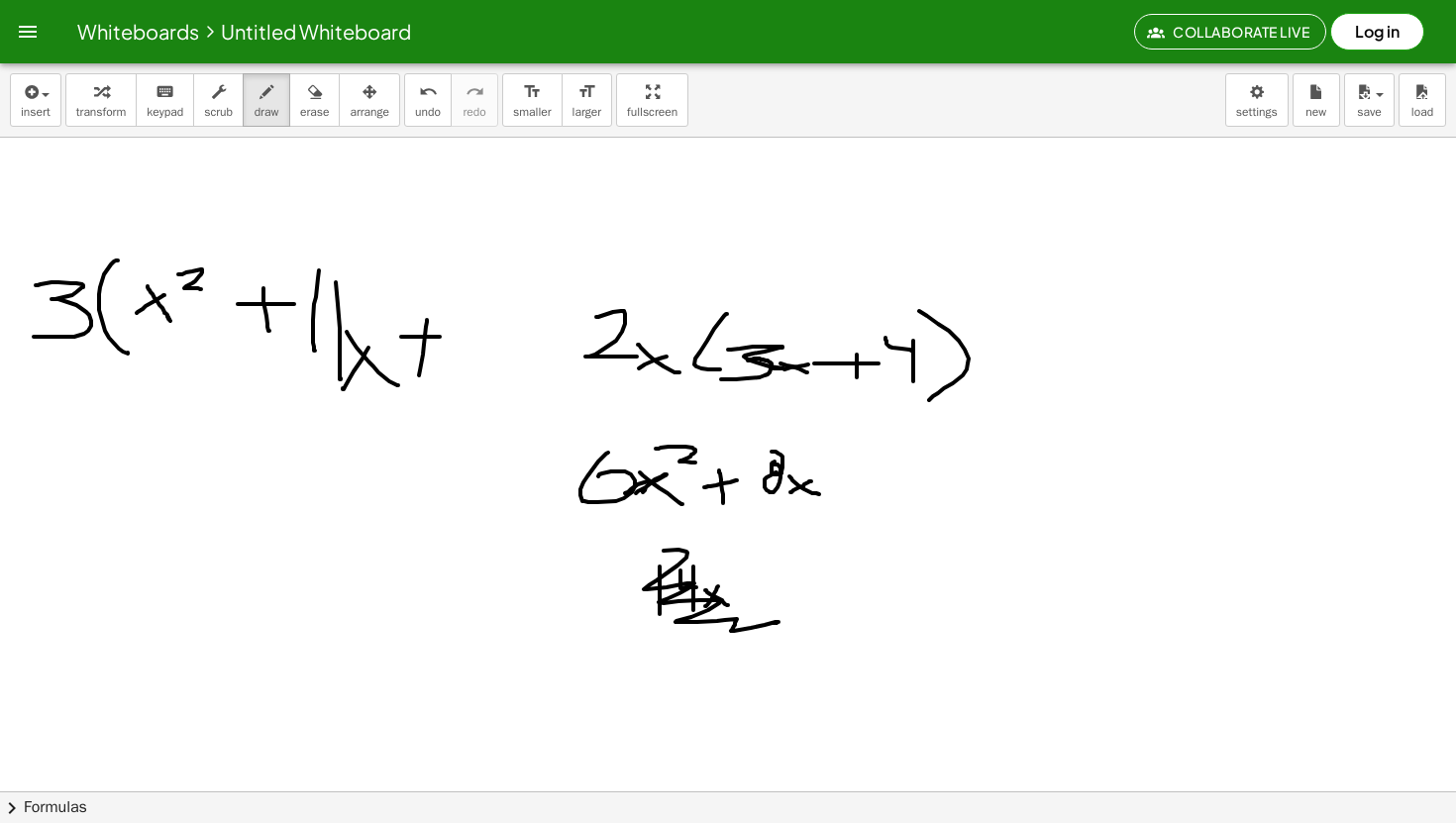 drag, startPoint x: 427, startPoint y: 322, endPoint x: 419, endPoint y: 375, distance: 53.600373 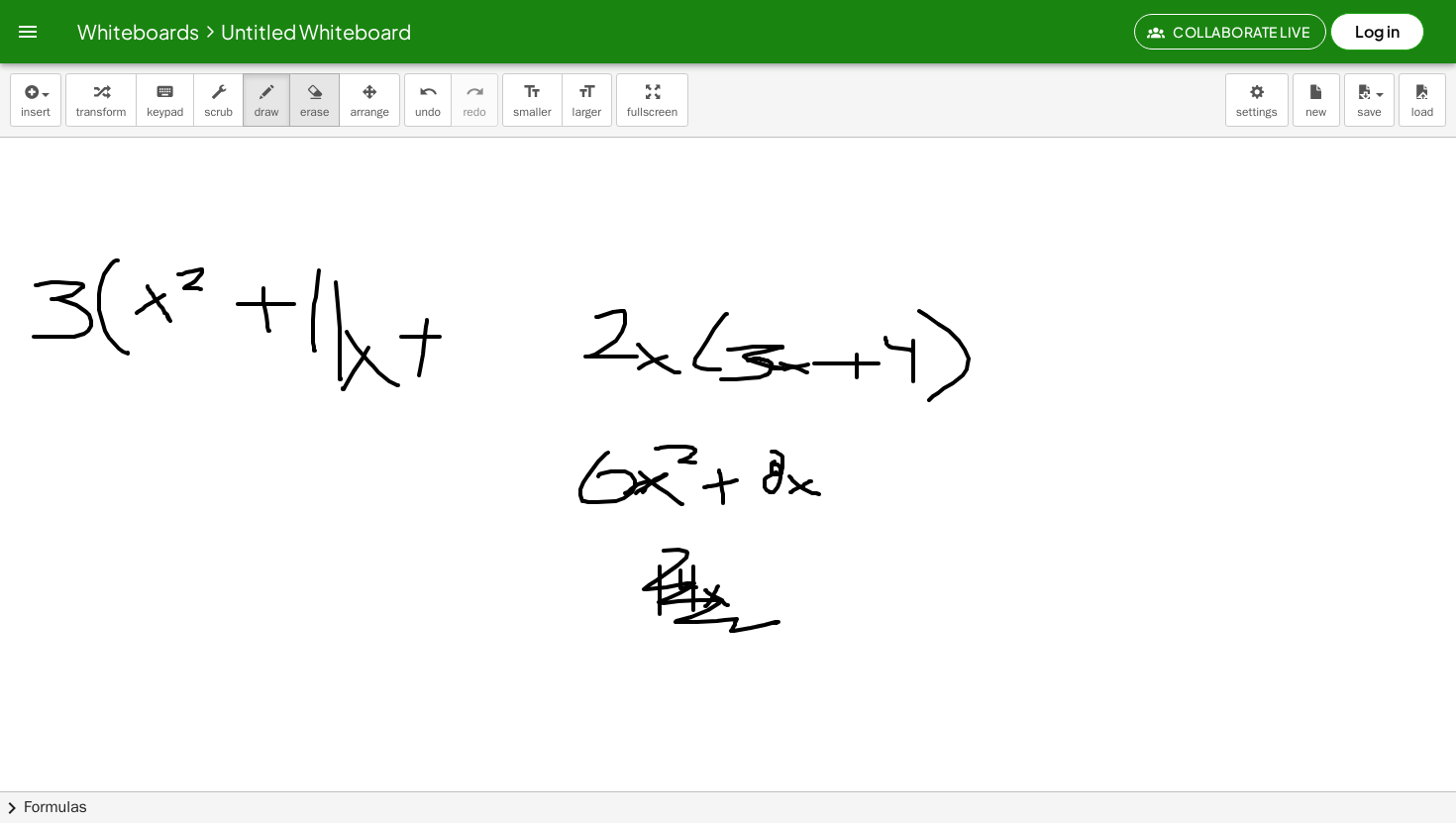 click at bounding box center (315, 92) 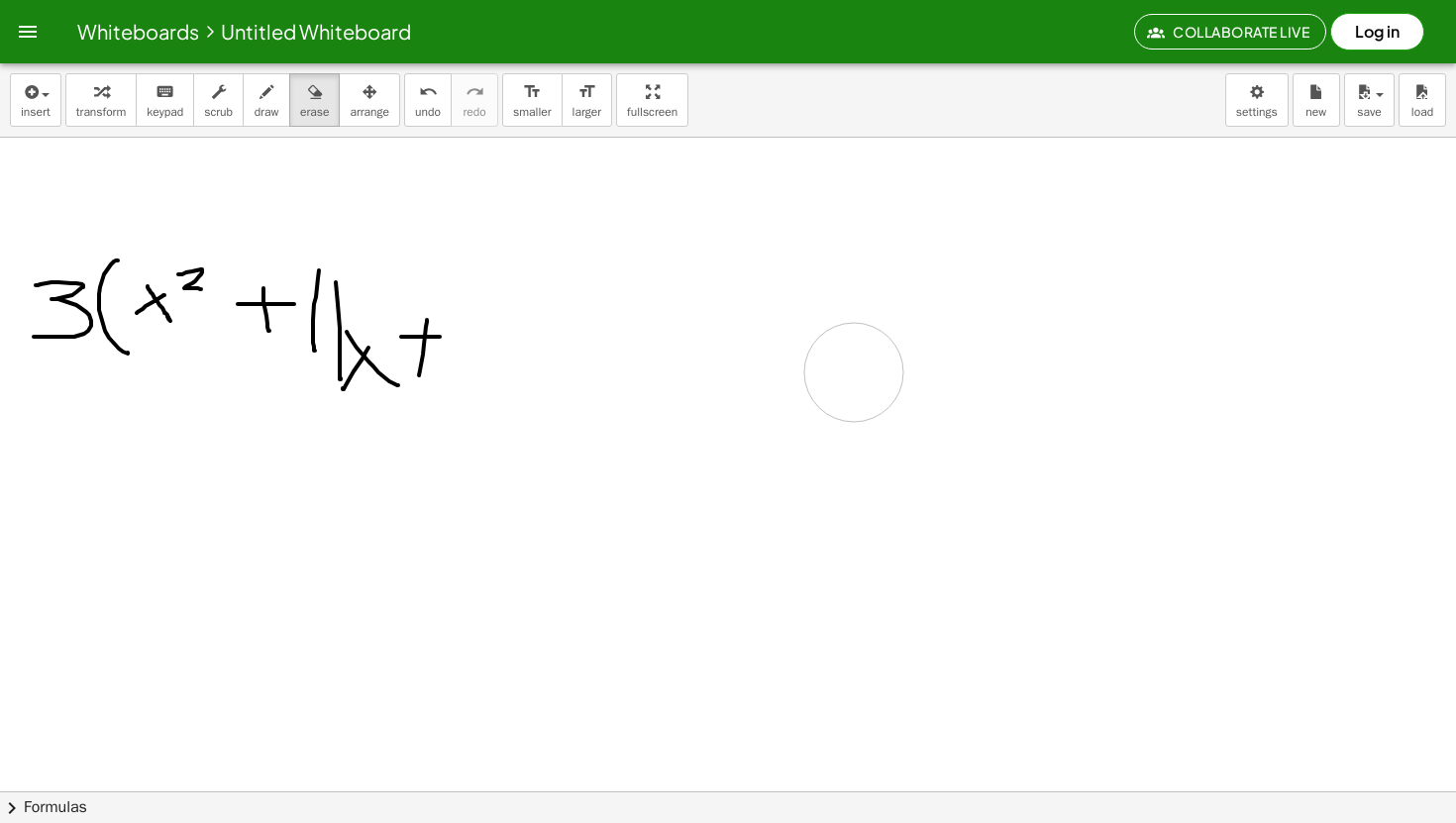 drag, startPoint x: 583, startPoint y: 231, endPoint x: 801, endPoint y: 372, distance: 259.62473 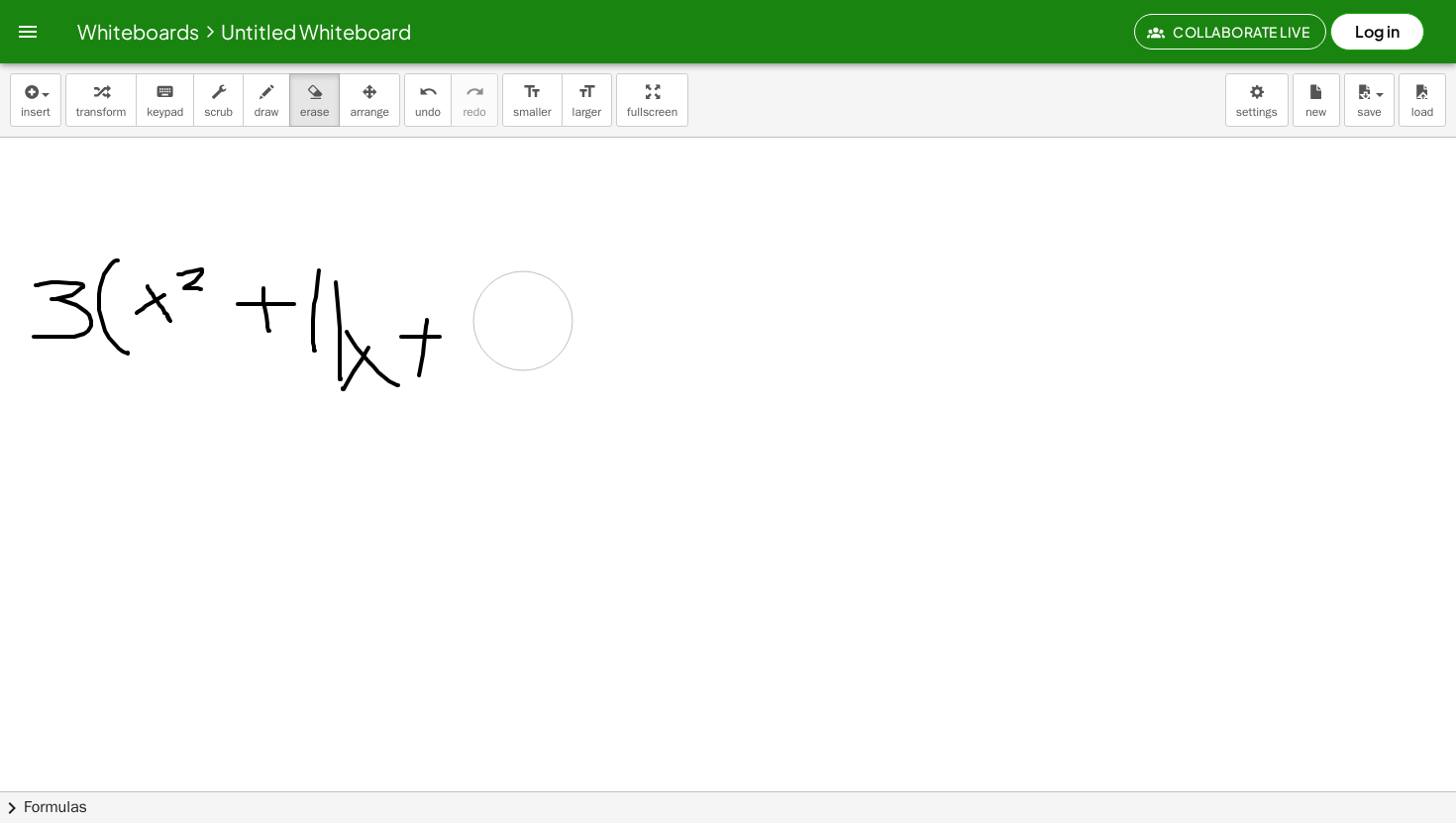 drag, startPoint x: 515, startPoint y: 296, endPoint x: 528, endPoint y: 333, distance: 39.217343 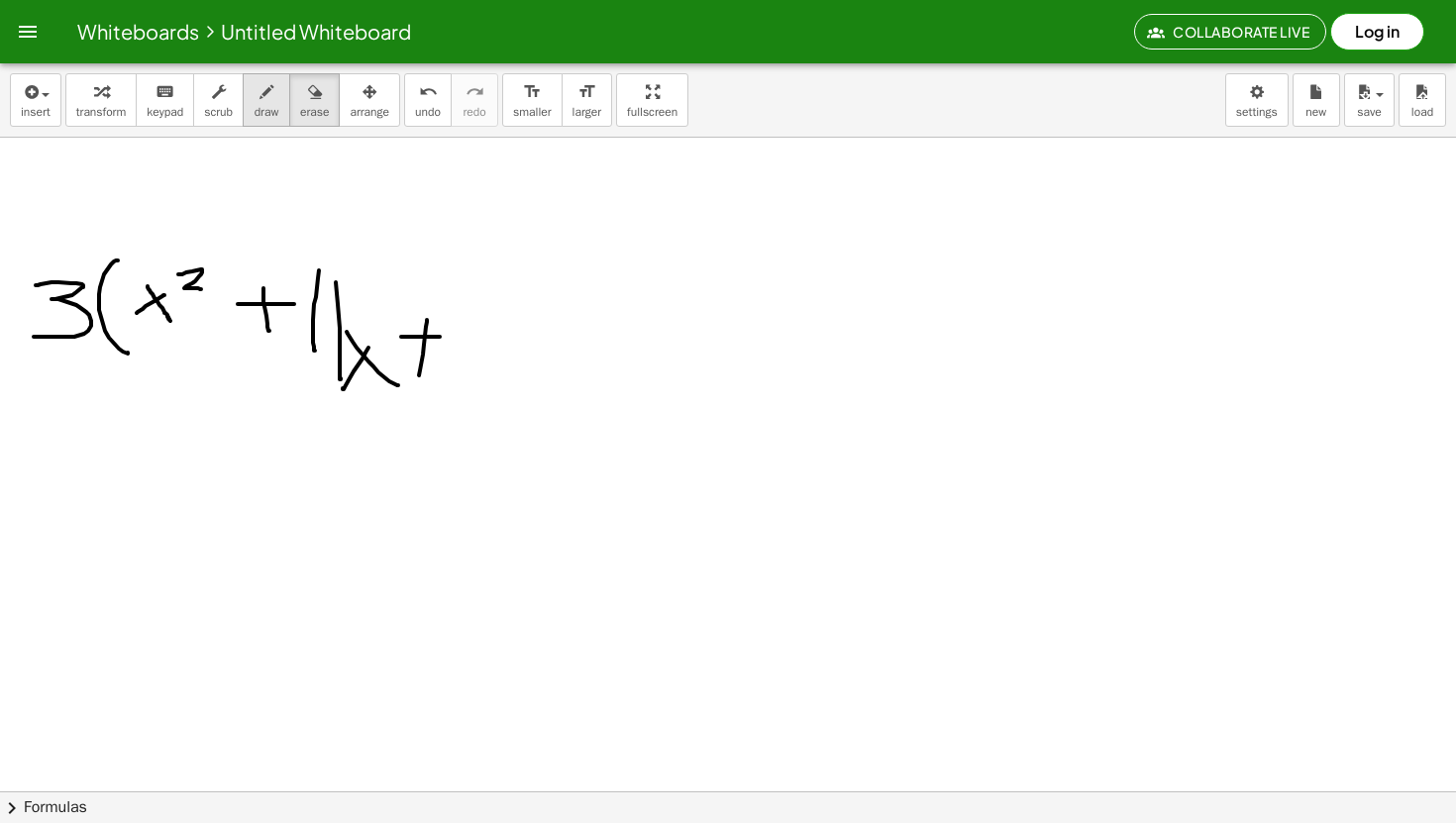 click on "draw" at bounding box center (266, 100) 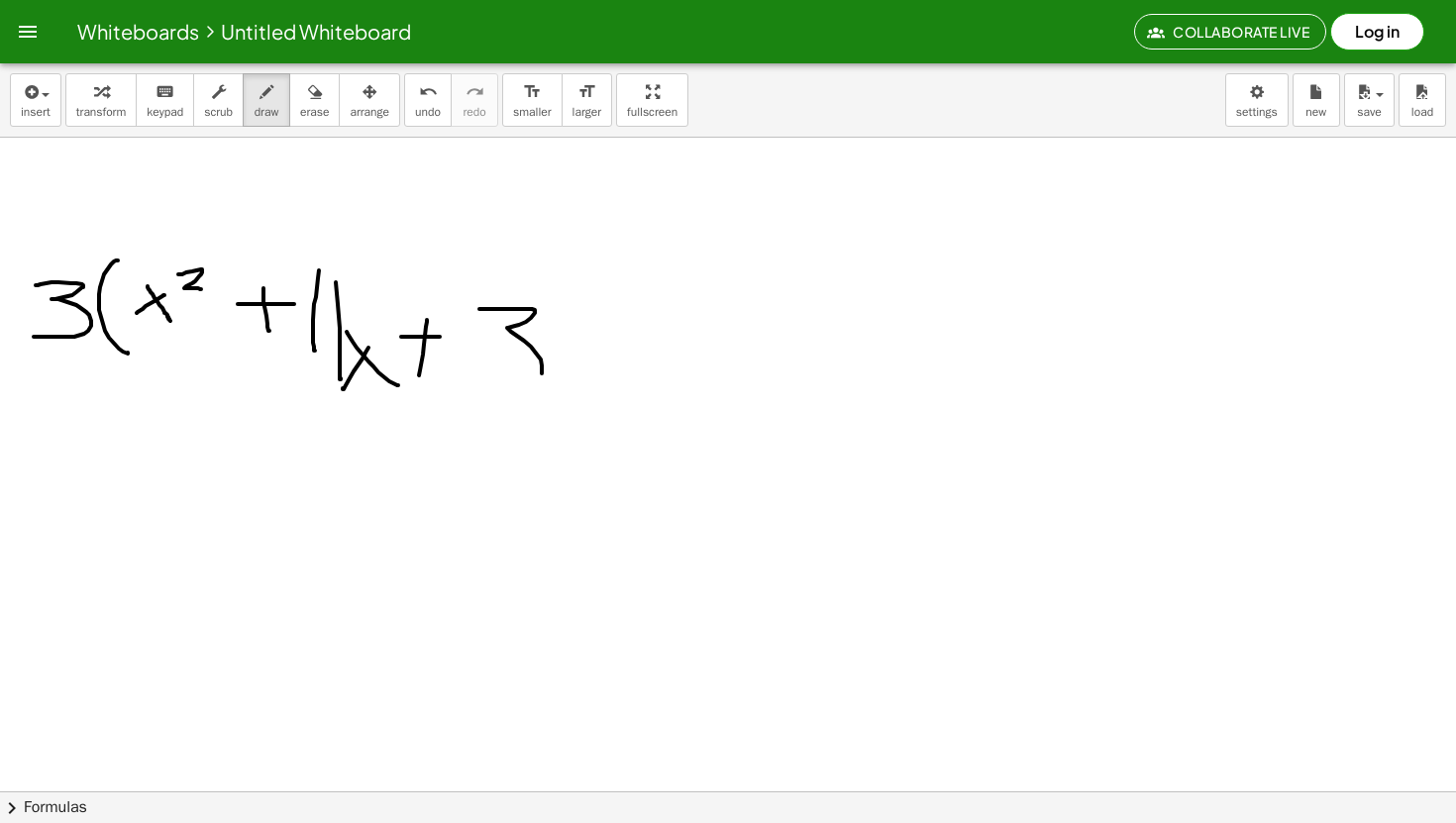 drag, startPoint x: 535, startPoint y: 310, endPoint x: 524, endPoint y: 377, distance: 67.89698 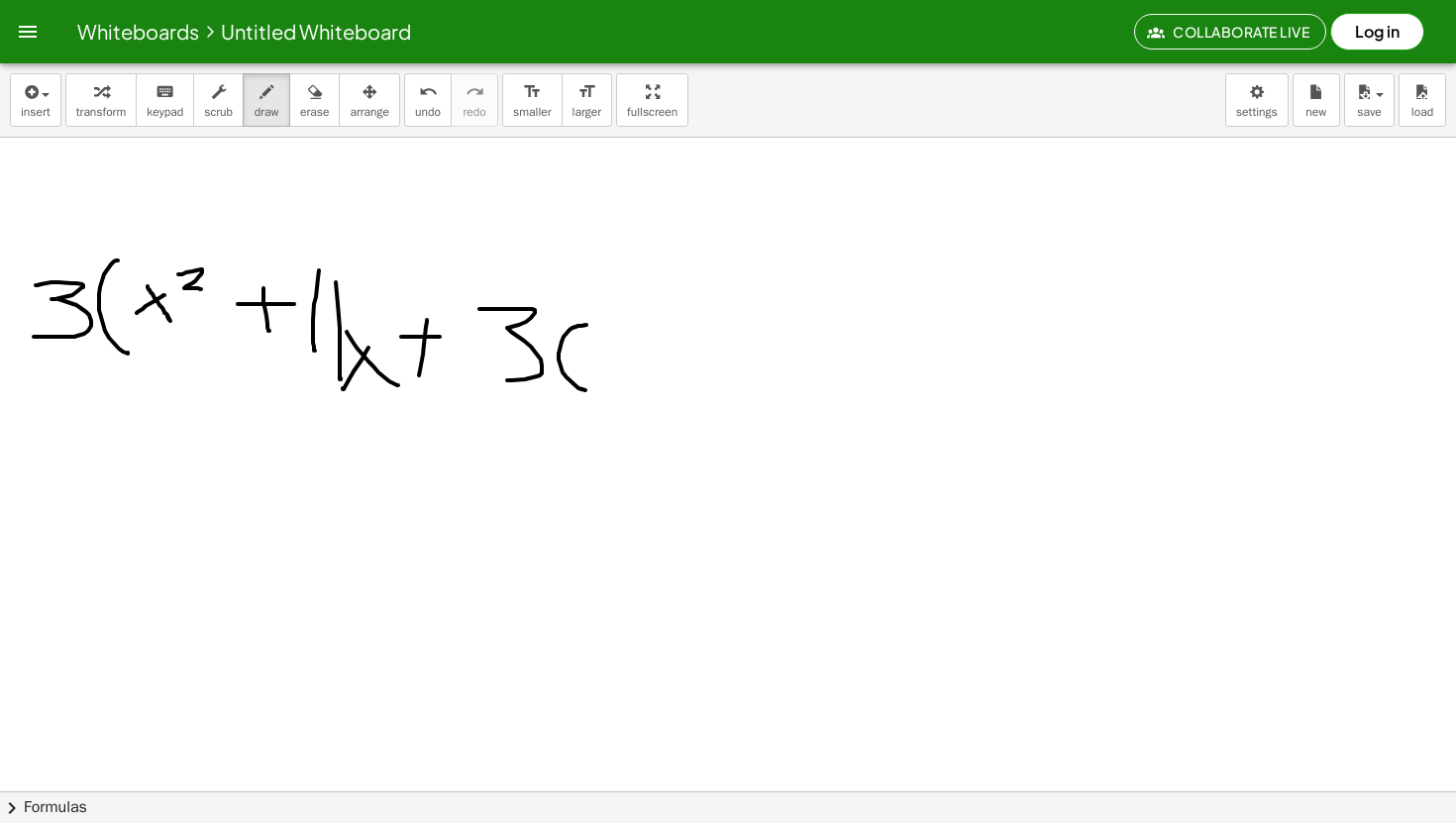 drag, startPoint x: 564, startPoint y: 337, endPoint x: 585, endPoint y: 310, distance: 34.205263 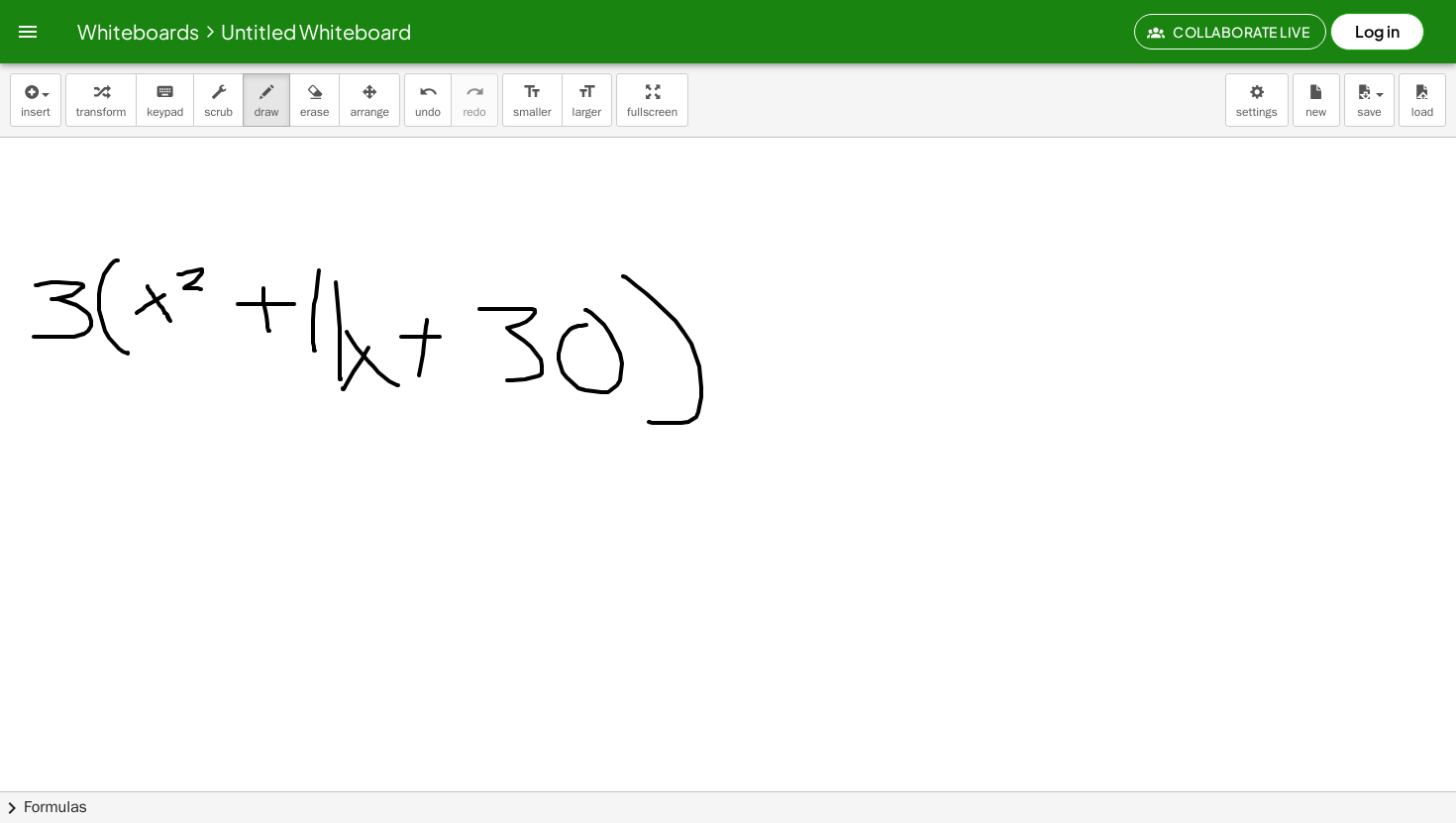 drag, startPoint x: 646, startPoint y: 293, endPoint x: 650, endPoint y: 422, distance: 129.062 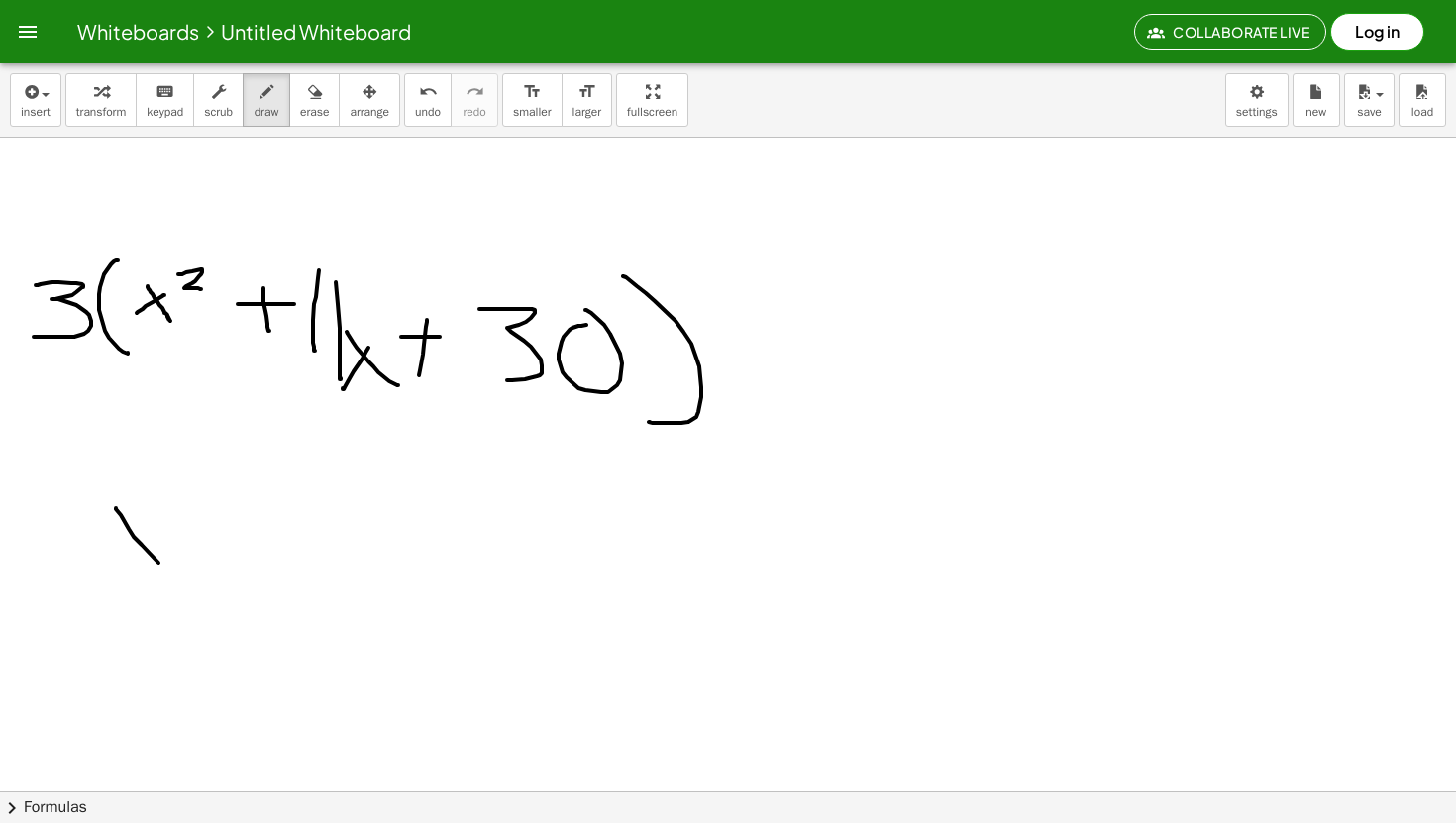 drag, startPoint x: 116, startPoint y: 508, endPoint x: 166, endPoint y: 525, distance: 52.81098 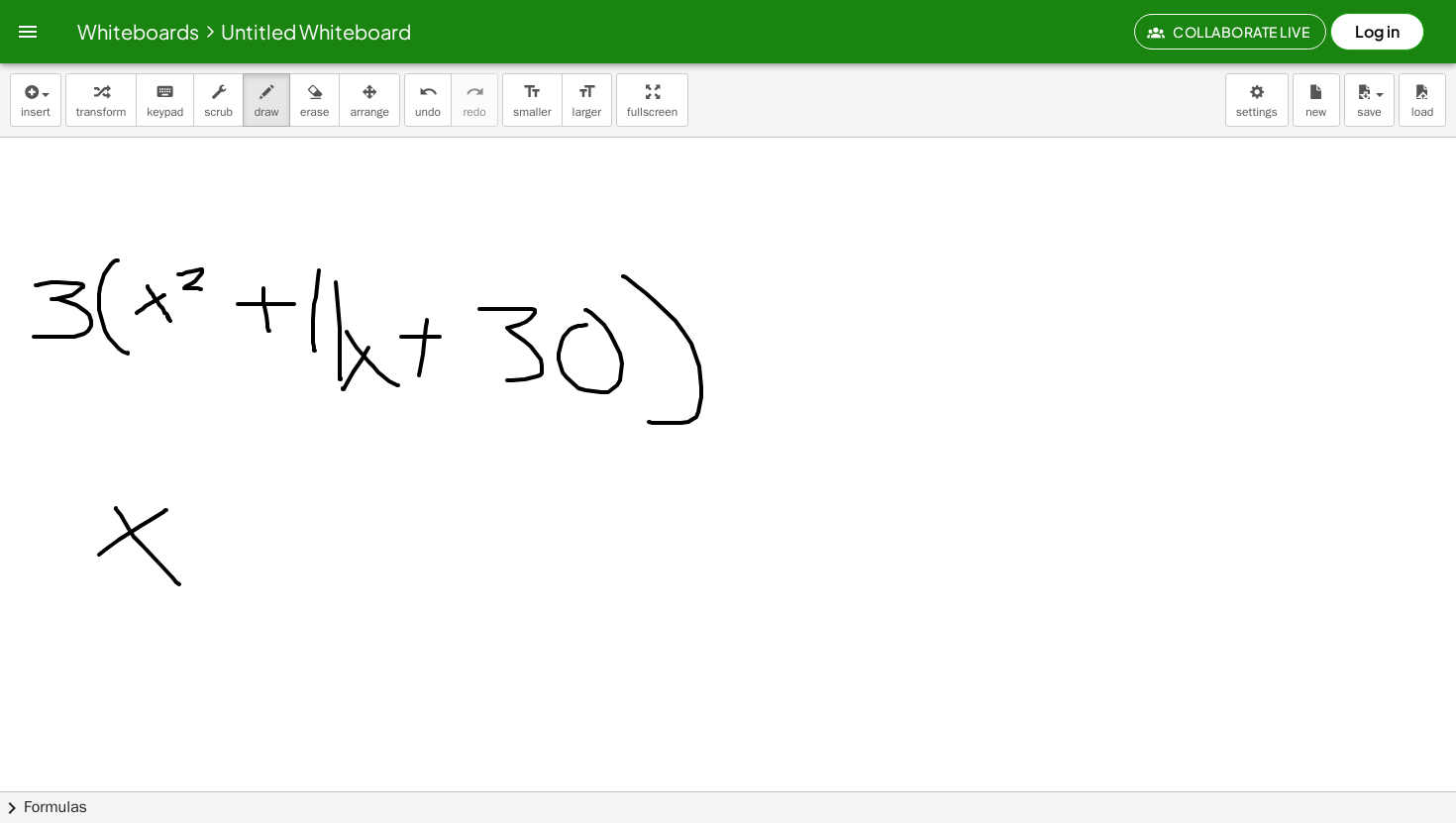 drag, startPoint x: 165, startPoint y: 510, endPoint x: 84, endPoint y: 564, distance: 97.3499 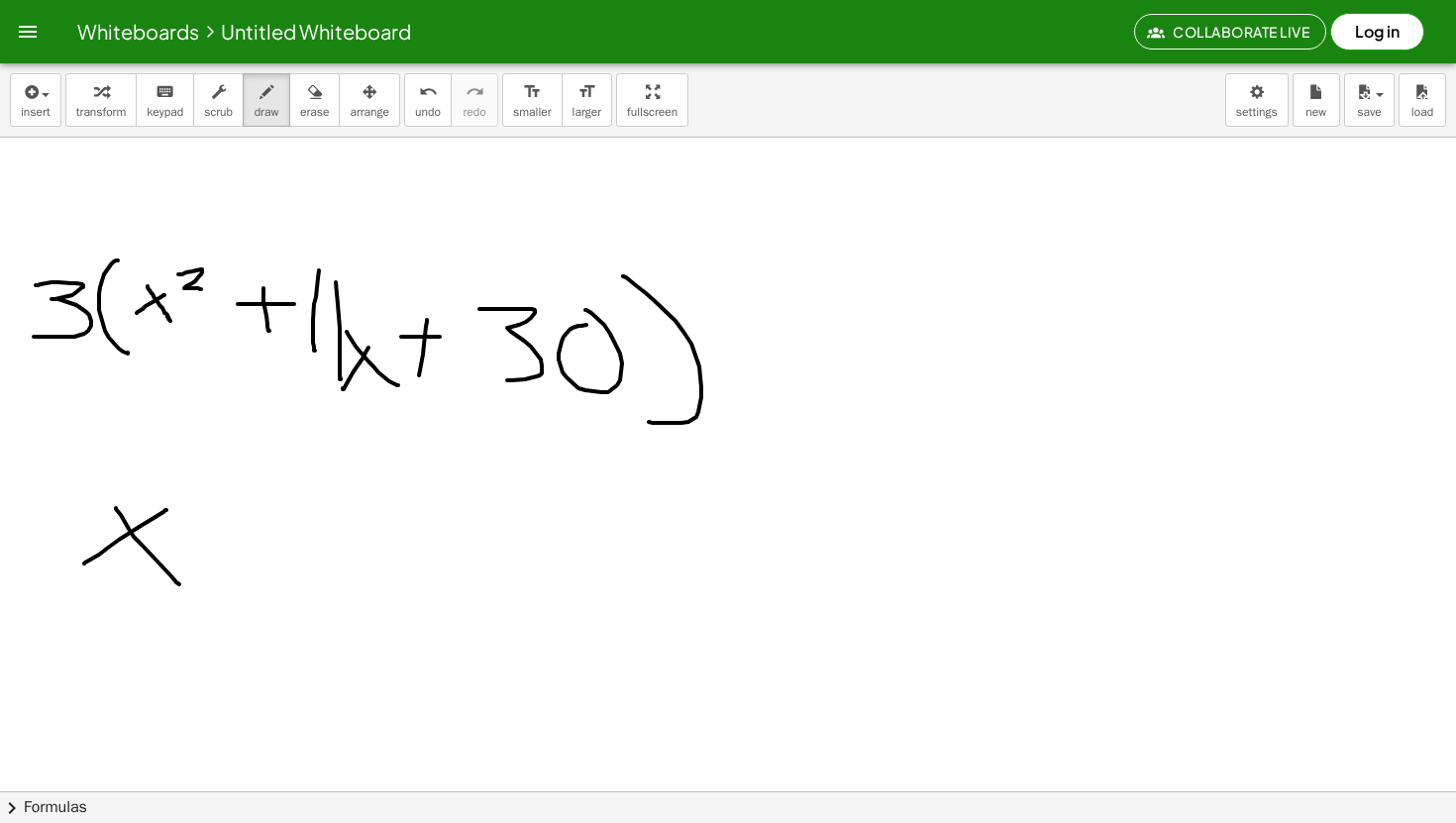 drag, startPoint x: 199, startPoint y: 556, endPoint x: 277, endPoint y: 549, distance: 78.31347 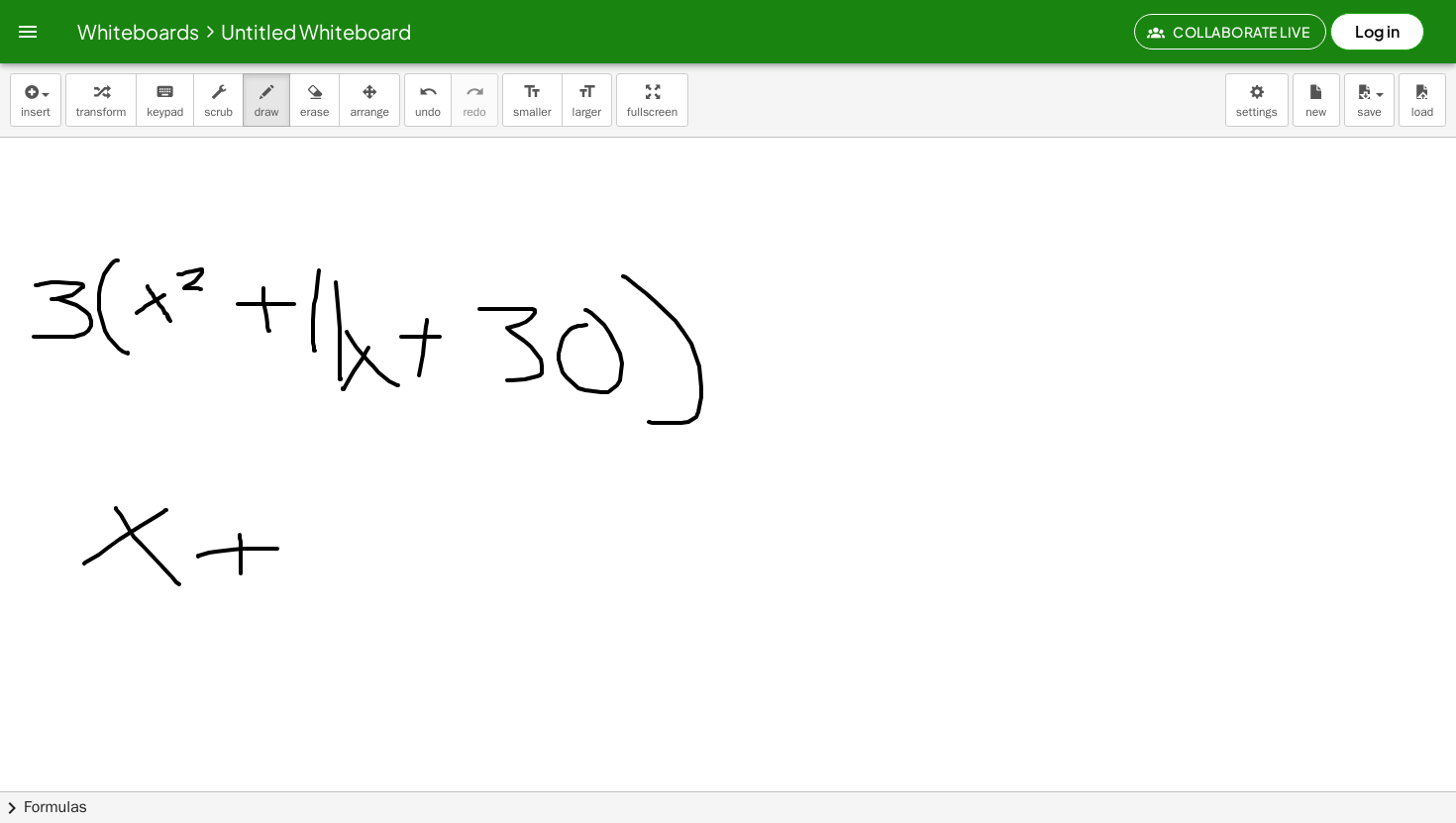 drag, startPoint x: 240, startPoint y: 535, endPoint x: 241, endPoint y: 574, distance: 39.012818 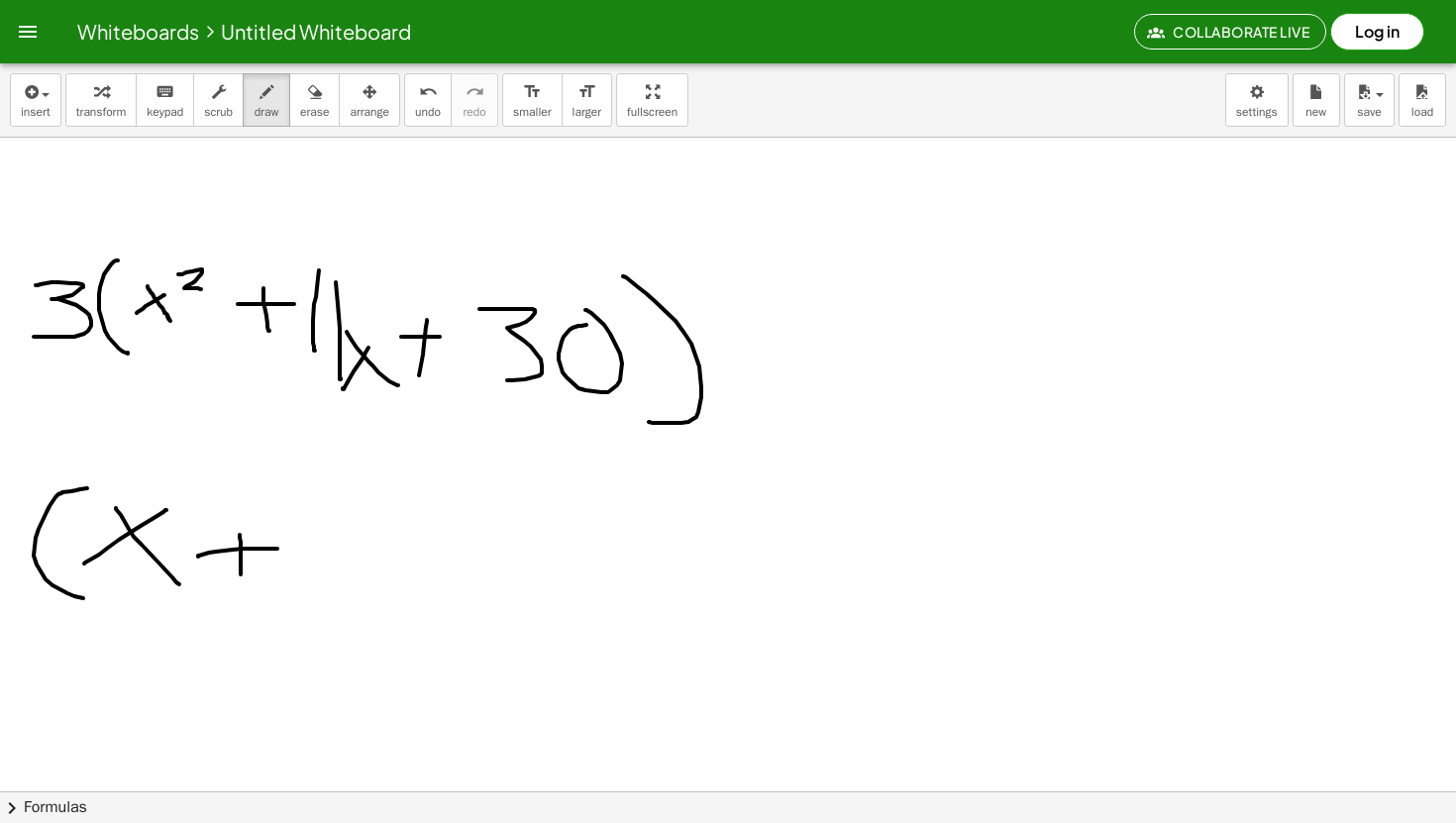 drag, startPoint x: 58, startPoint y: 494, endPoint x: 83, endPoint y: 598, distance: 106.96261 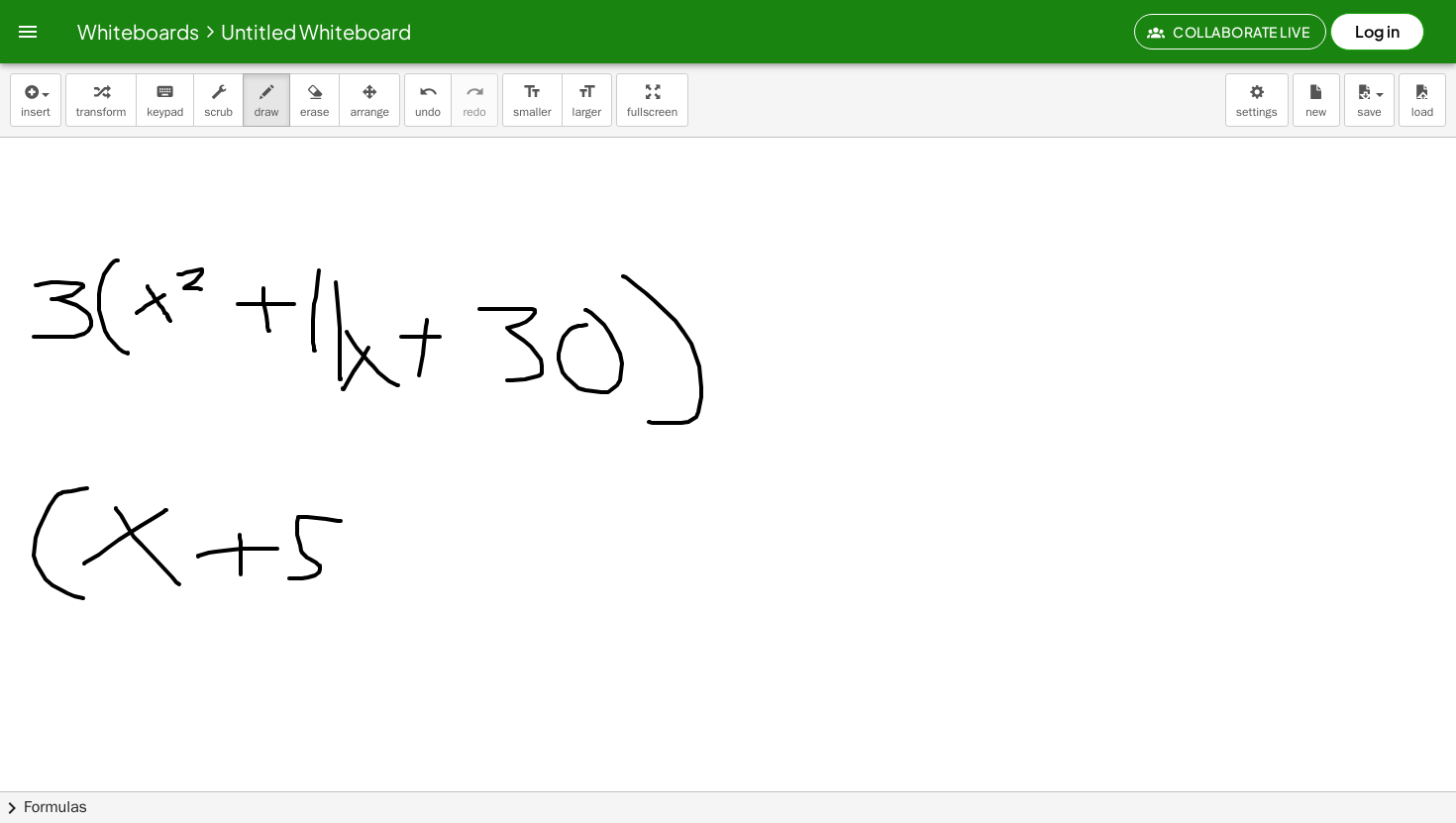 drag, startPoint x: 341, startPoint y: 521, endPoint x: 263, endPoint y: 569, distance: 91.58603 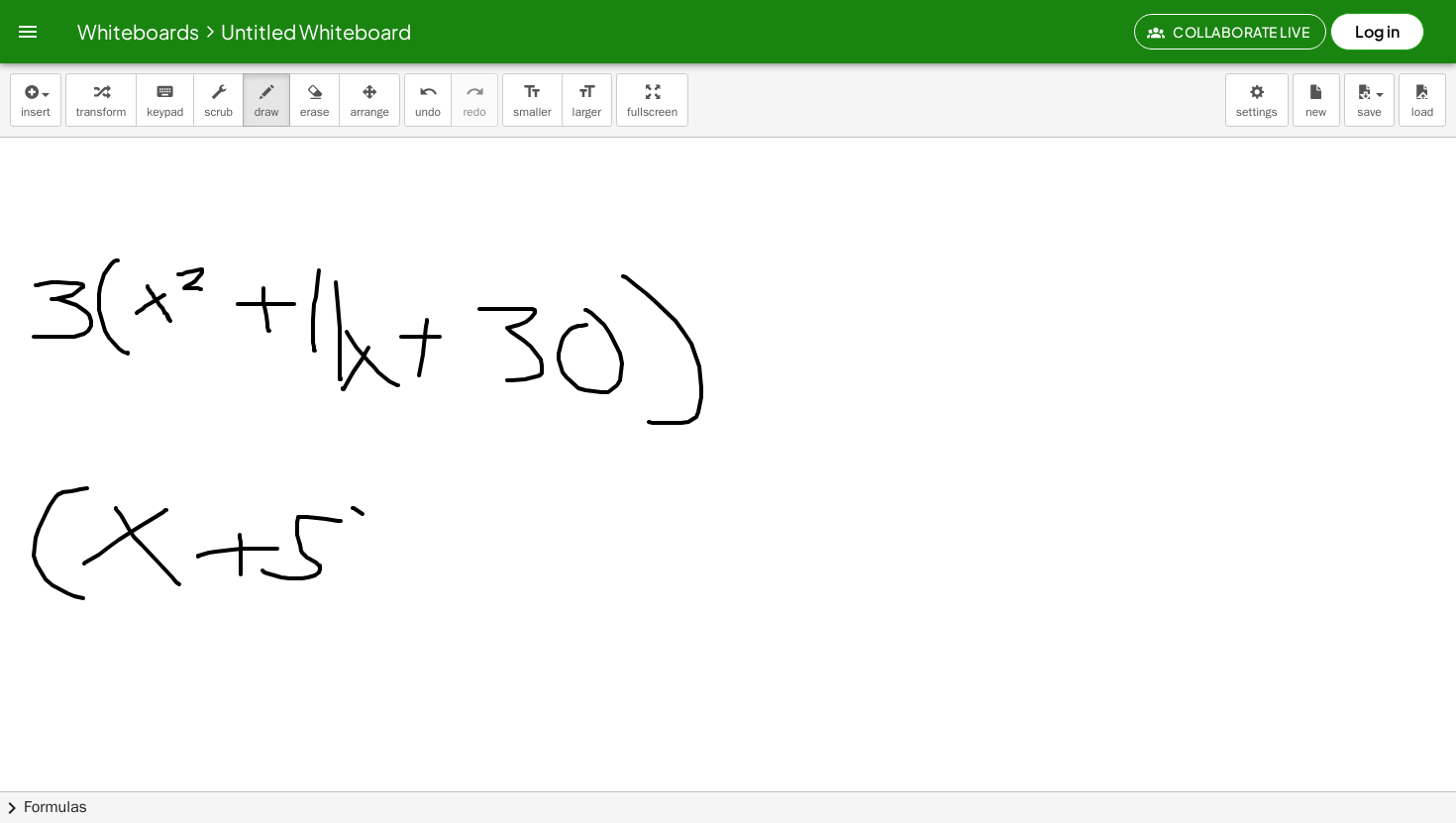 drag, startPoint x: 363, startPoint y: 514, endPoint x: 385, endPoint y: 608, distance: 96.54015 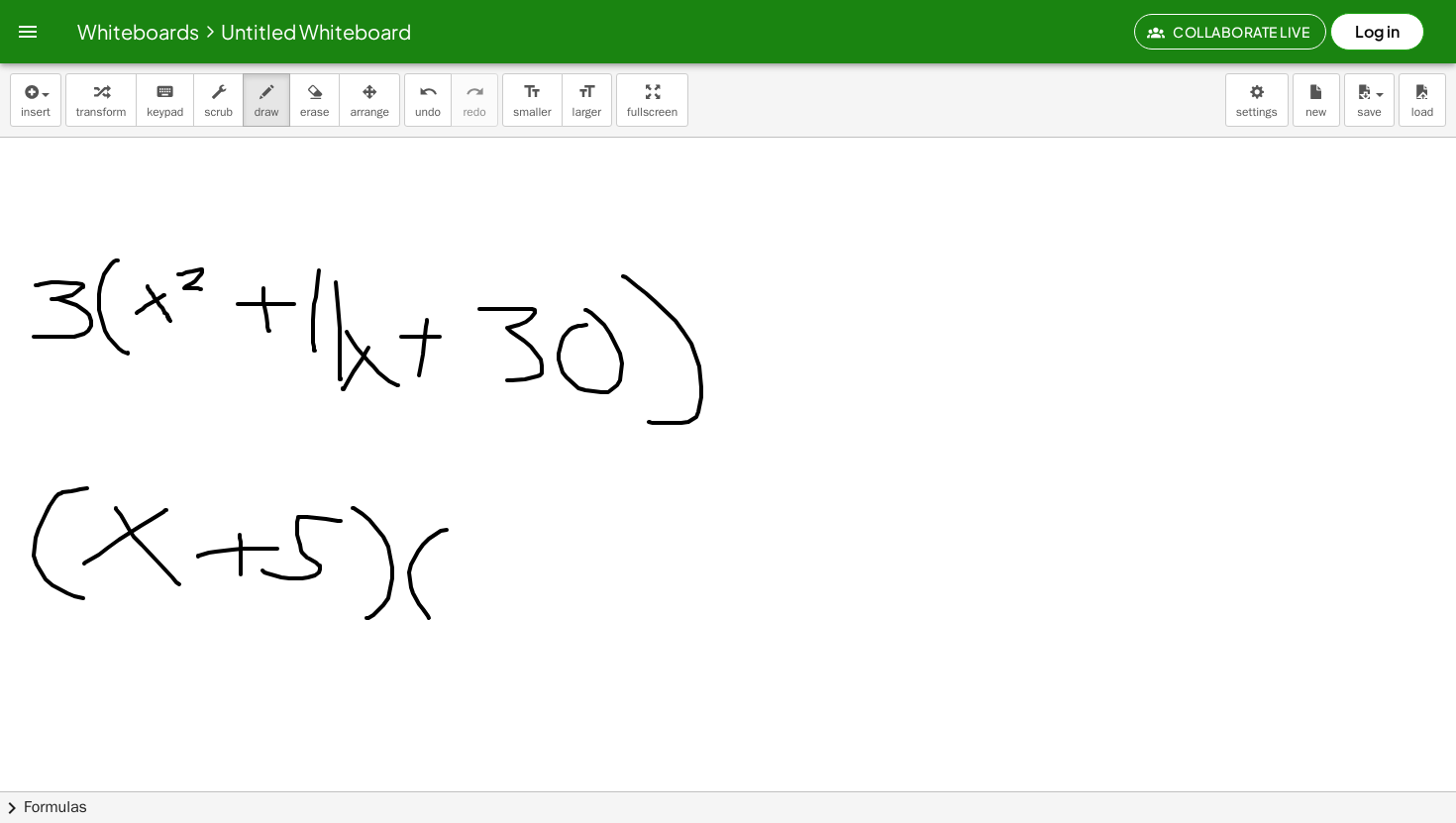 drag, startPoint x: 423, startPoint y: 545, endPoint x: 466, endPoint y: 594, distance: 65.192024 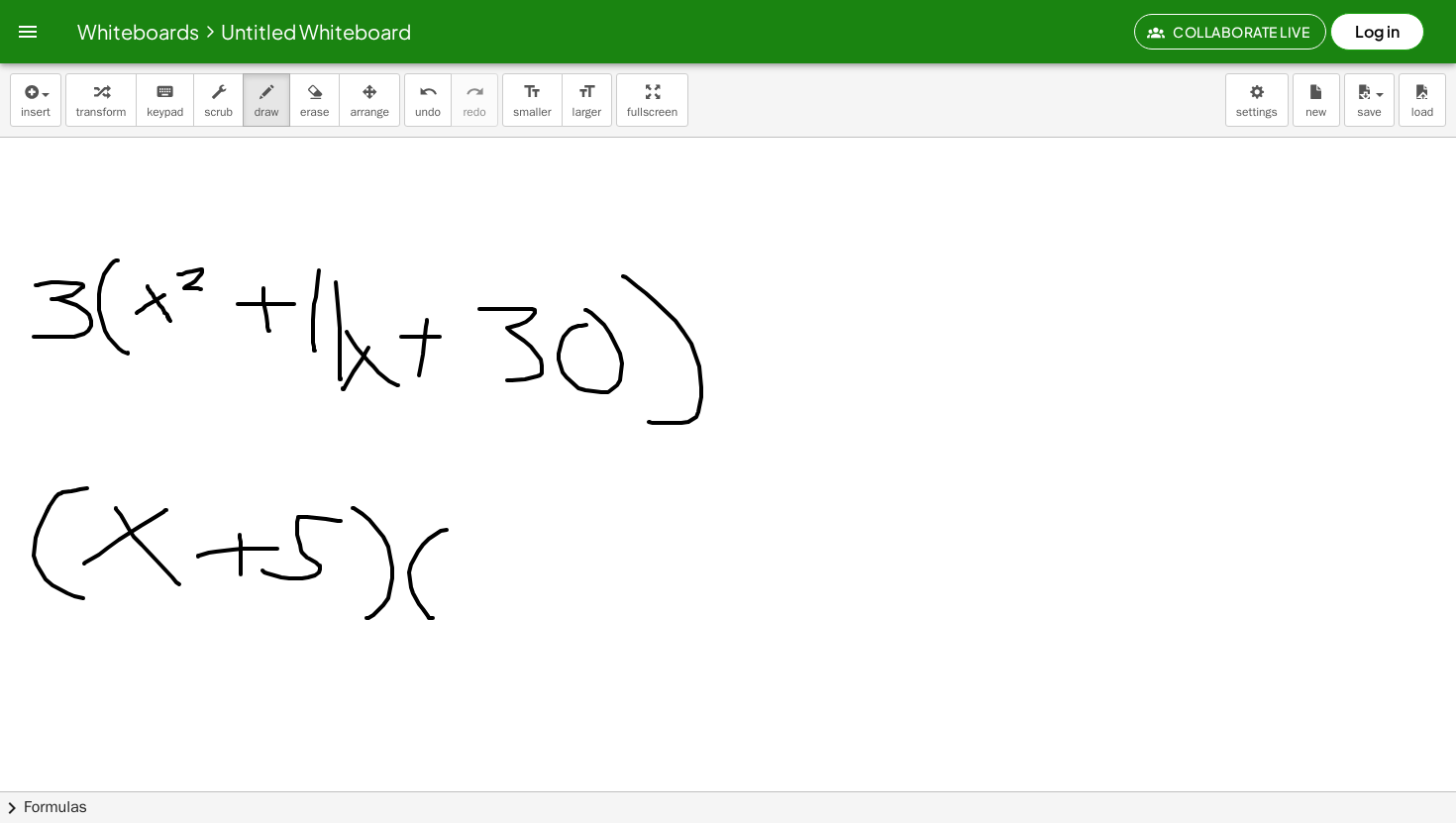 drag, startPoint x: 460, startPoint y: 566, endPoint x: 504, endPoint y: 595, distance: 52.69725 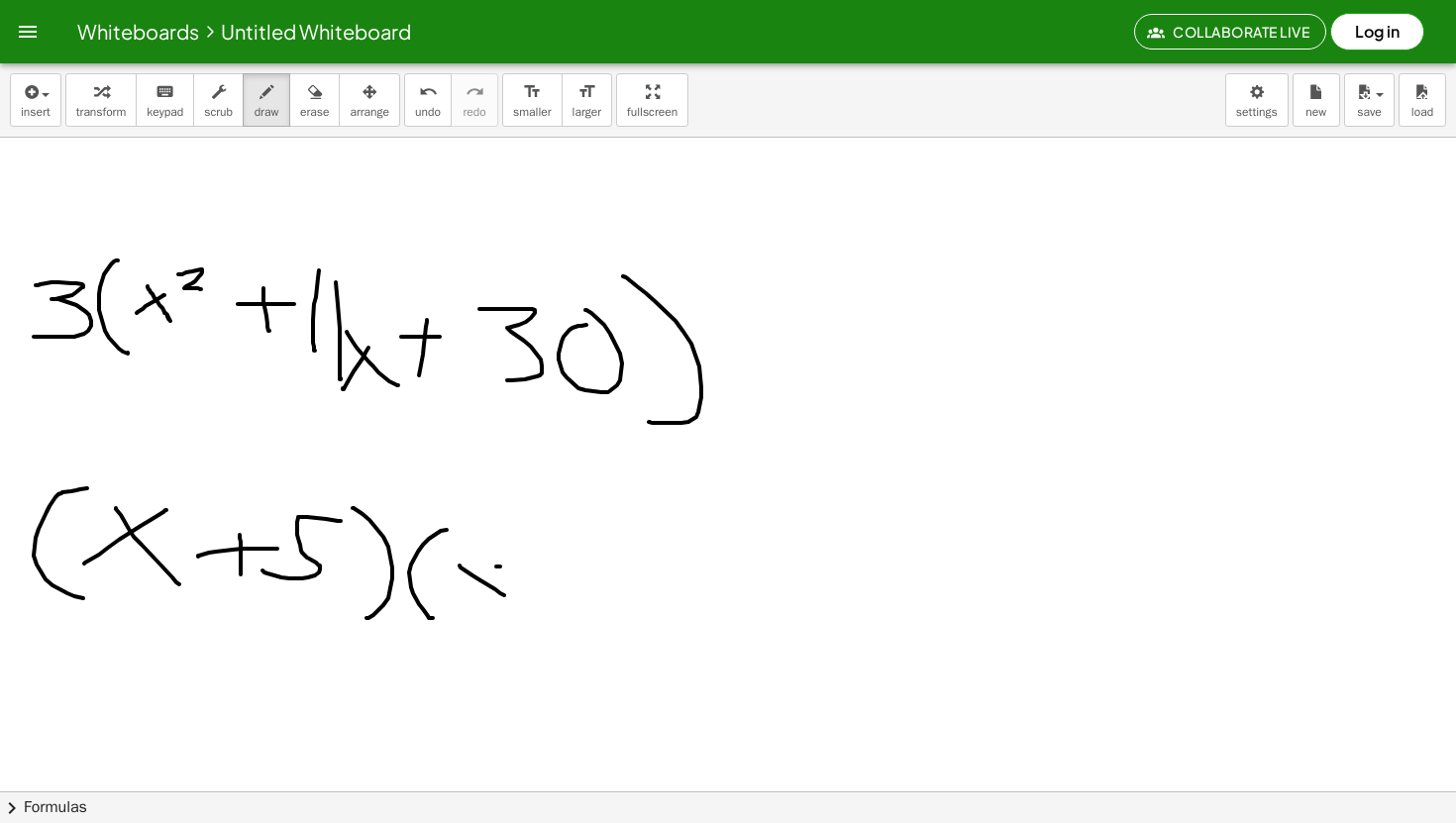 drag, startPoint x: 496, startPoint y: 566, endPoint x: 460, endPoint y: 592, distance: 44.407207 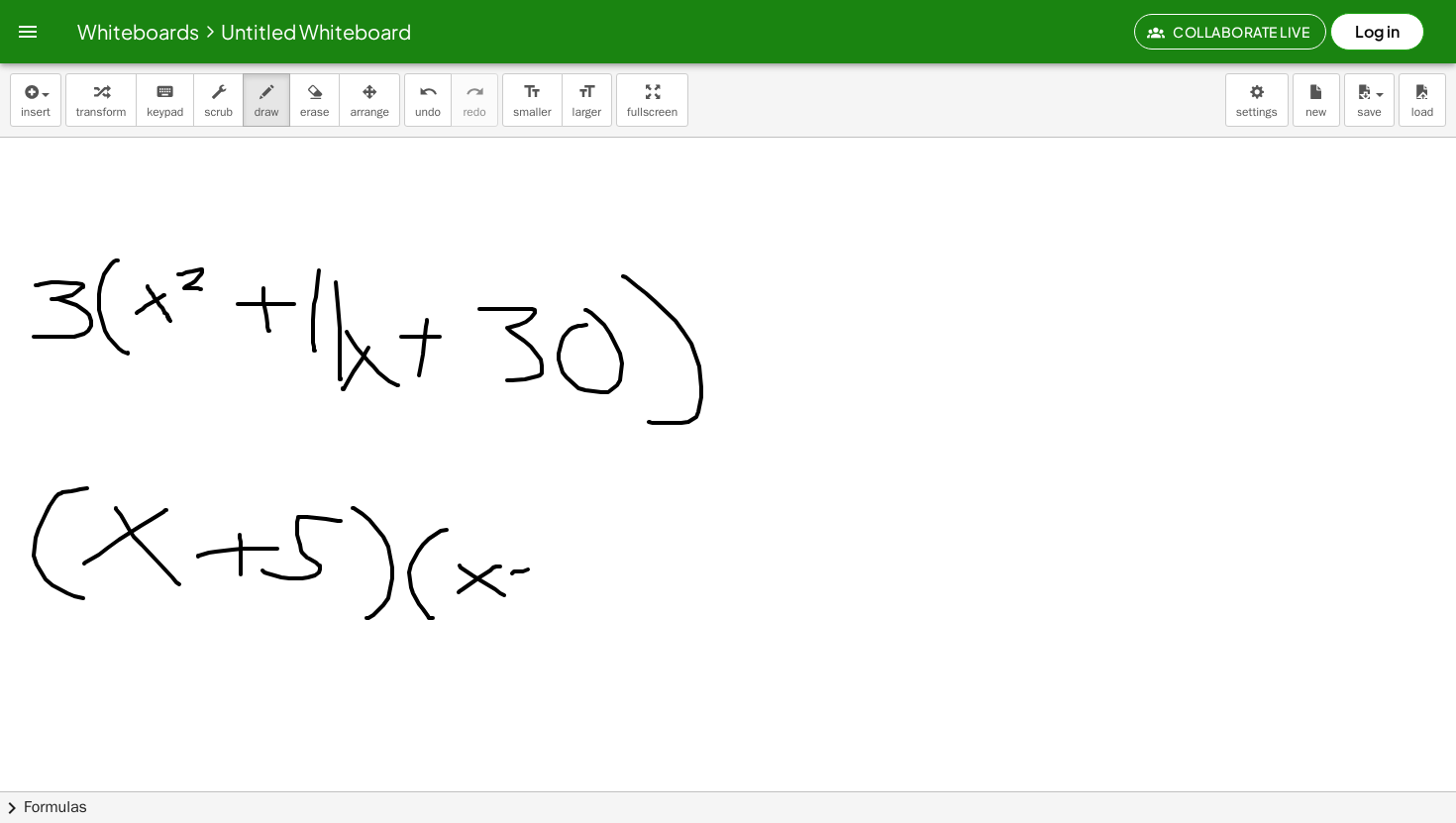 drag, startPoint x: 523, startPoint y: 571, endPoint x: 573, endPoint y: 565, distance: 50.35871 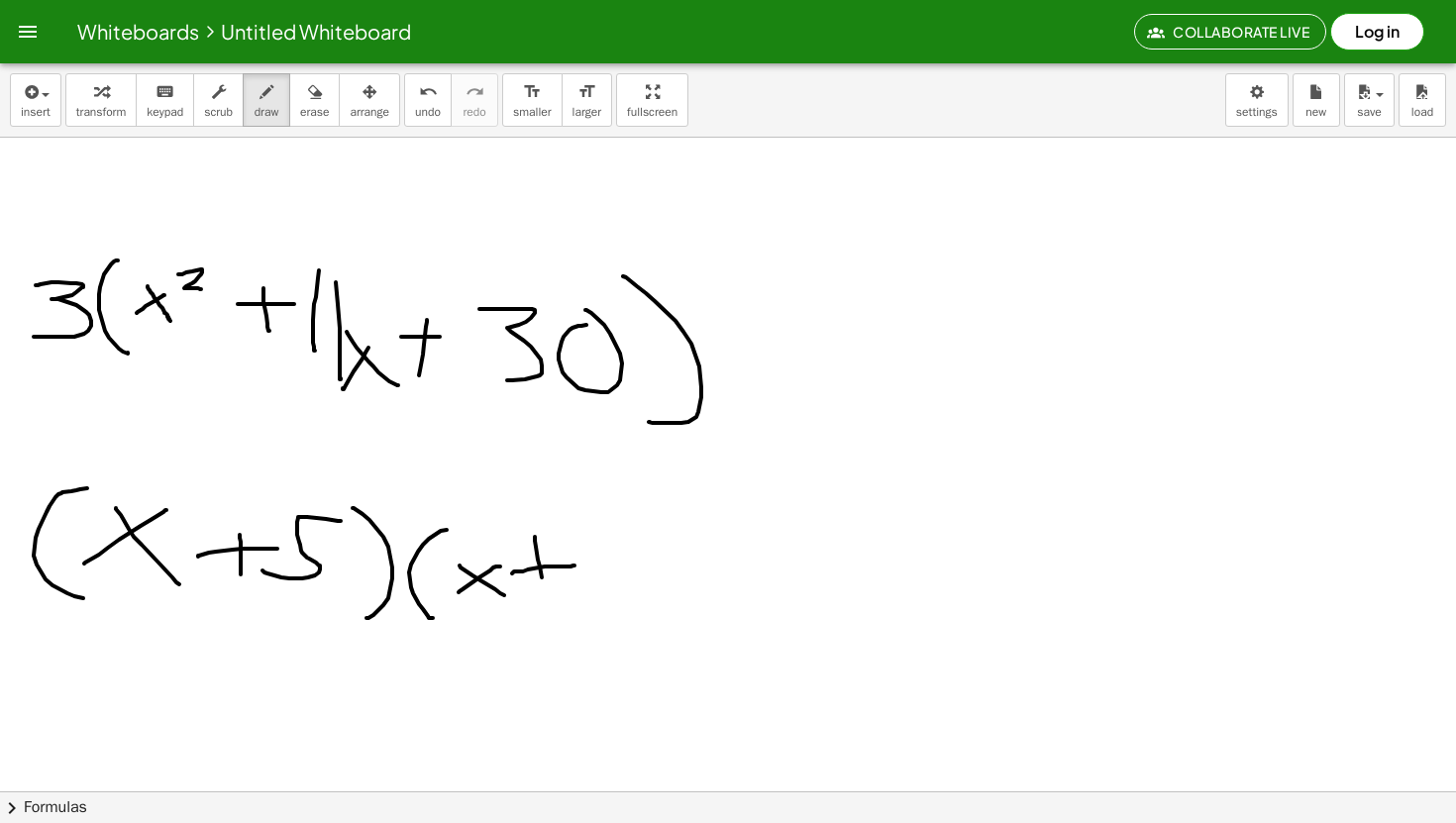 drag, startPoint x: 535, startPoint y: 541, endPoint x: 543, endPoint y: 583, distance: 42.755117 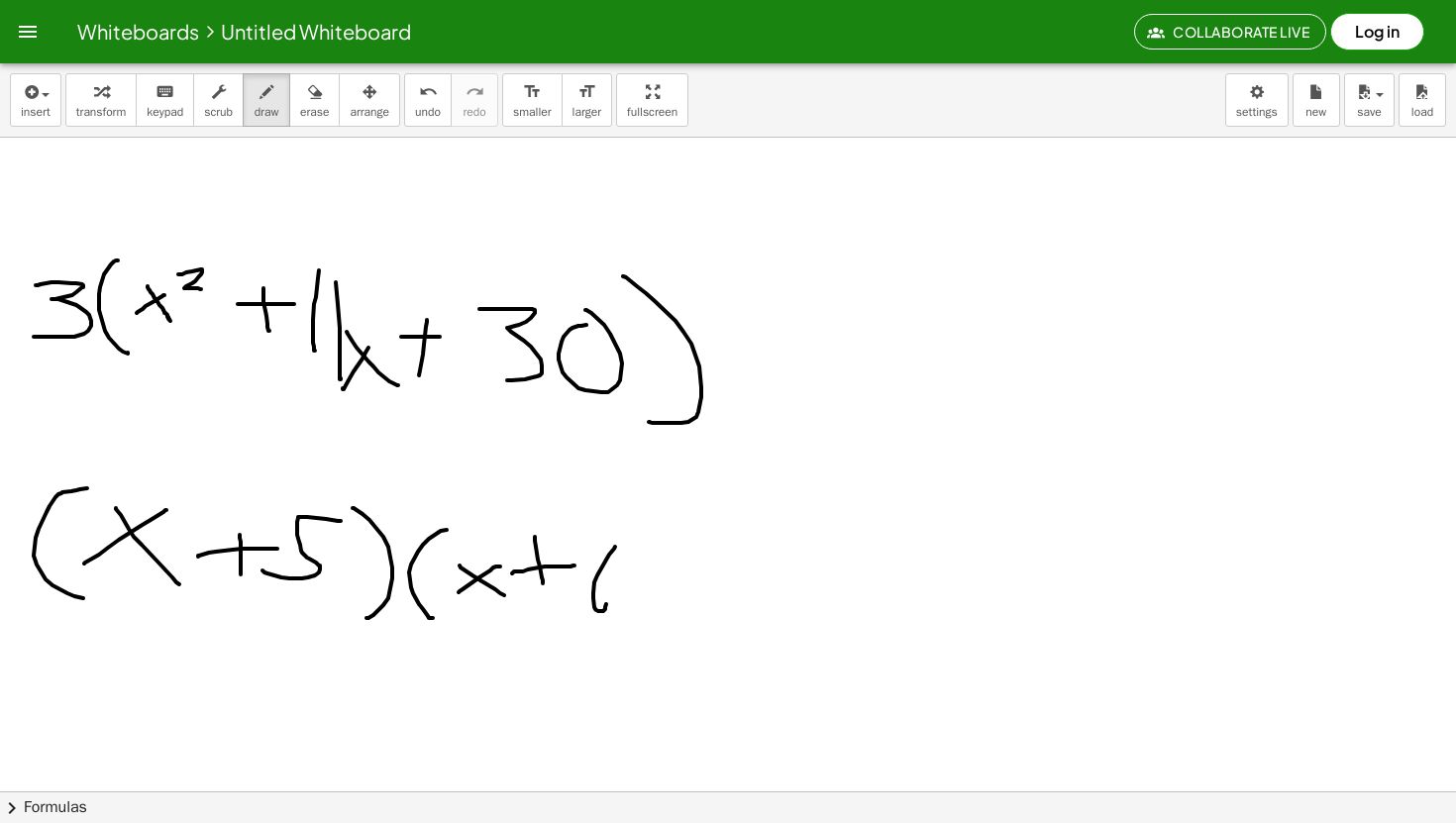 drag, startPoint x: 614, startPoint y: 549, endPoint x: 623, endPoint y: 596, distance: 47.85394 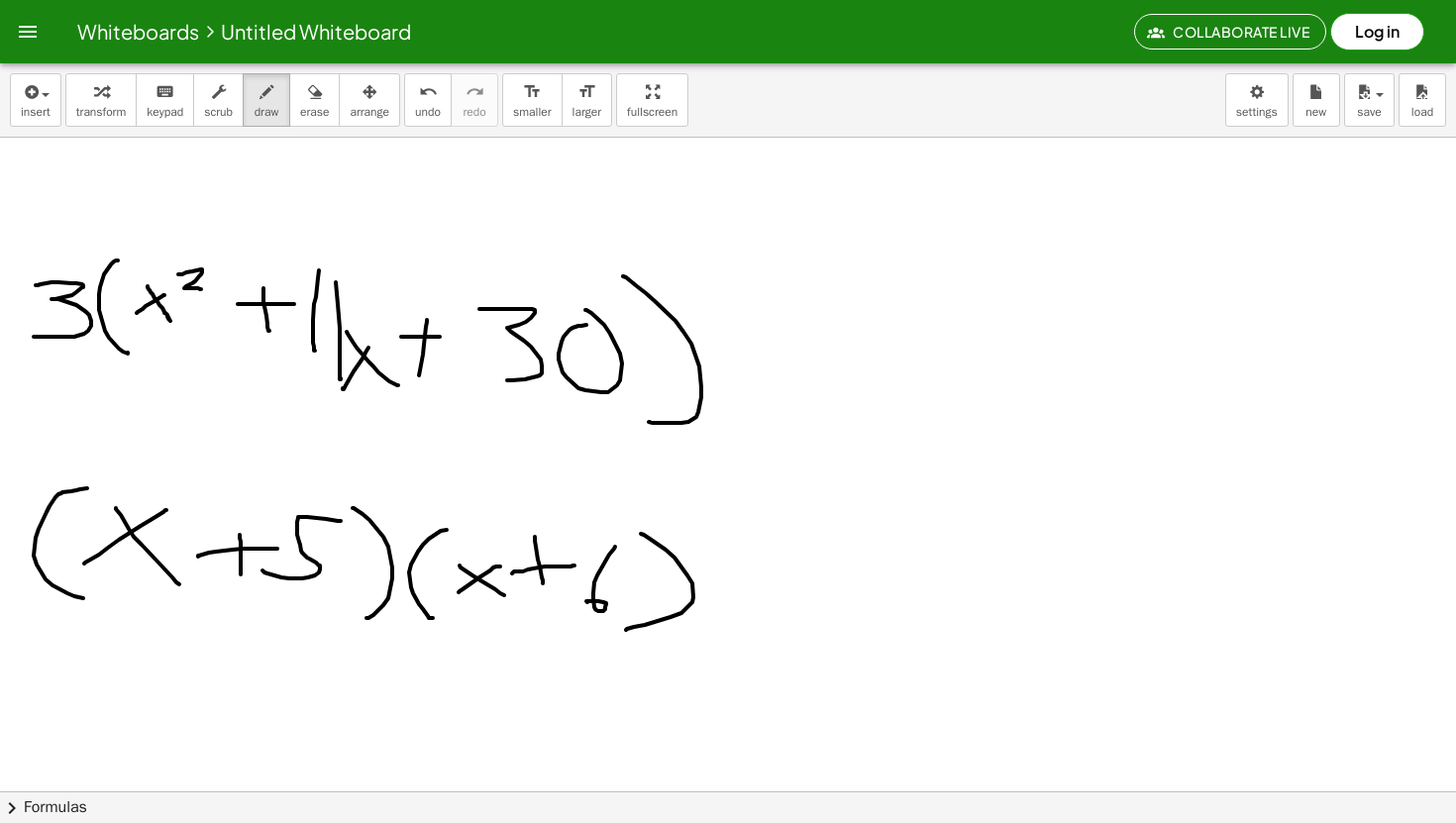 drag 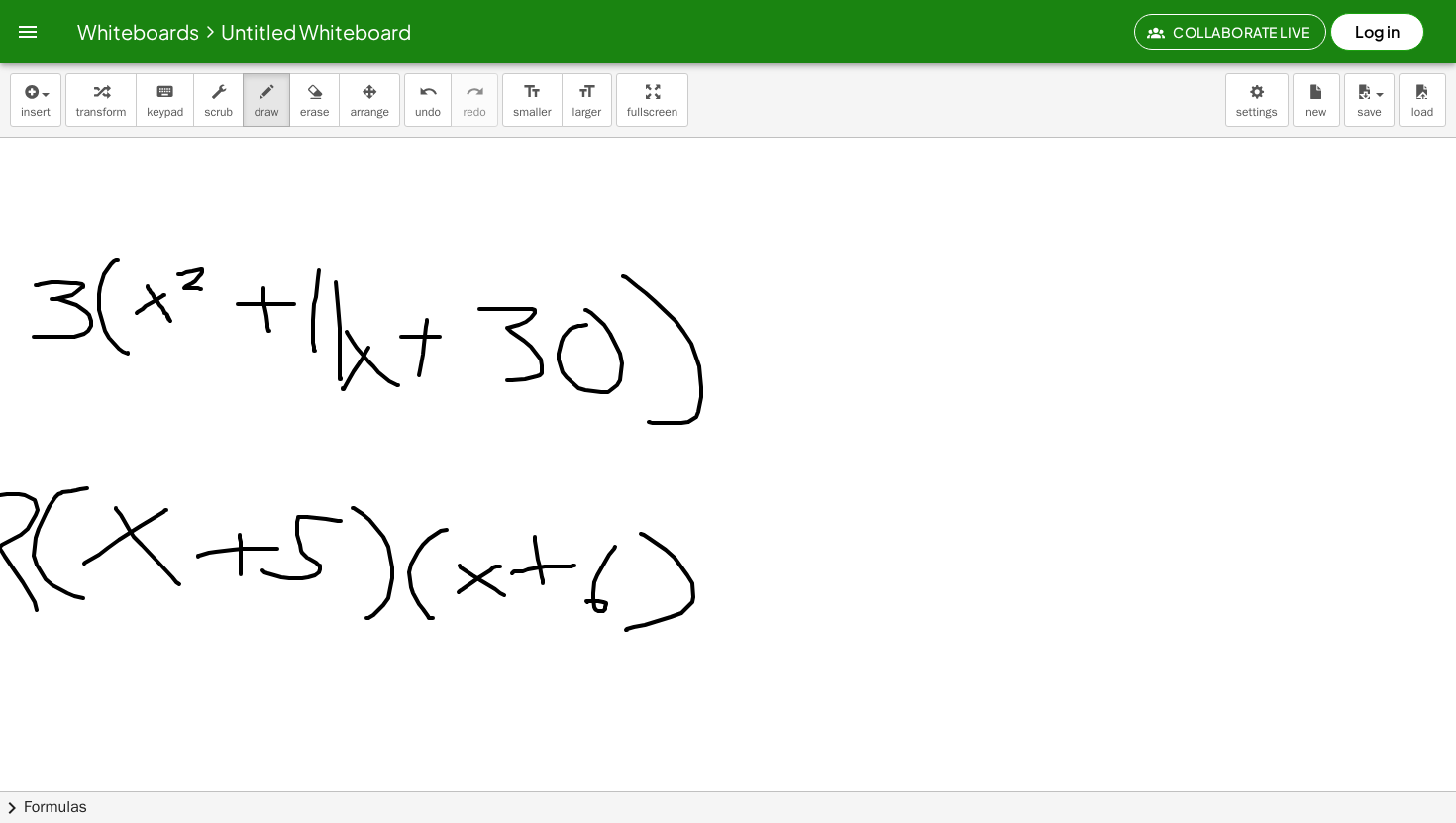 drag, startPoint x: 0, startPoint y: 495, endPoint x: 0, endPoint y: 696, distance: 201 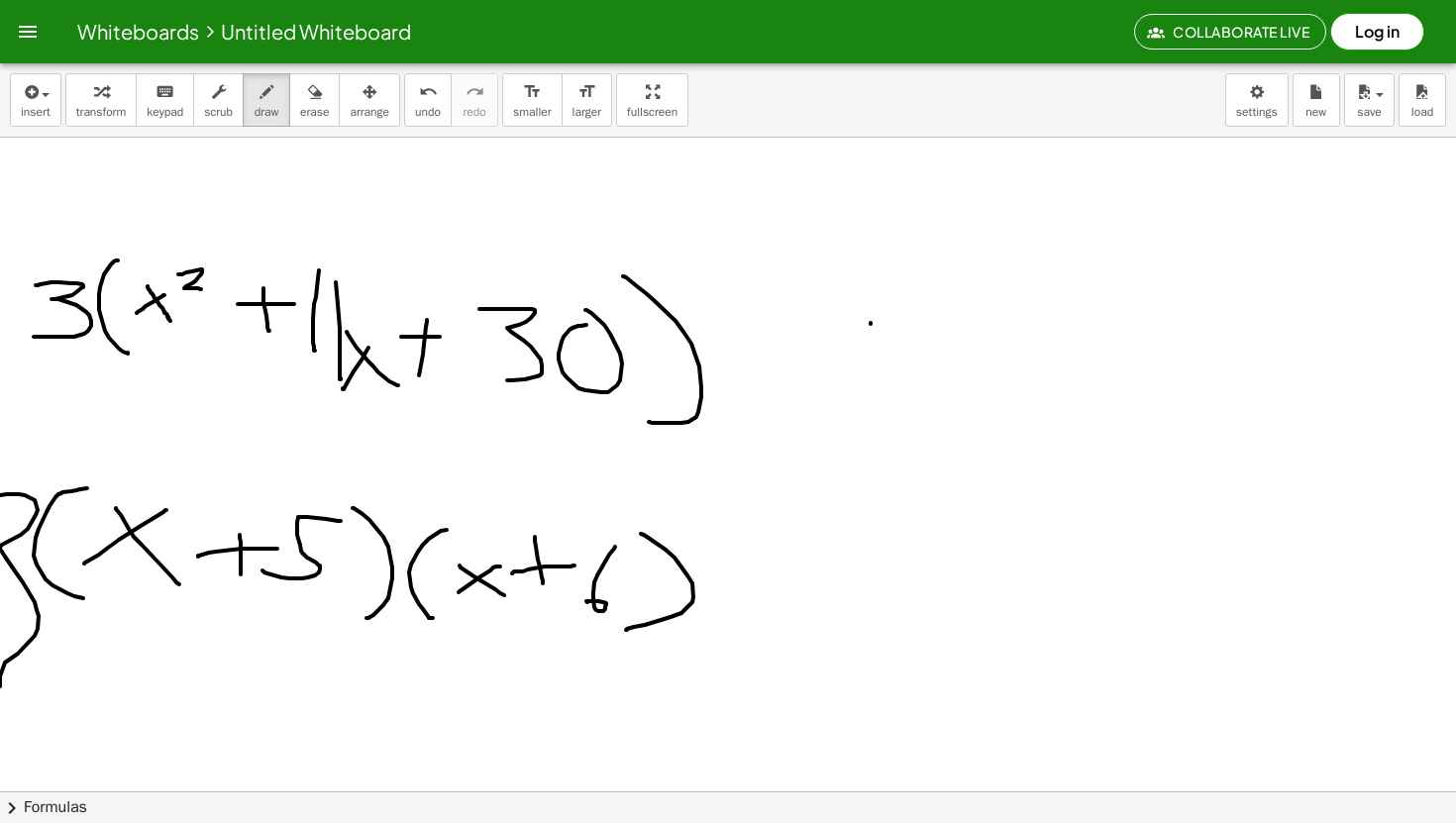 drag, startPoint x: 871, startPoint y: 324, endPoint x: 914, endPoint y: 381, distance: 71.4003 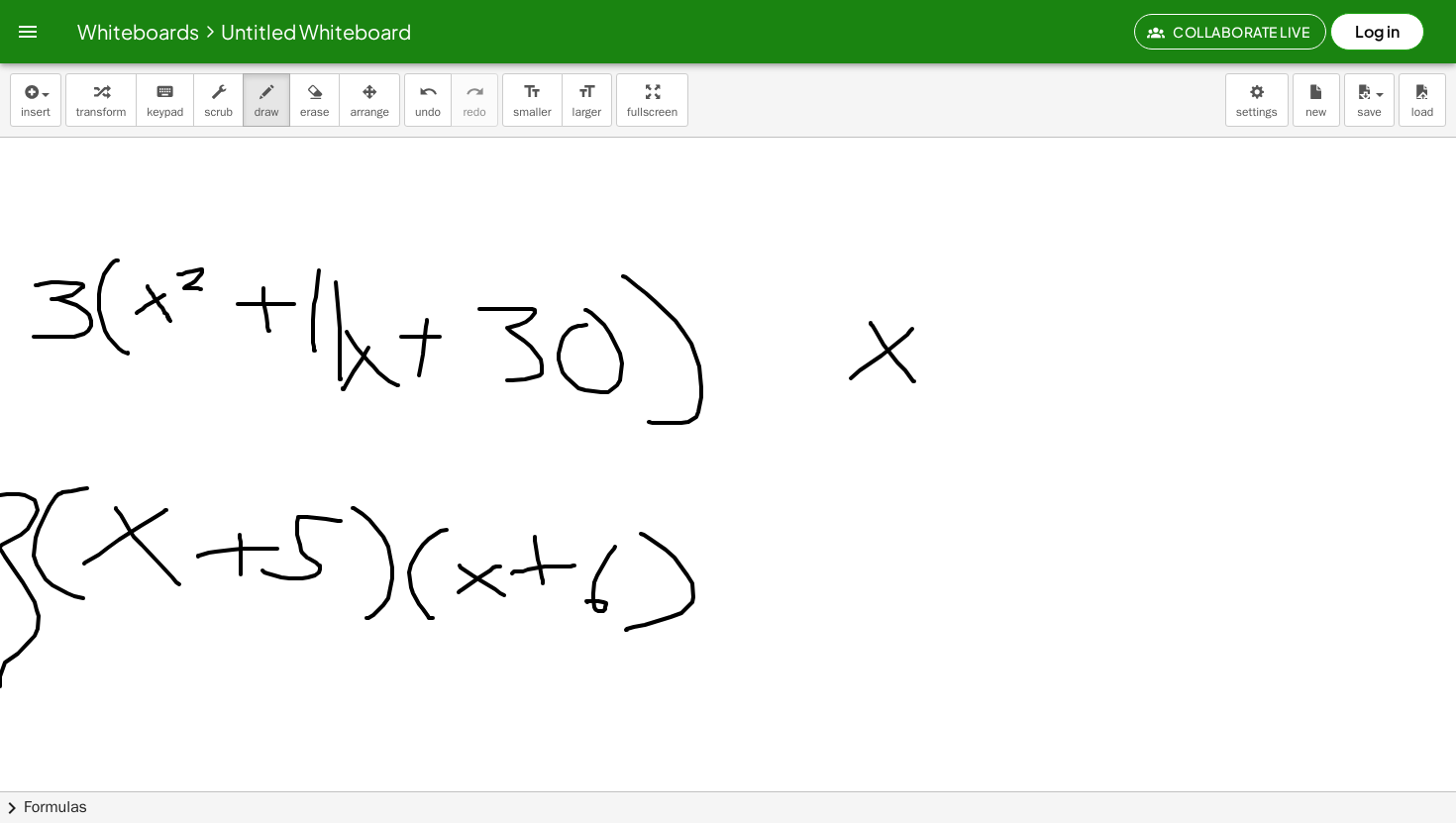 drag, startPoint x: 851, startPoint y: 378, endPoint x: 839, endPoint y: 389, distance: 16.27882 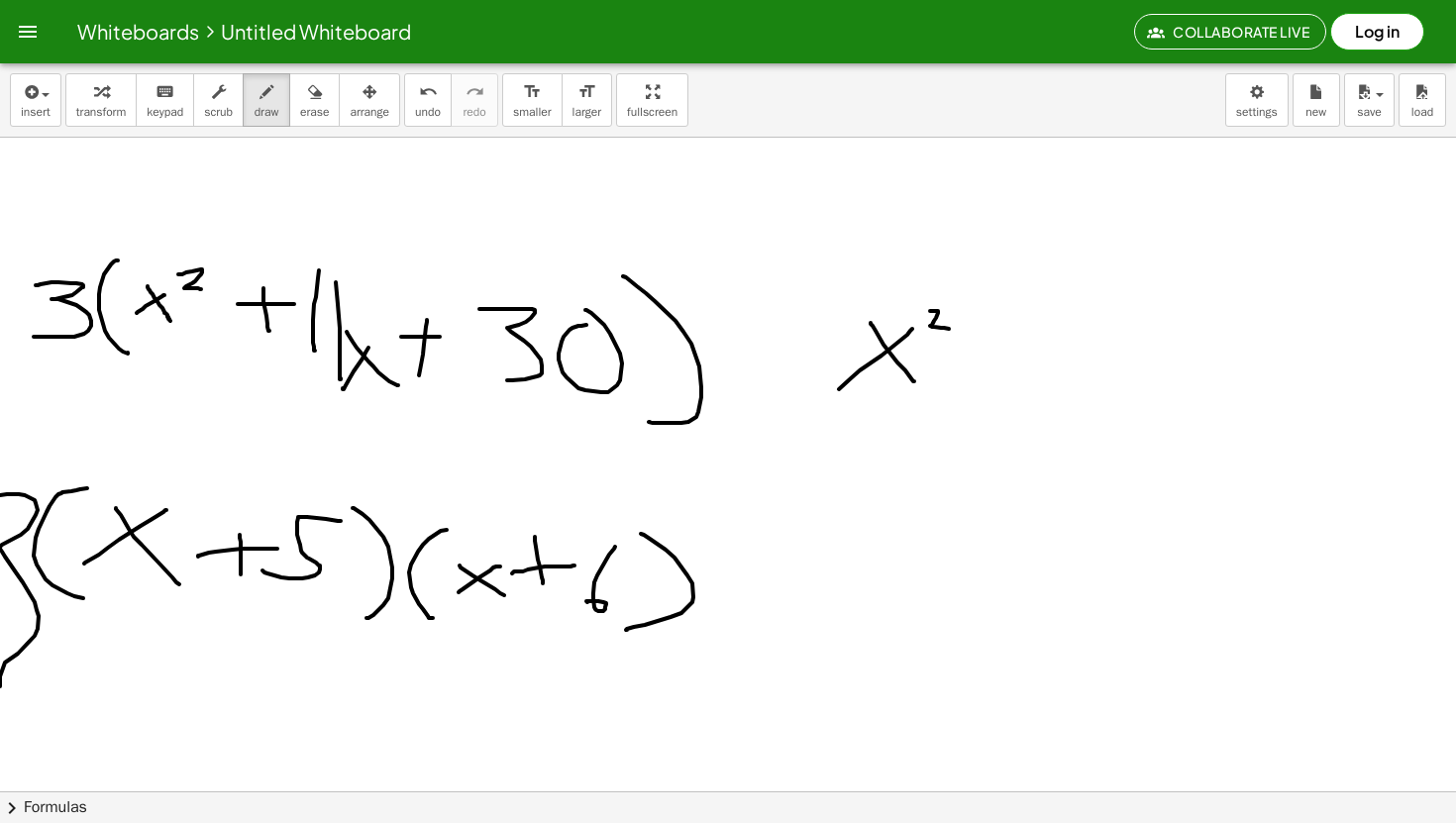 drag, startPoint x: 938, startPoint y: 313, endPoint x: 949, endPoint y: 330, distance: 20.248457 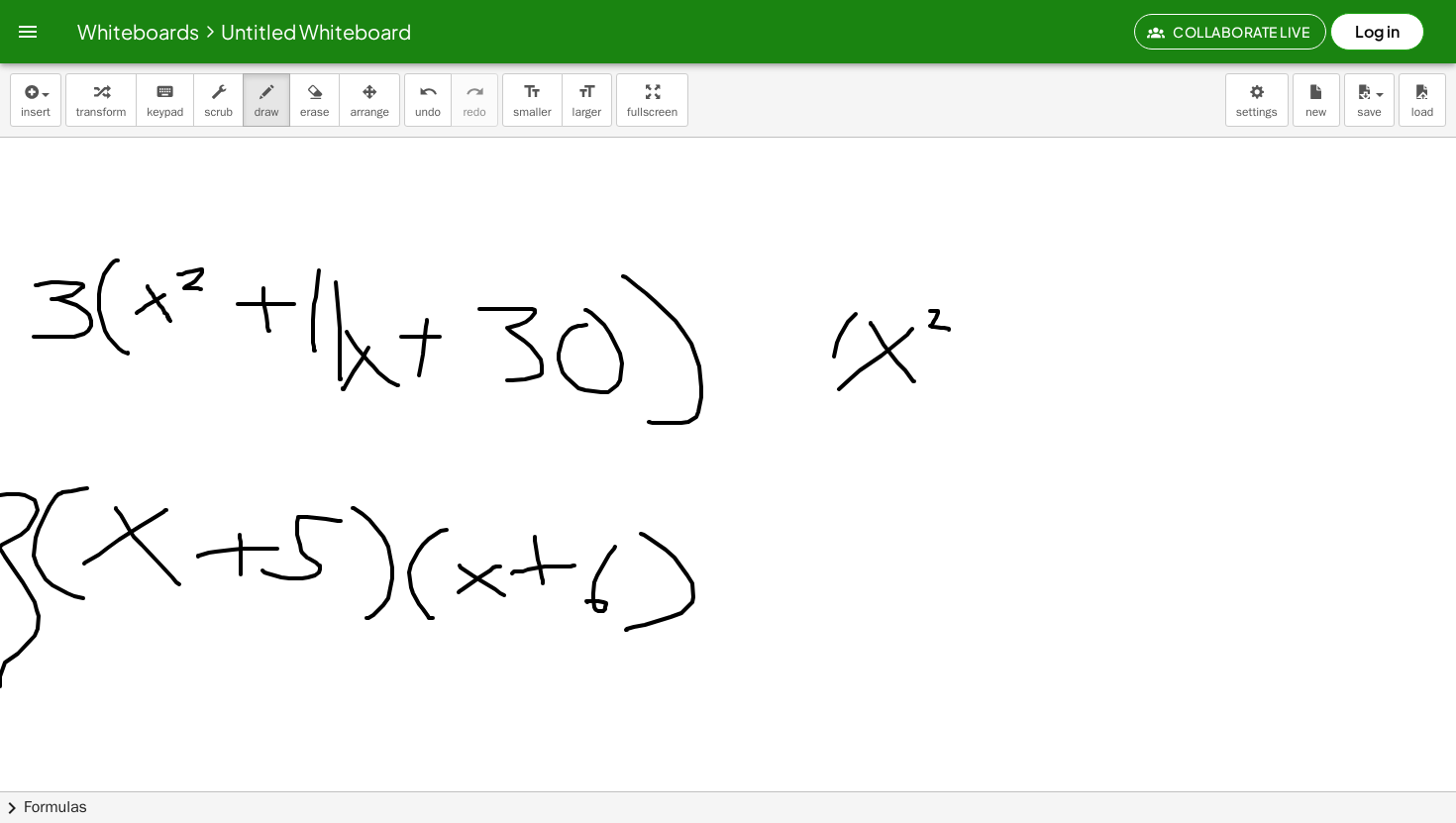 drag, startPoint x: 834, startPoint y: 357, endPoint x: 852, endPoint y: 431, distance: 76.15773 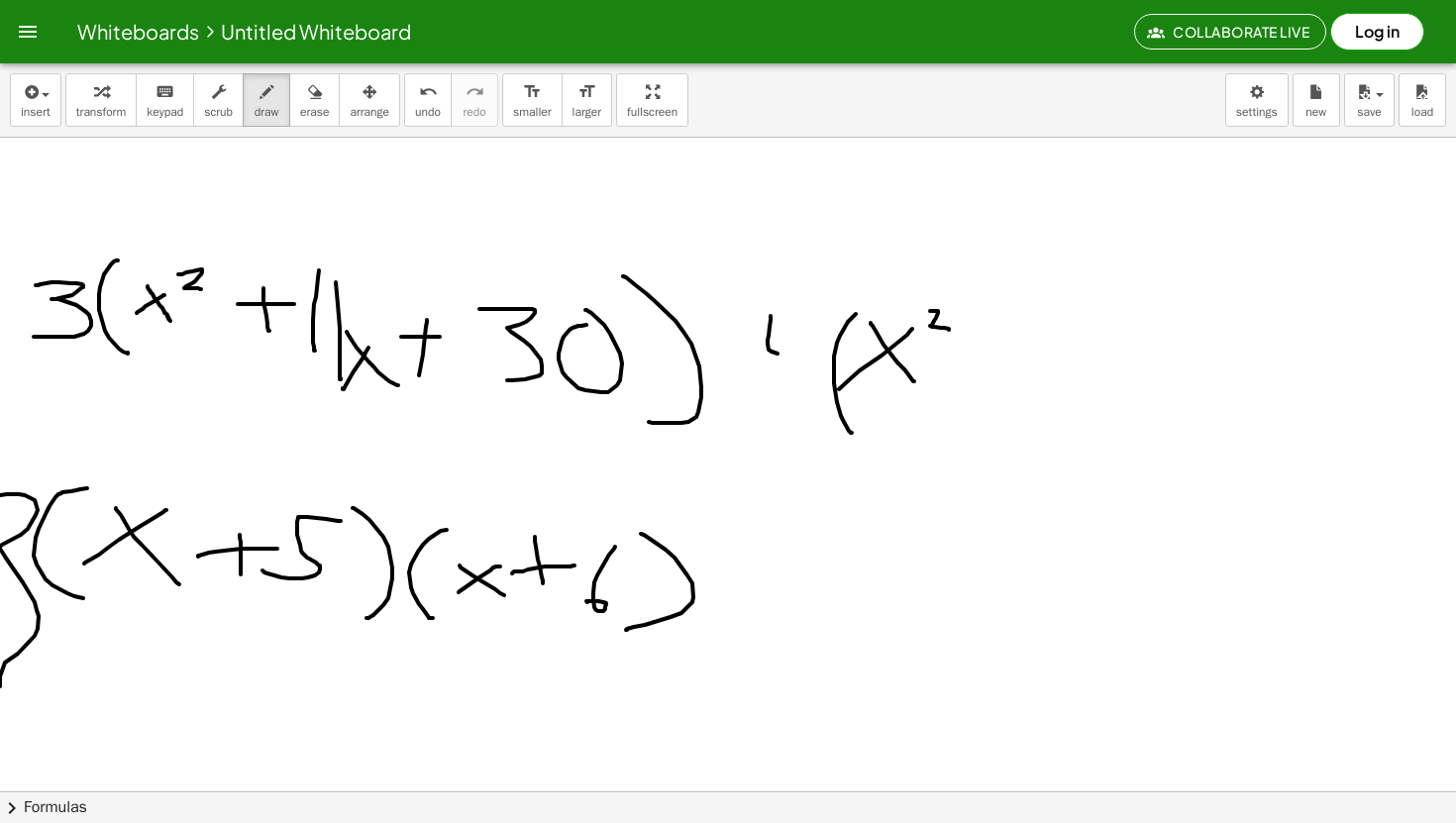 drag, startPoint x: 769, startPoint y: 350, endPoint x: 787, endPoint y: 354, distance: 18.439089 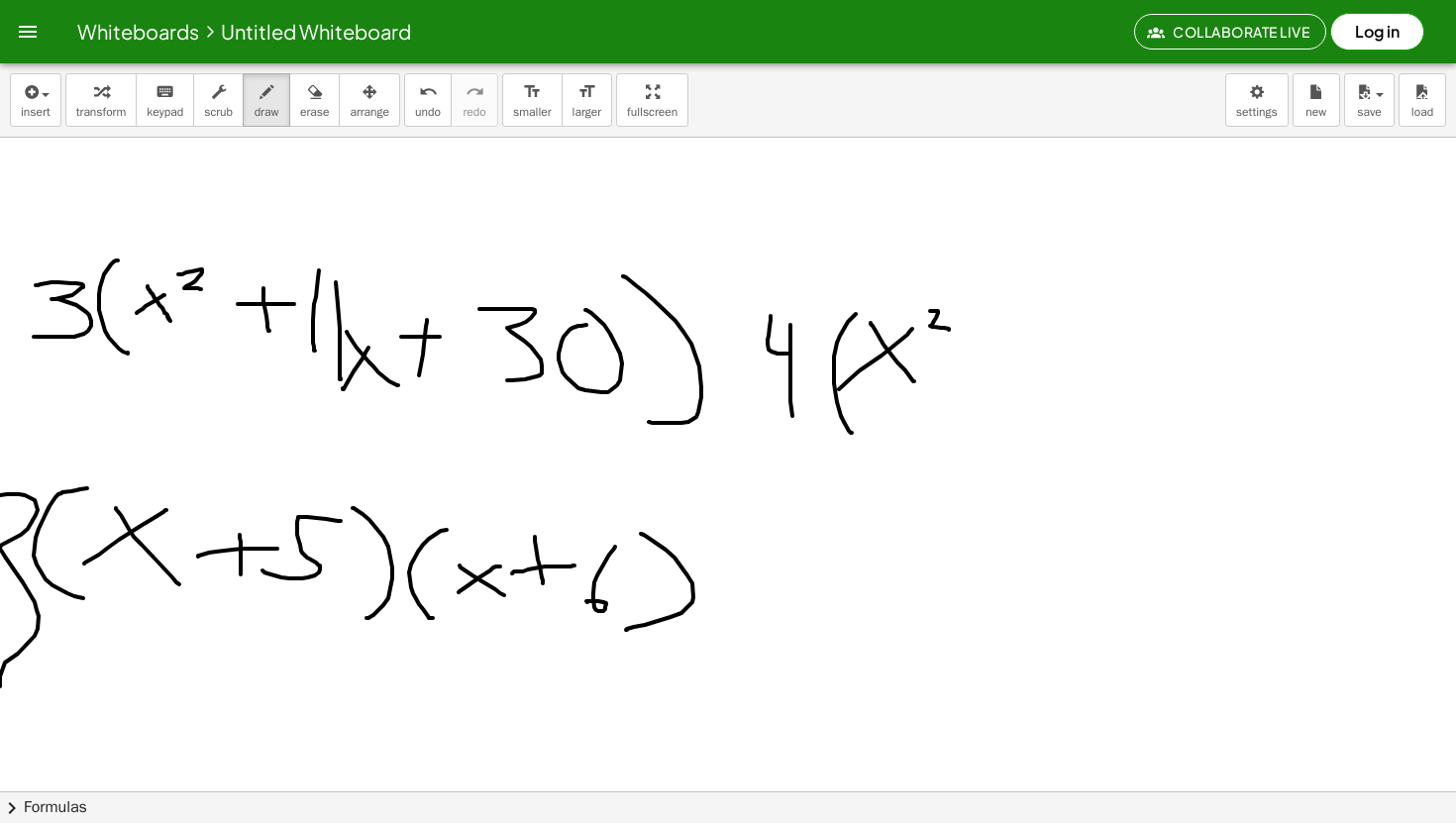 drag, startPoint x: 792, startPoint y: 416, endPoint x: 875, endPoint y: 404, distance: 83.86298 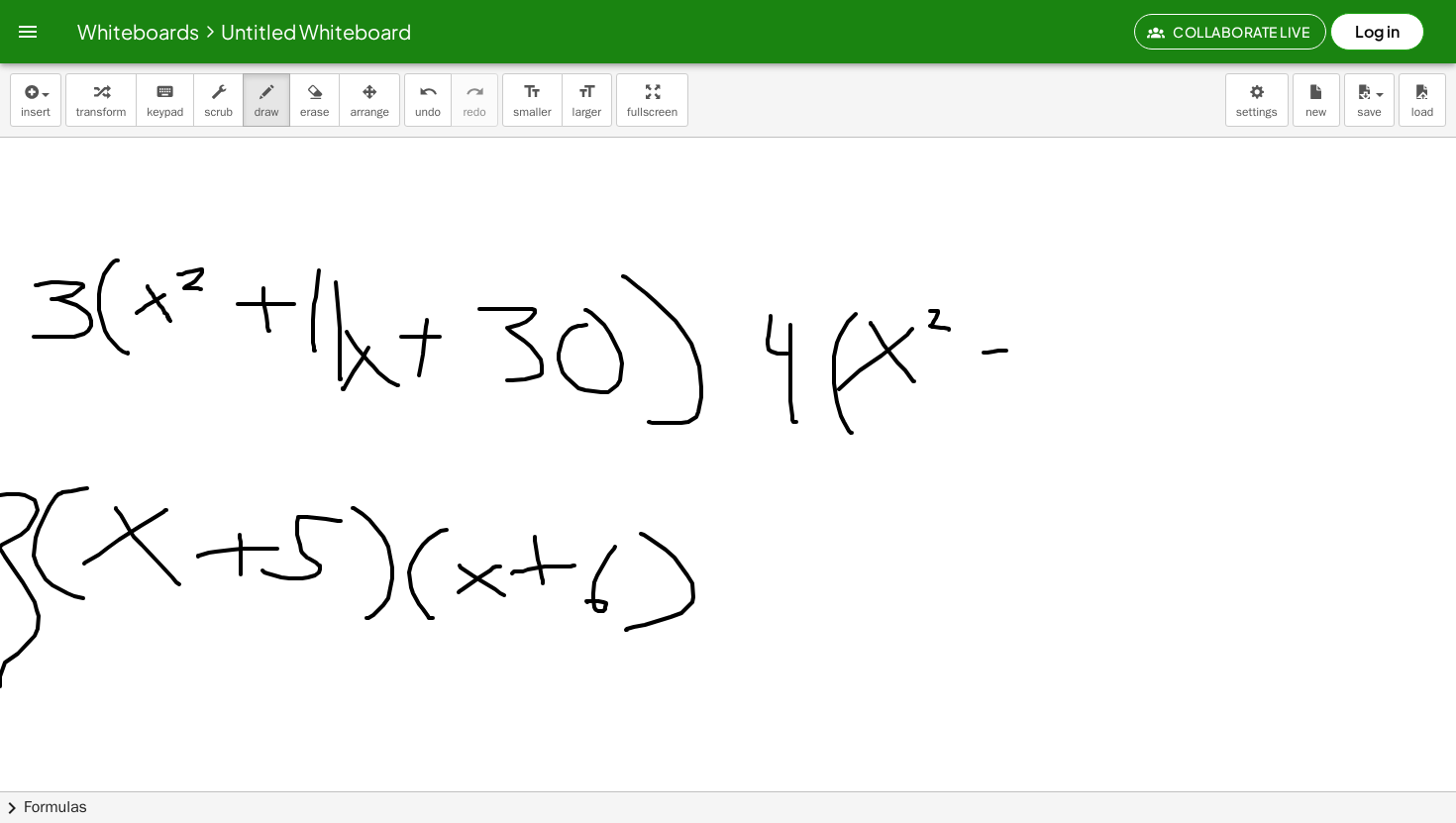 drag, startPoint x: 984, startPoint y: 353, endPoint x: 1006, endPoint y: 351, distance: 22.090722 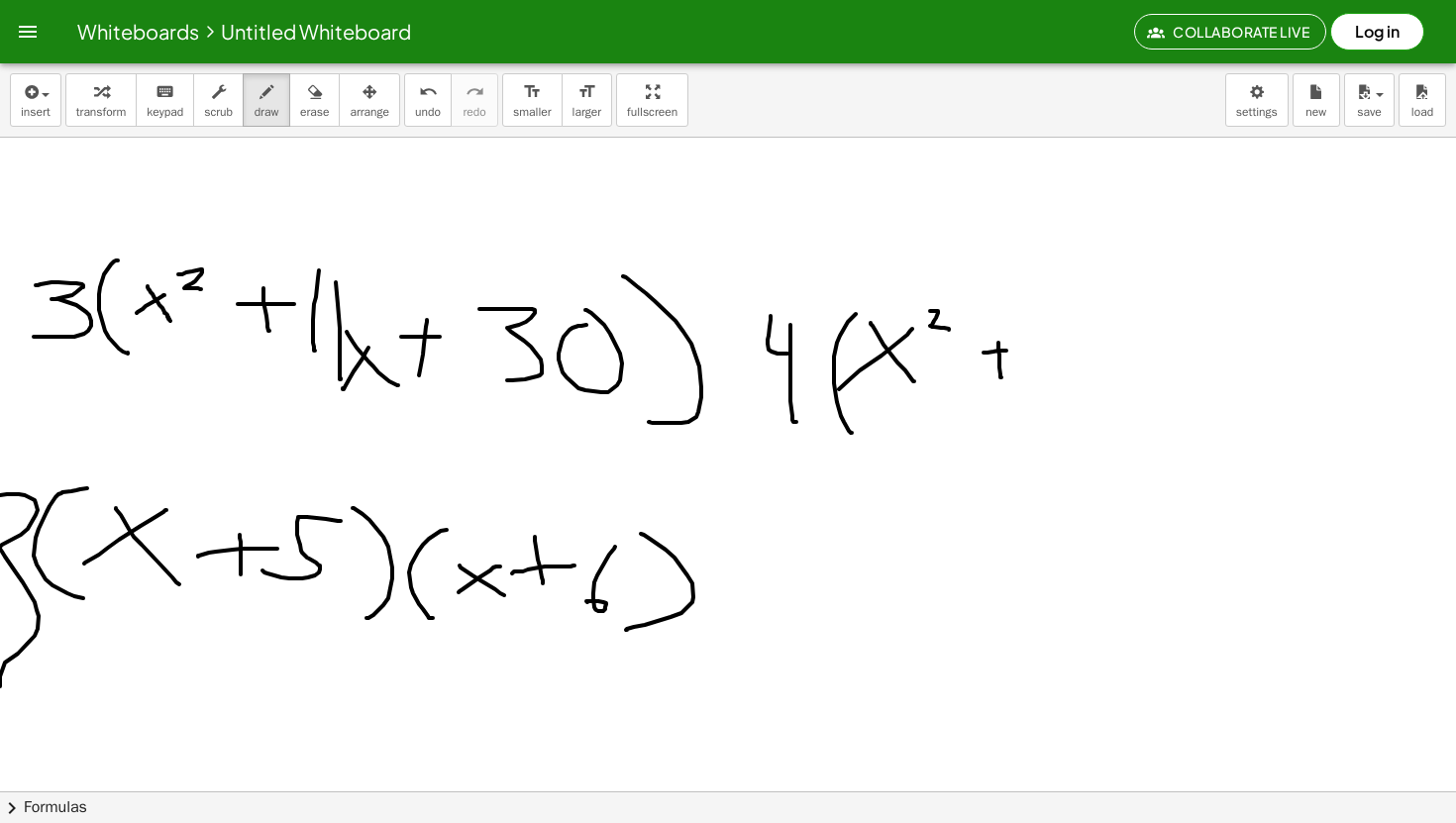 drag, startPoint x: 999, startPoint y: 360, endPoint x: 1003, endPoint y: 374, distance: 14.56022 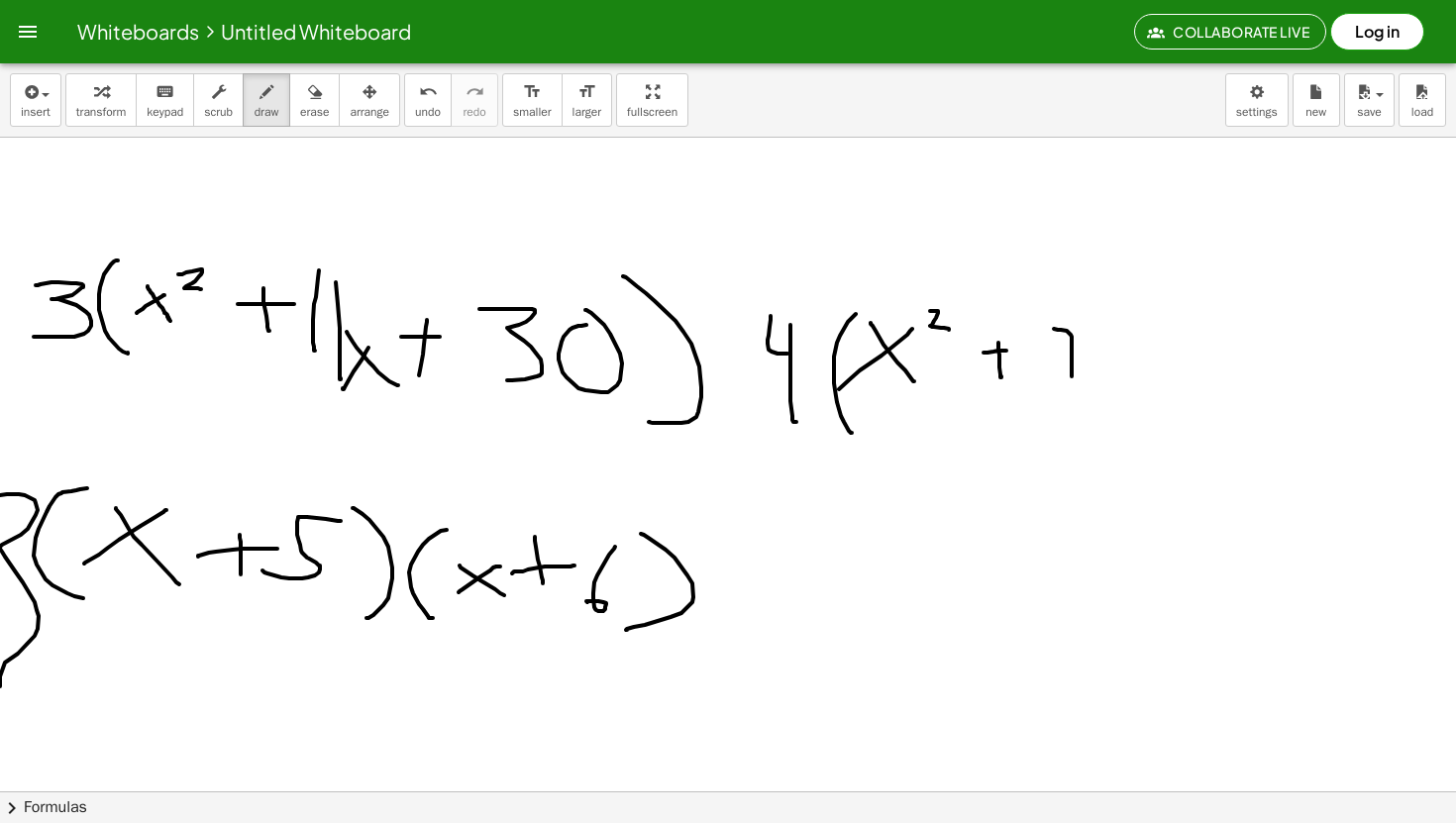 drag, startPoint x: 1054, startPoint y: 329, endPoint x: 1075, endPoint y: 398, distance: 72.124892 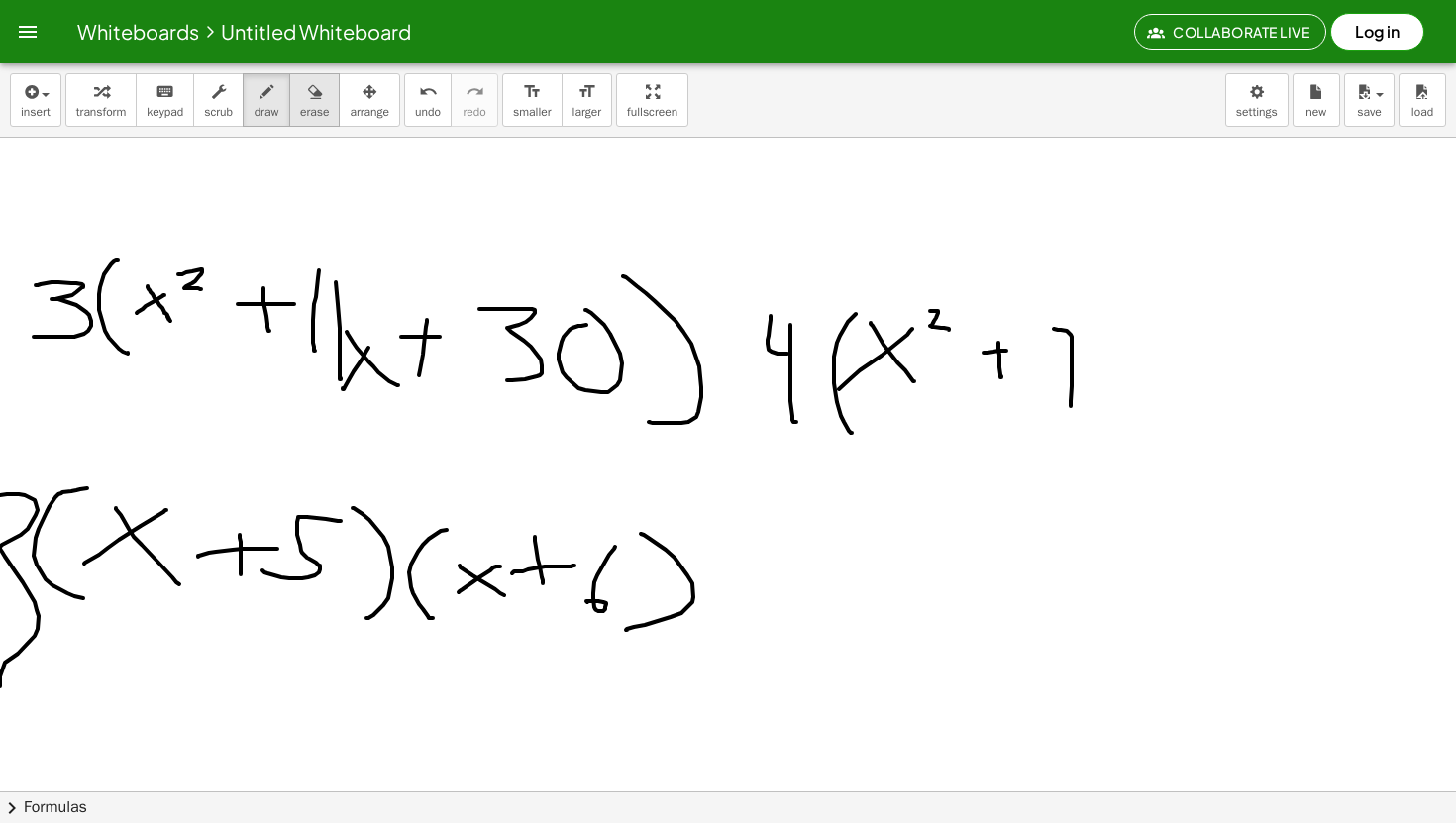 click at bounding box center [315, 92] 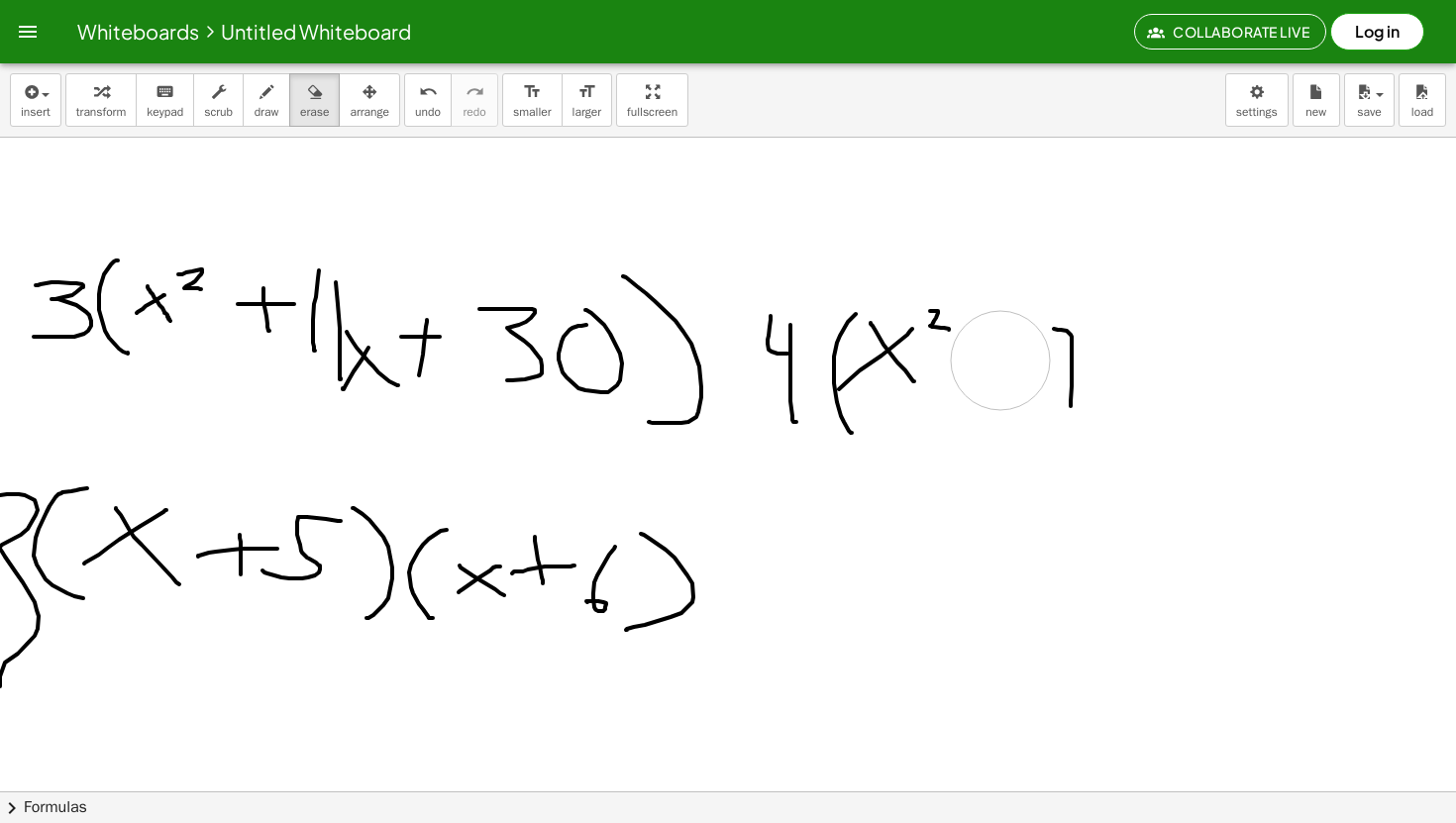 click at bounding box center [728, 855] 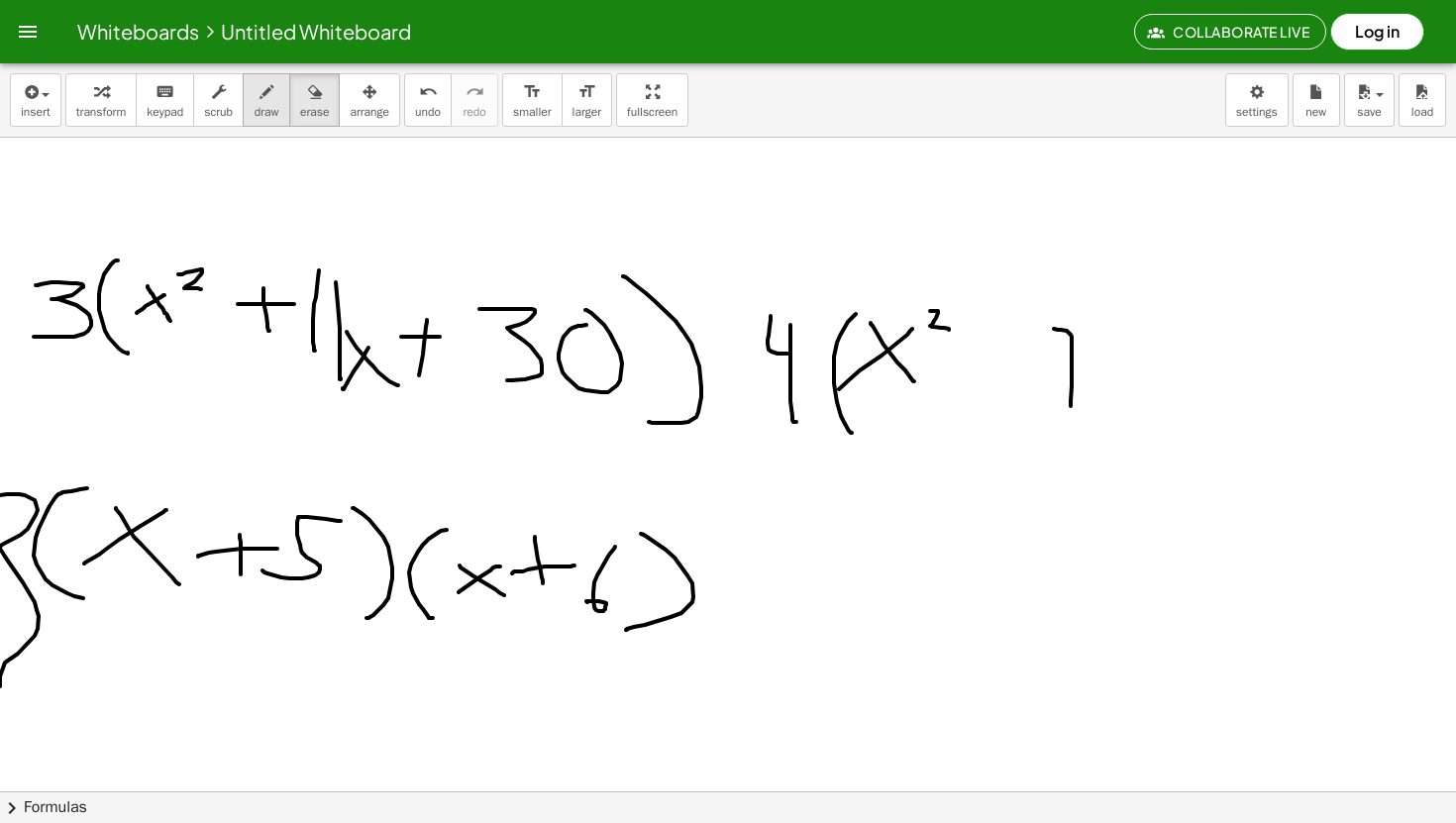 click on "draw" at bounding box center (266, 100) 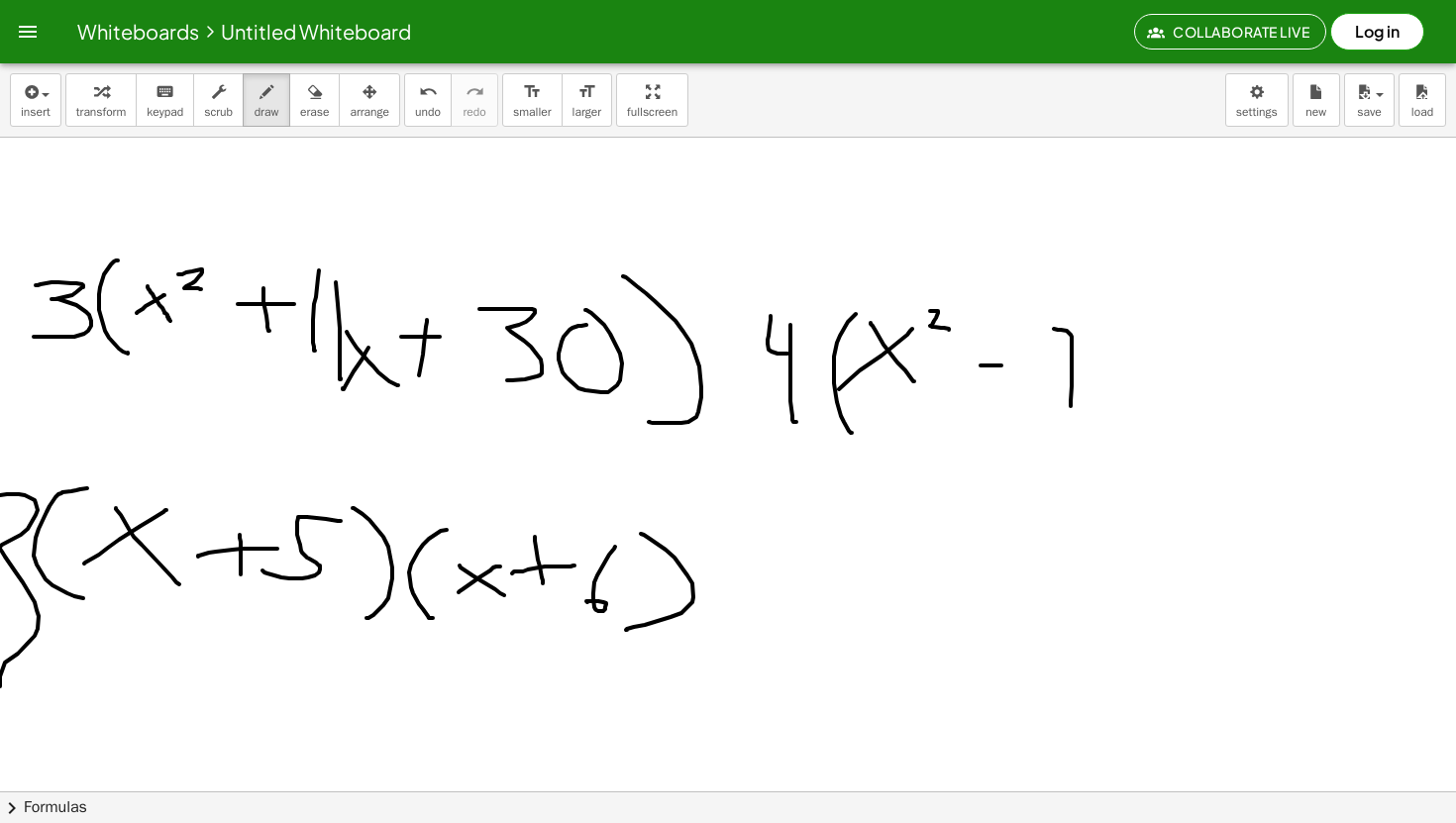 drag, startPoint x: 981, startPoint y: 365, endPoint x: 1012, endPoint y: 365, distance: 31 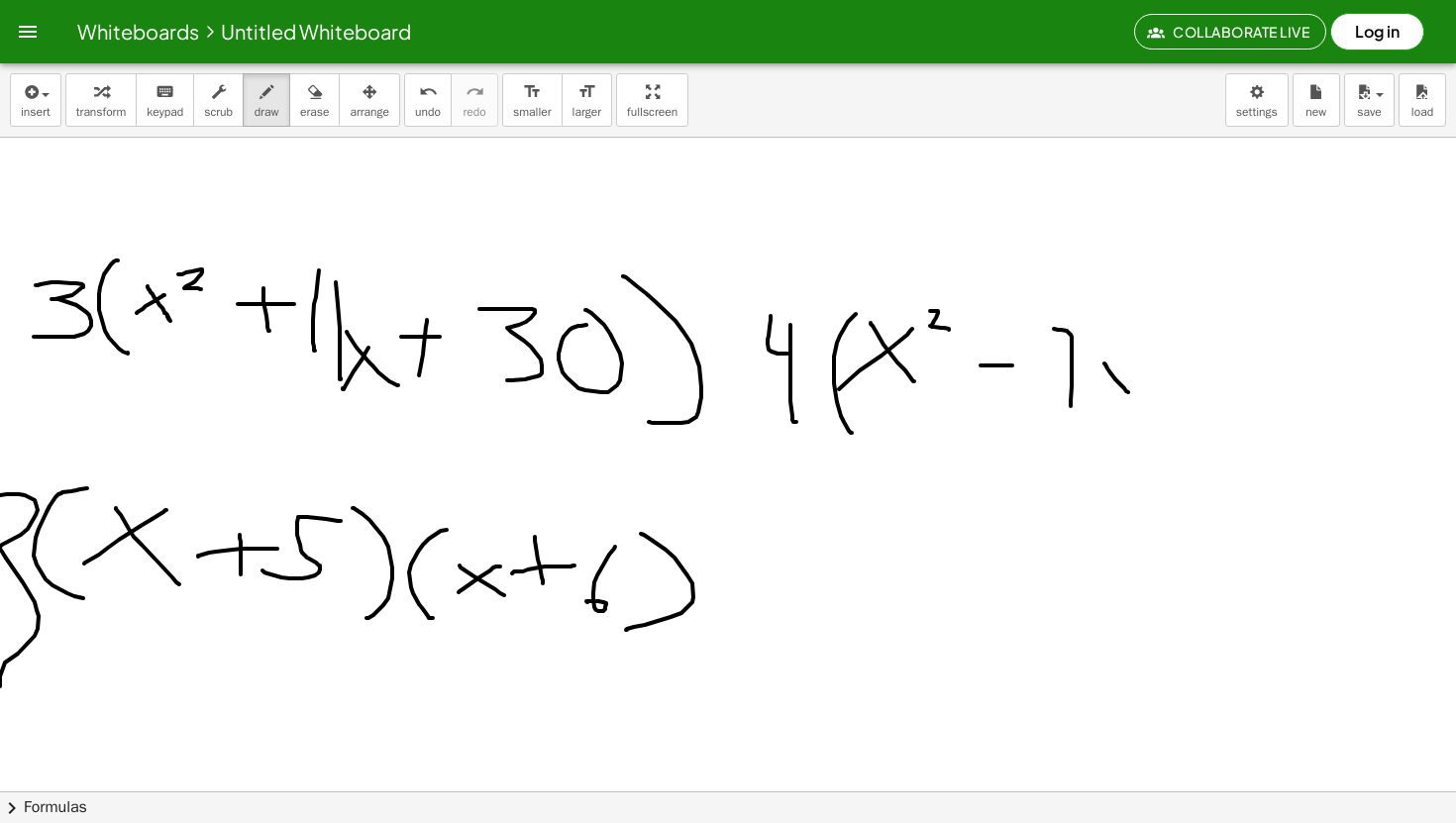 drag, startPoint x: 1104, startPoint y: 363, endPoint x: 1129, endPoint y: 392, distance: 38.28838 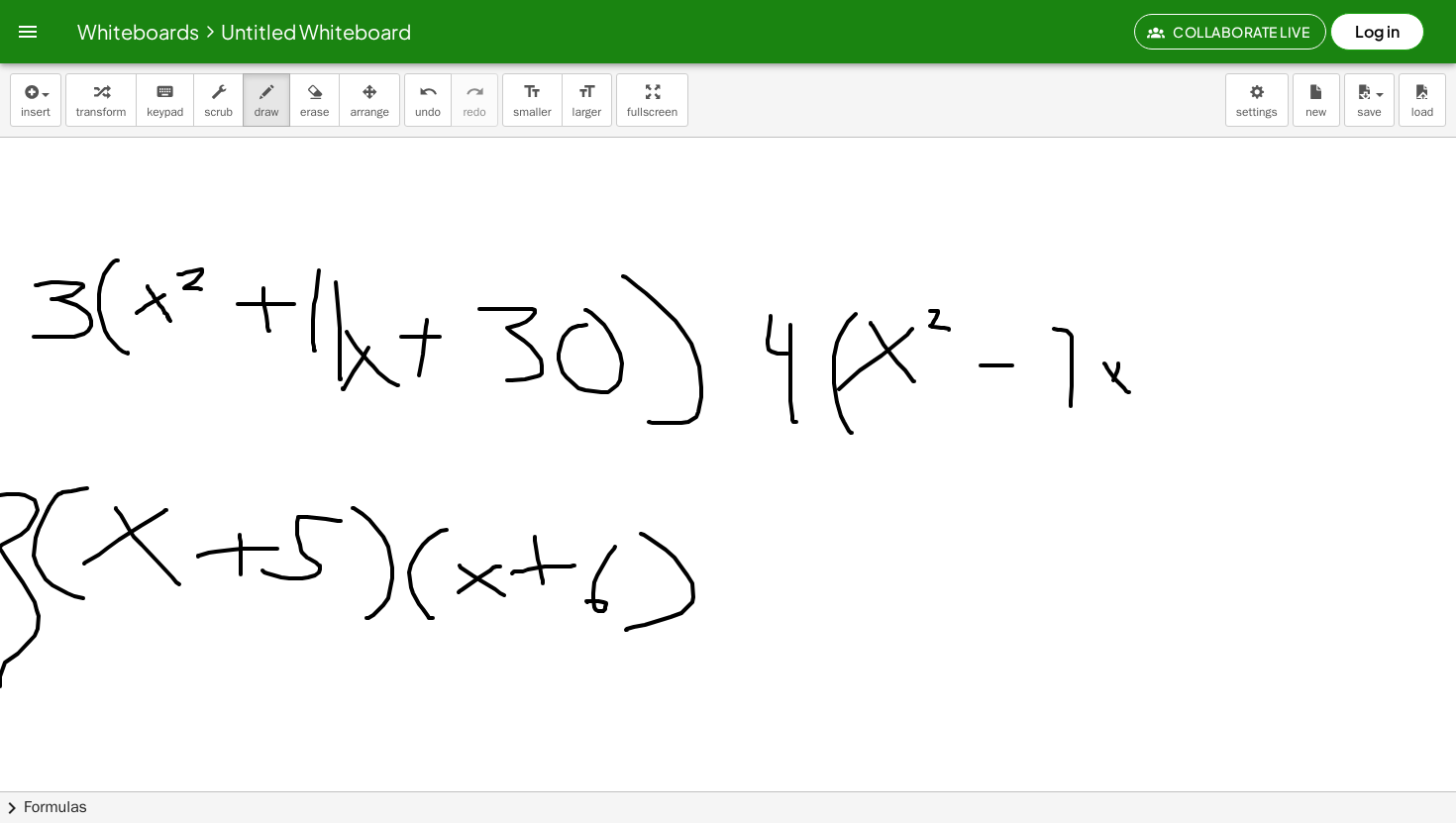 drag, startPoint x: 1113, startPoint y: 380, endPoint x: 1110, endPoint y: 396, distance: 16.27882 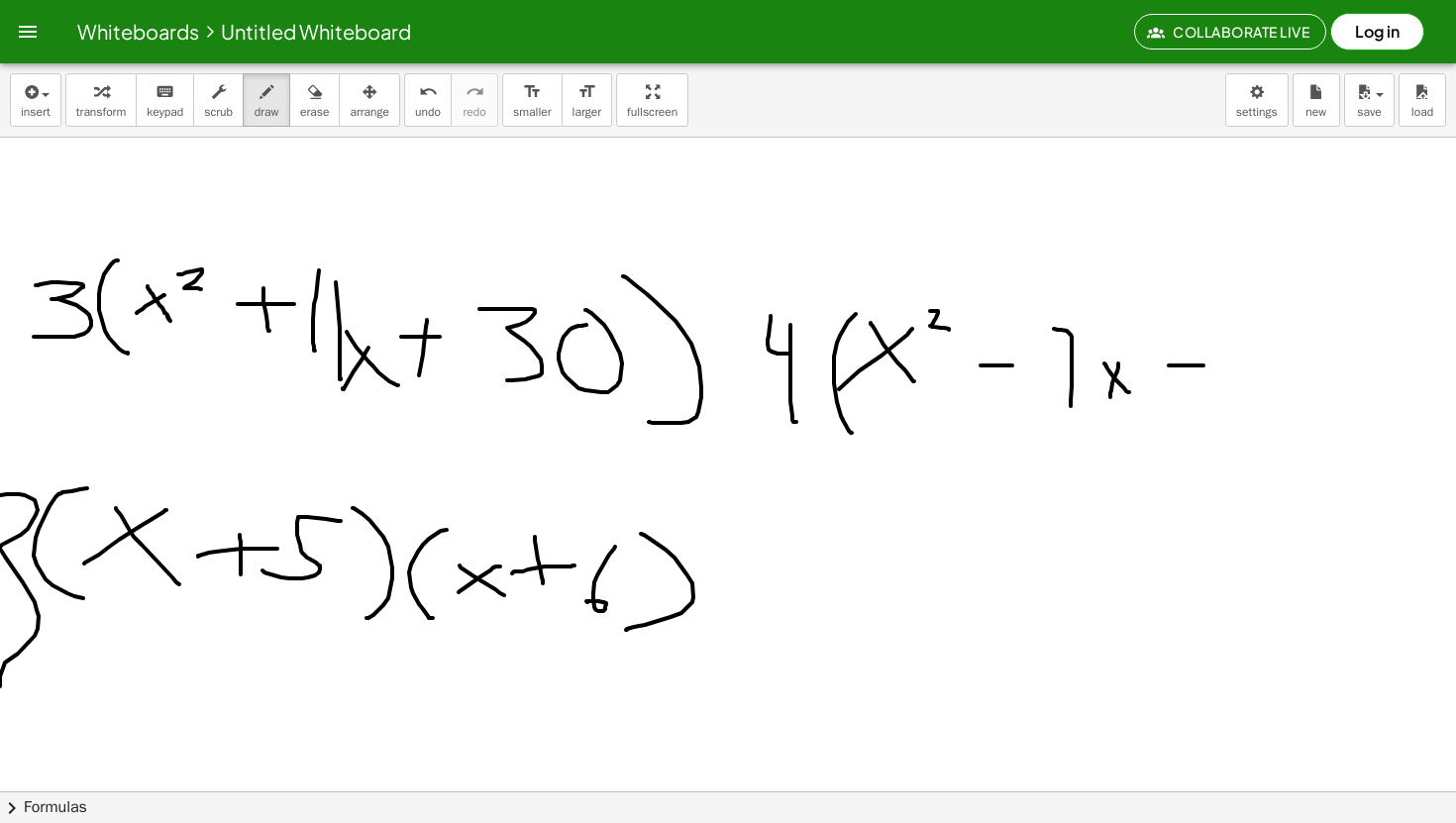 drag, startPoint x: 1169, startPoint y: 365, endPoint x: 1203, endPoint y: 365, distance: 34 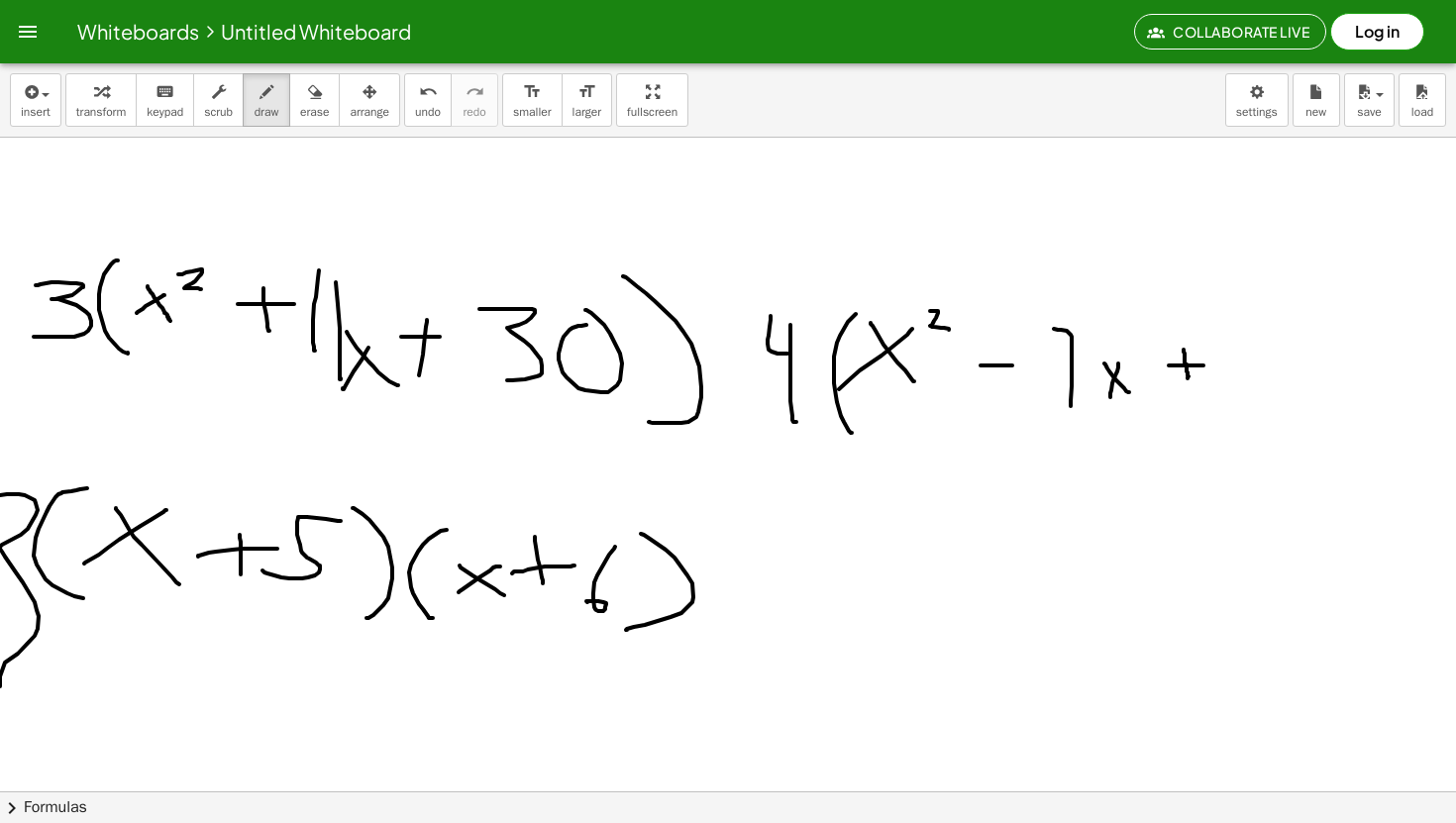 drag, startPoint x: 1184, startPoint y: 352, endPoint x: 1189, endPoint y: 378, distance: 26.4764 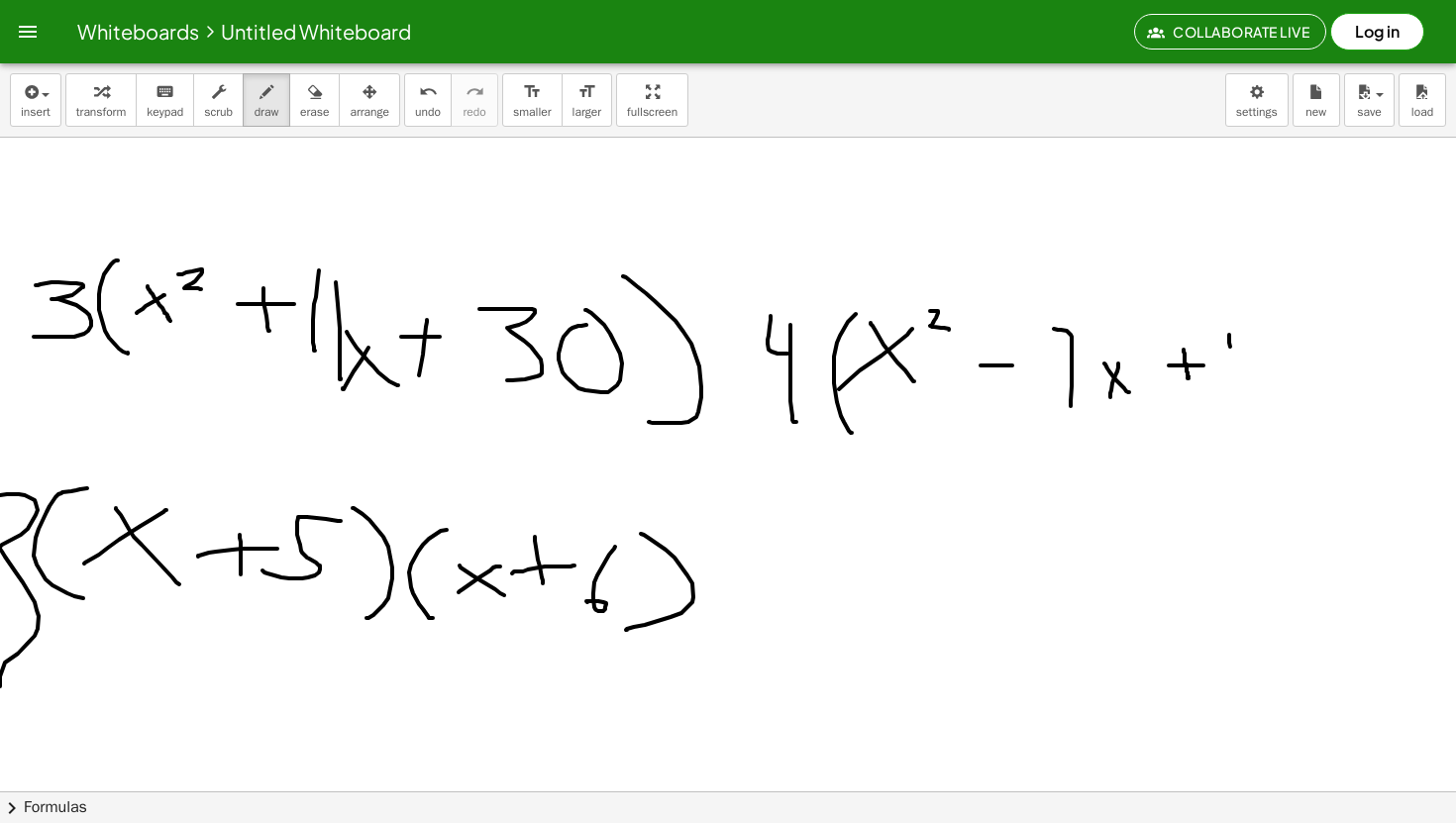 drag, startPoint x: 1229, startPoint y: 336, endPoint x: 1237, endPoint y: 397, distance: 61.522 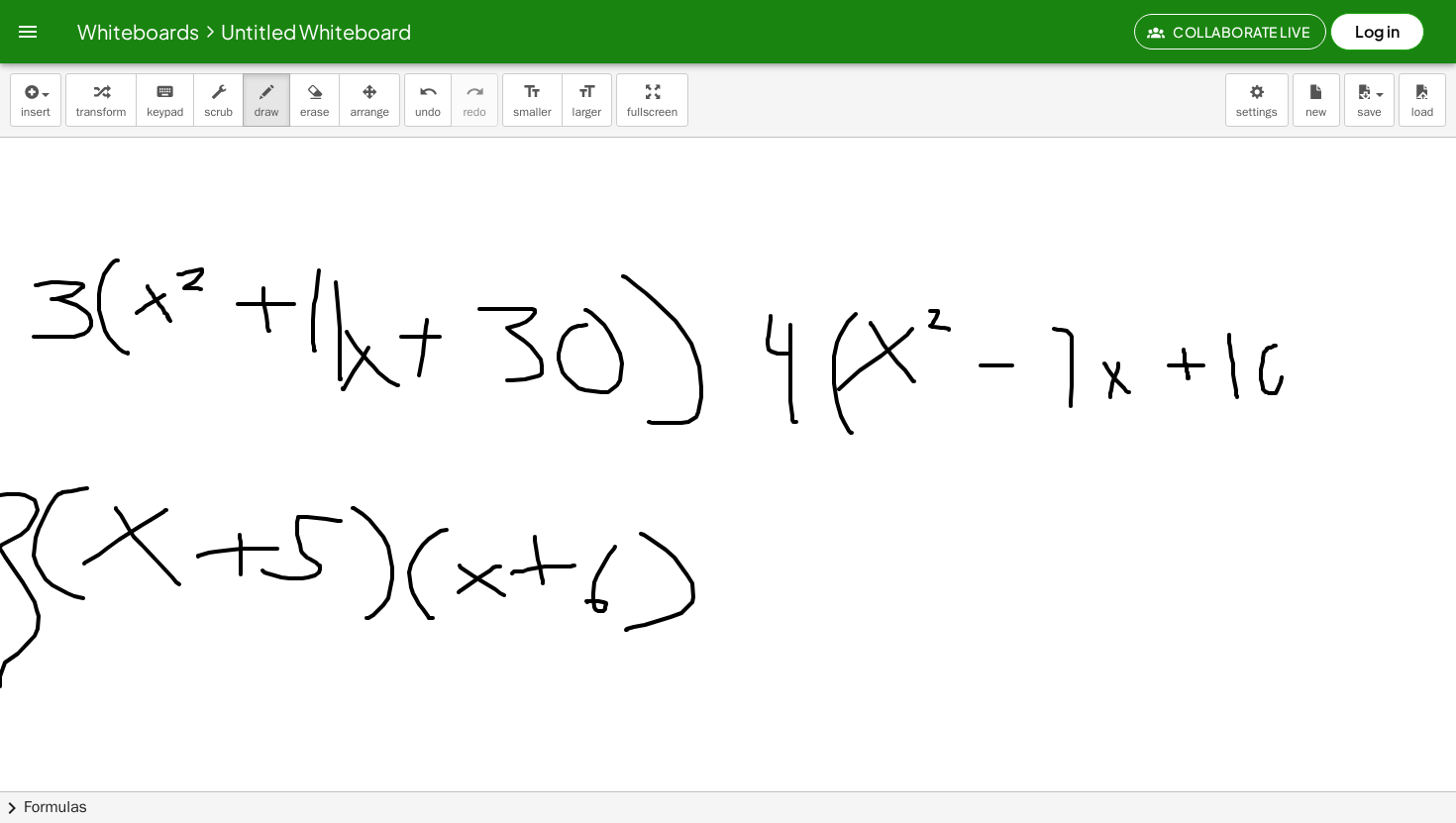 click at bounding box center [728, 855] 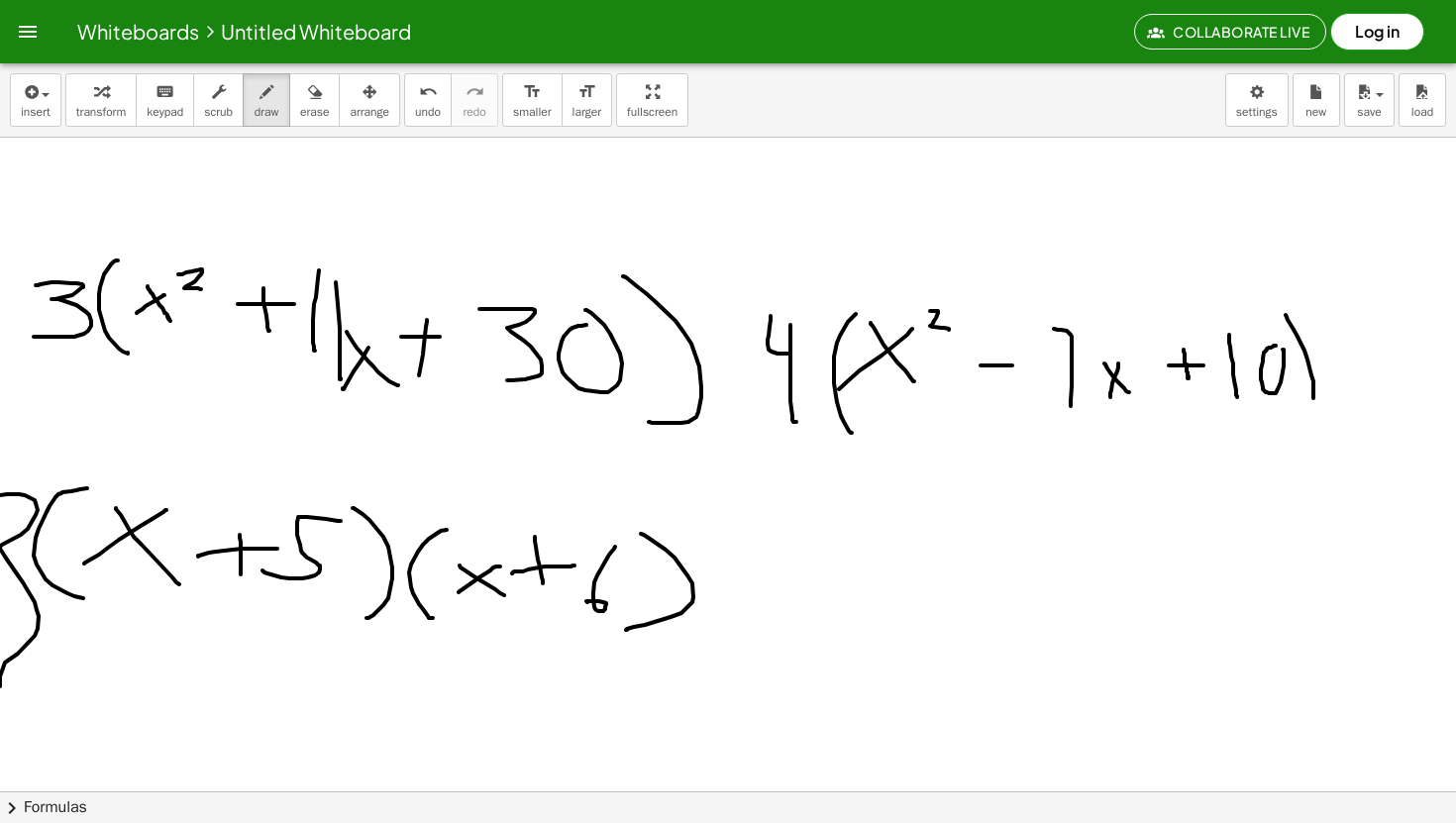 drag, startPoint x: 1287, startPoint y: 317, endPoint x: 1305, endPoint y: 424, distance: 108.50346 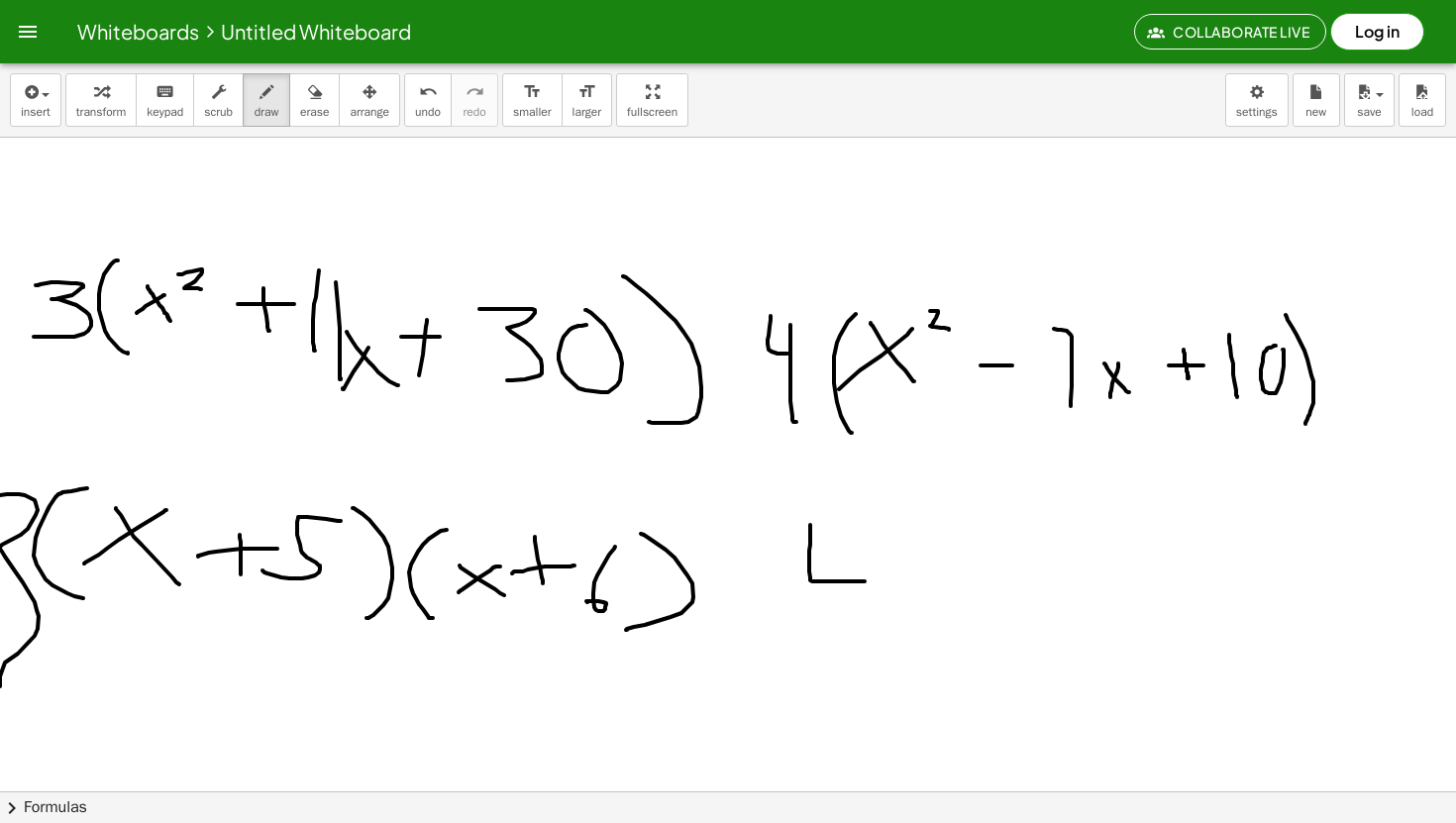 drag, startPoint x: 810, startPoint y: 525, endPoint x: 865, endPoint y: 581, distance: 78.49204 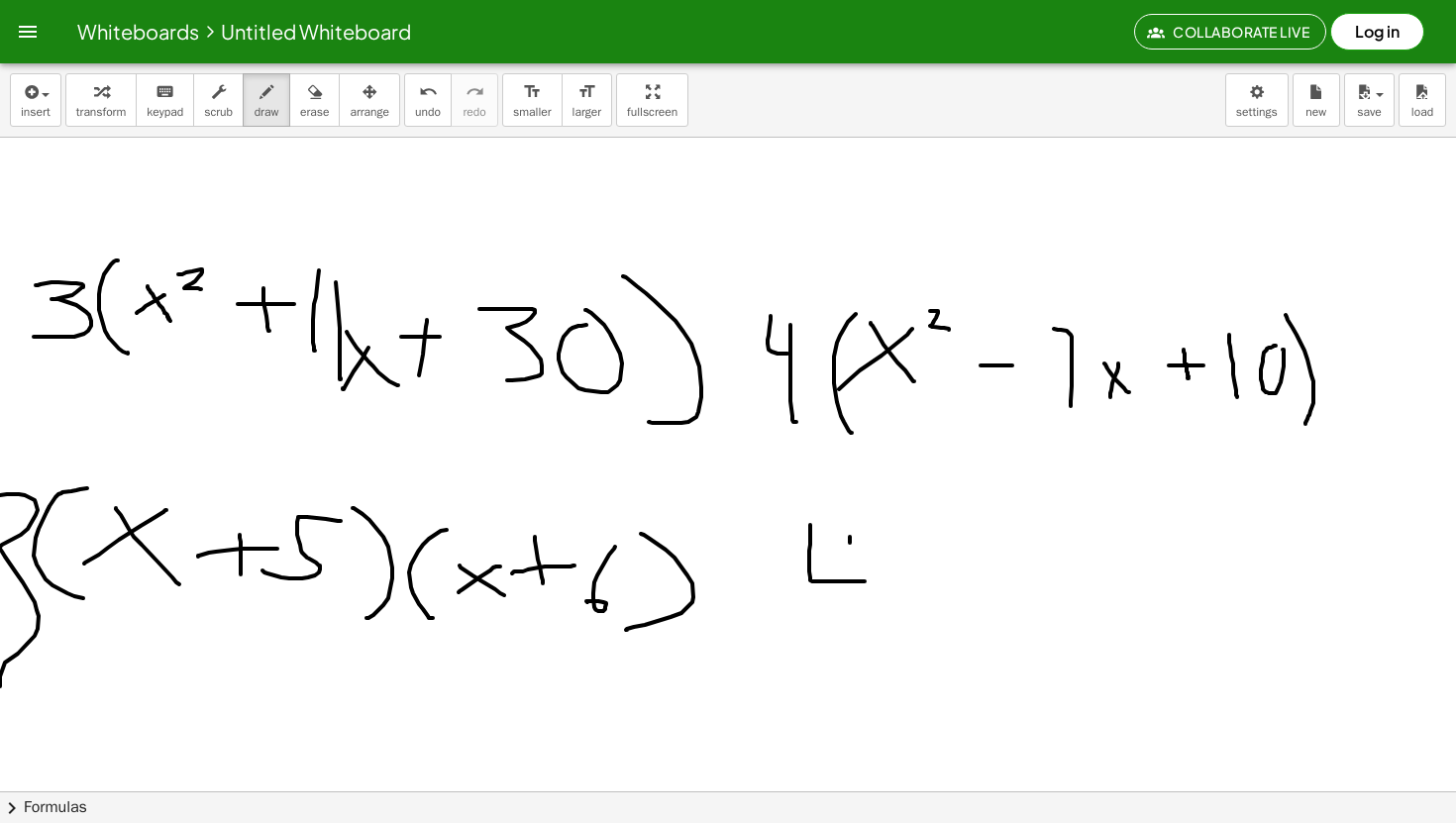 drag, startPoint x: 850, startPoint y: 543, endPoint x: 858, endPoint y: 611, distance: 68.46897 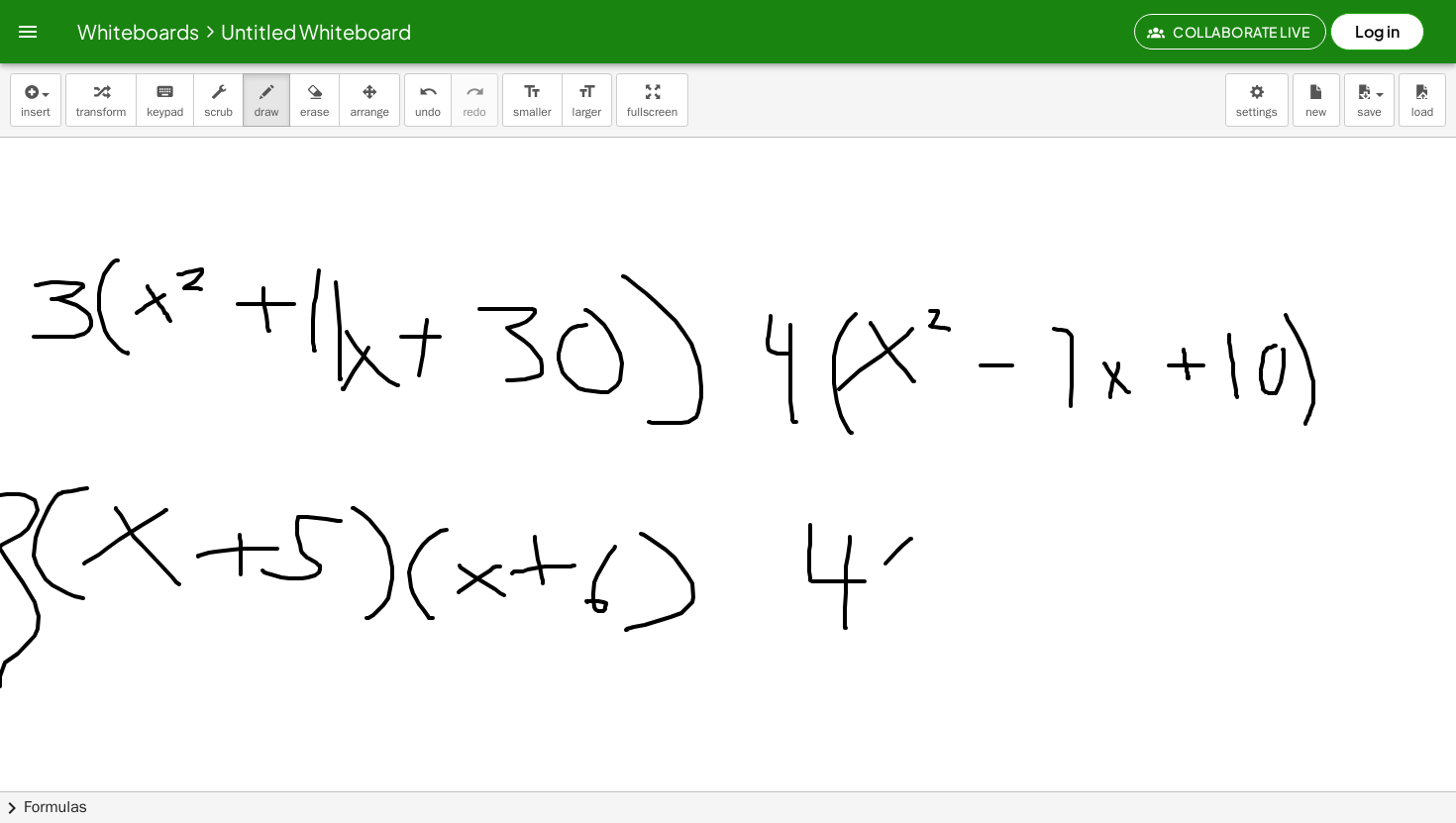 drag, startPoint x: 911, startPoint y: 539, endPoint x: 898, endPoint y: 646, distance: 107.786827 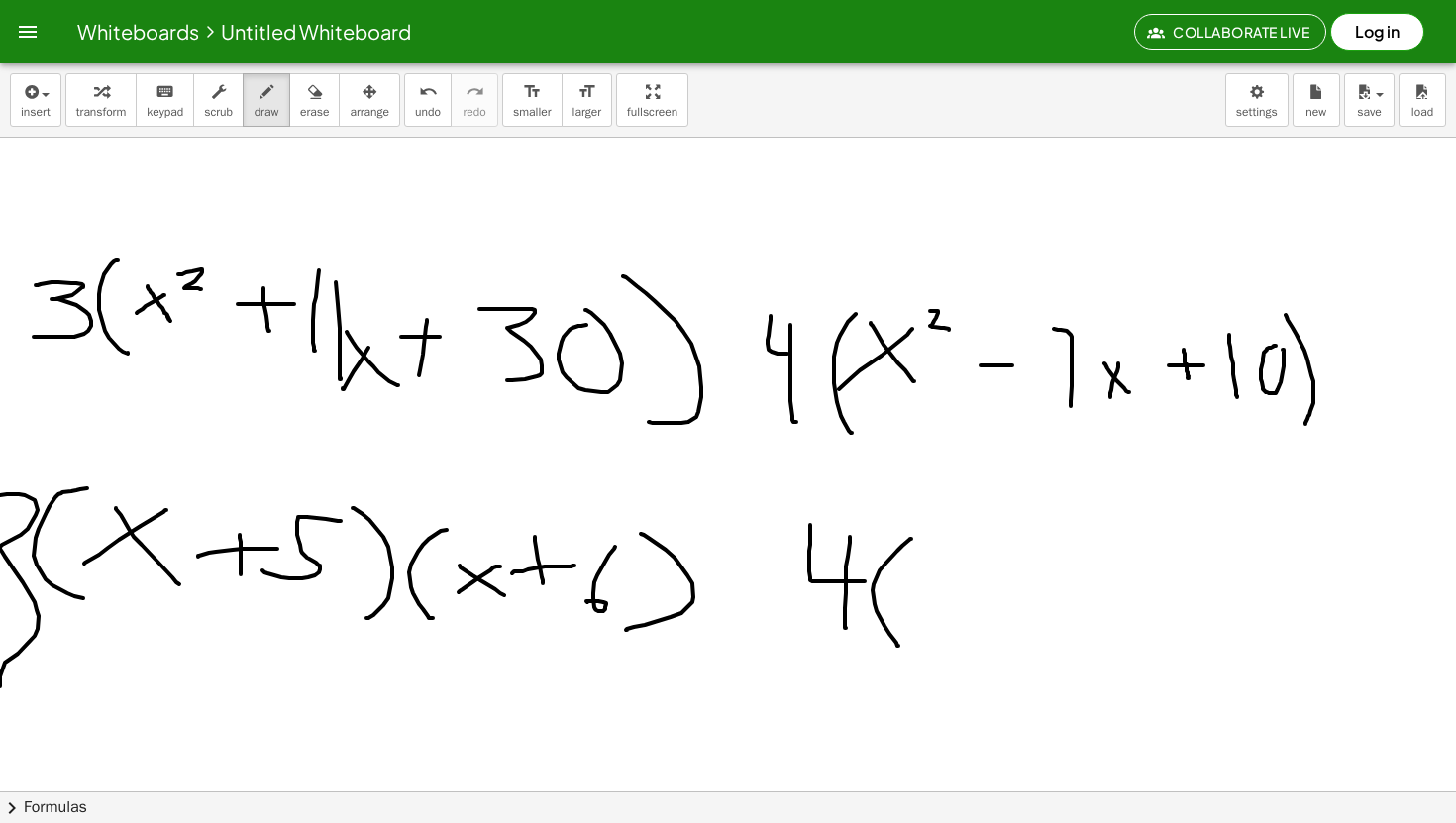 drag, startPoint x: 907, startPoint y: 592, endPoint x: 952, endPoint y: 635, distance: 62.241465 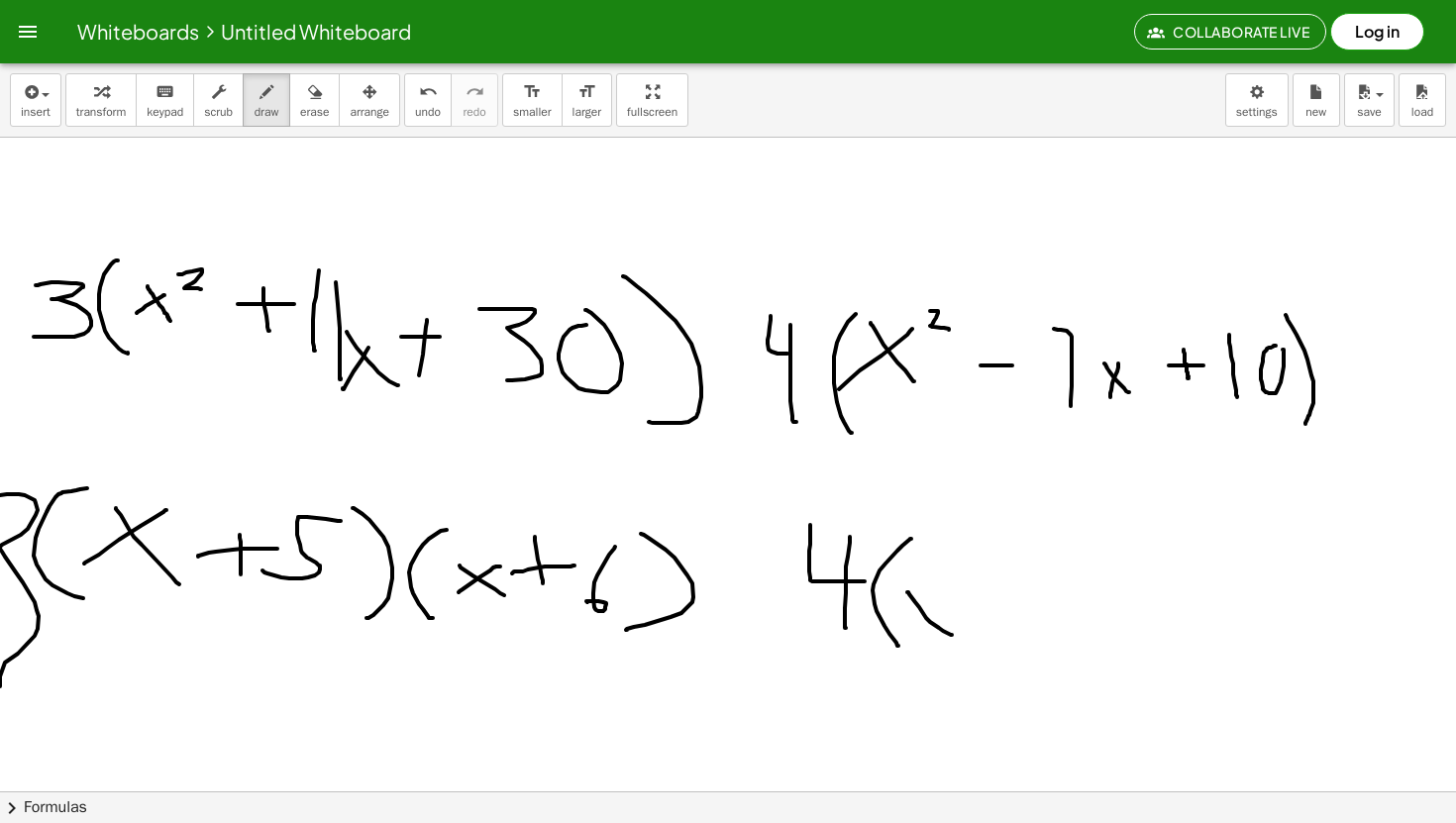 drag, startPoint x: 937, startPoint y: 607, endPoint x: 923, endPoint y: 636, distance: 32.202484 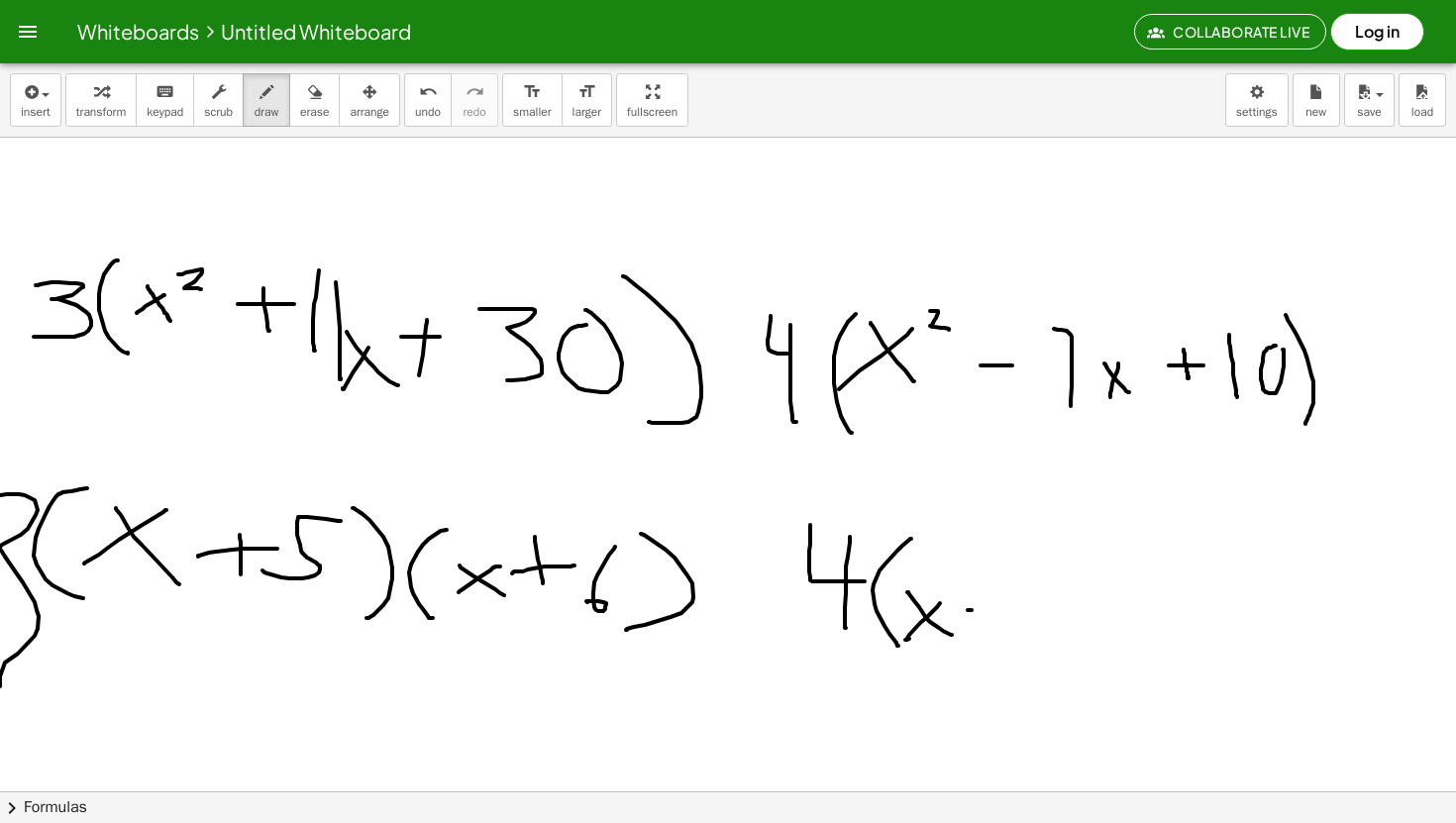 drag, startPoint x: 968, startPoint y: 610, endPoint x: 989, endPoint y: 609, distance: 21.023796 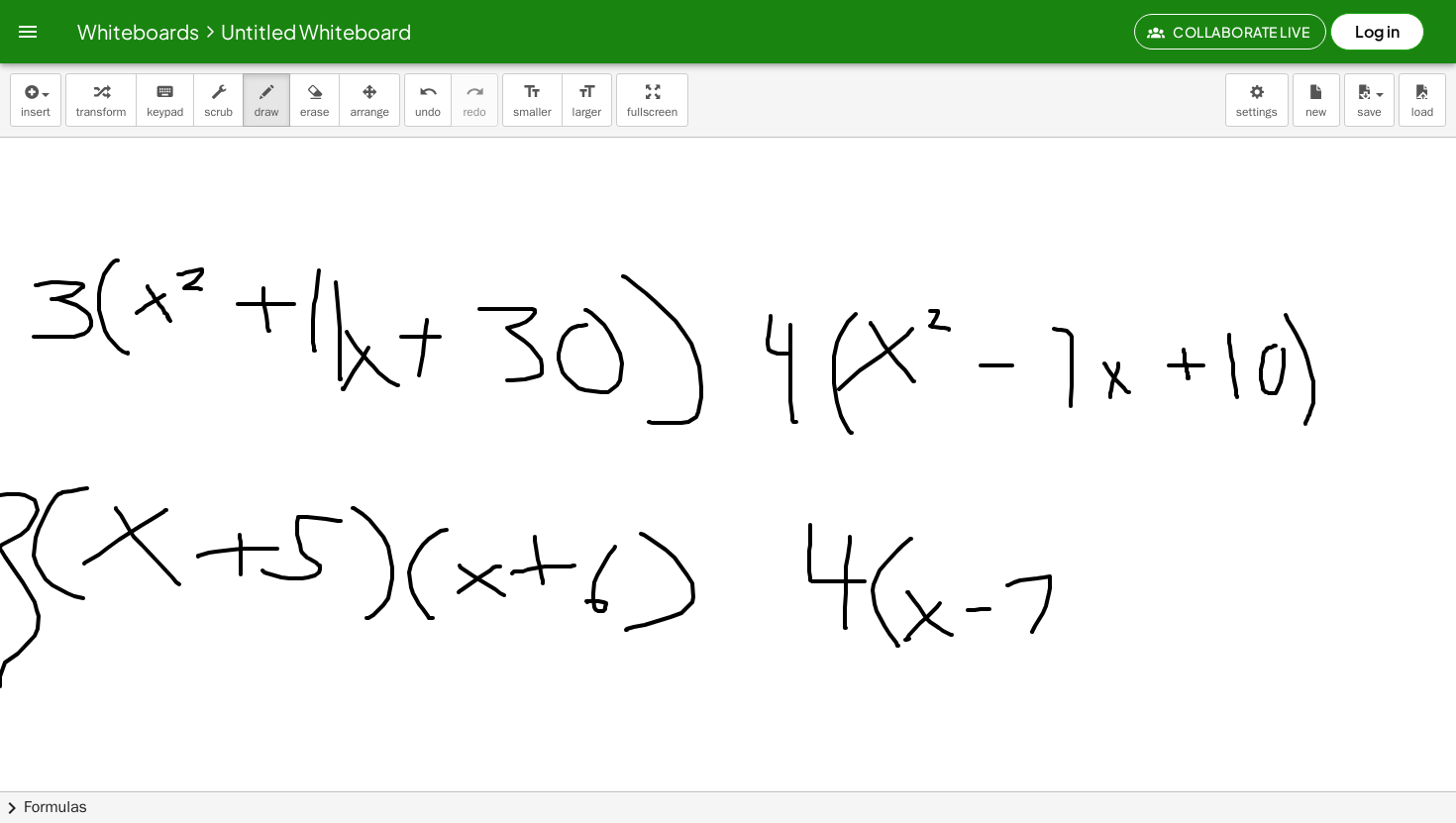 drag, startPoint x: 1007, startPoint y: 585, endPoint x: 1047, endPoint y: 633, distance: 62.482 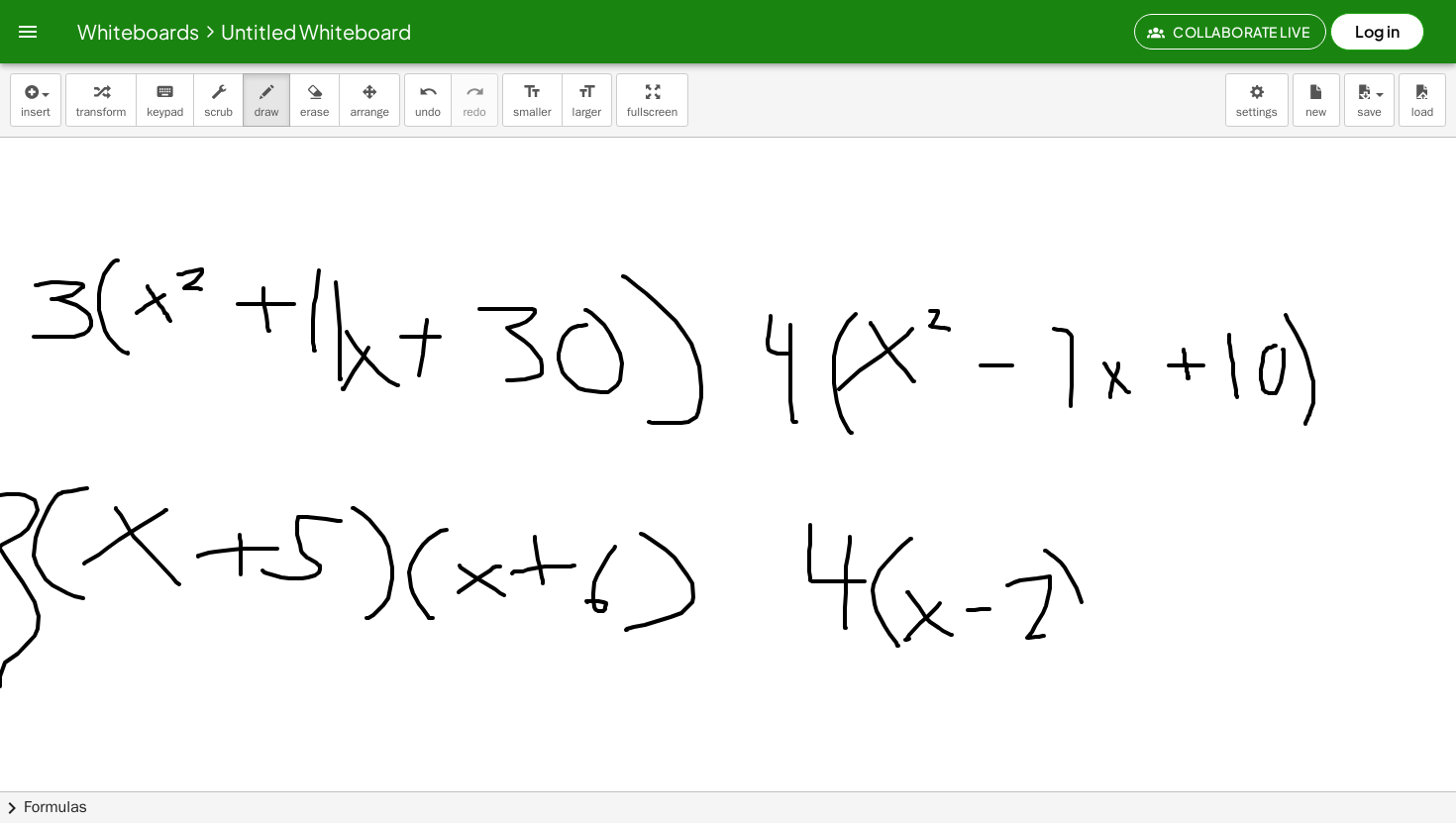 drag, startPoint x: 1082, startPoint y: 602, endPoint x: 1072, endPoint y: 646, distance: 45.122057 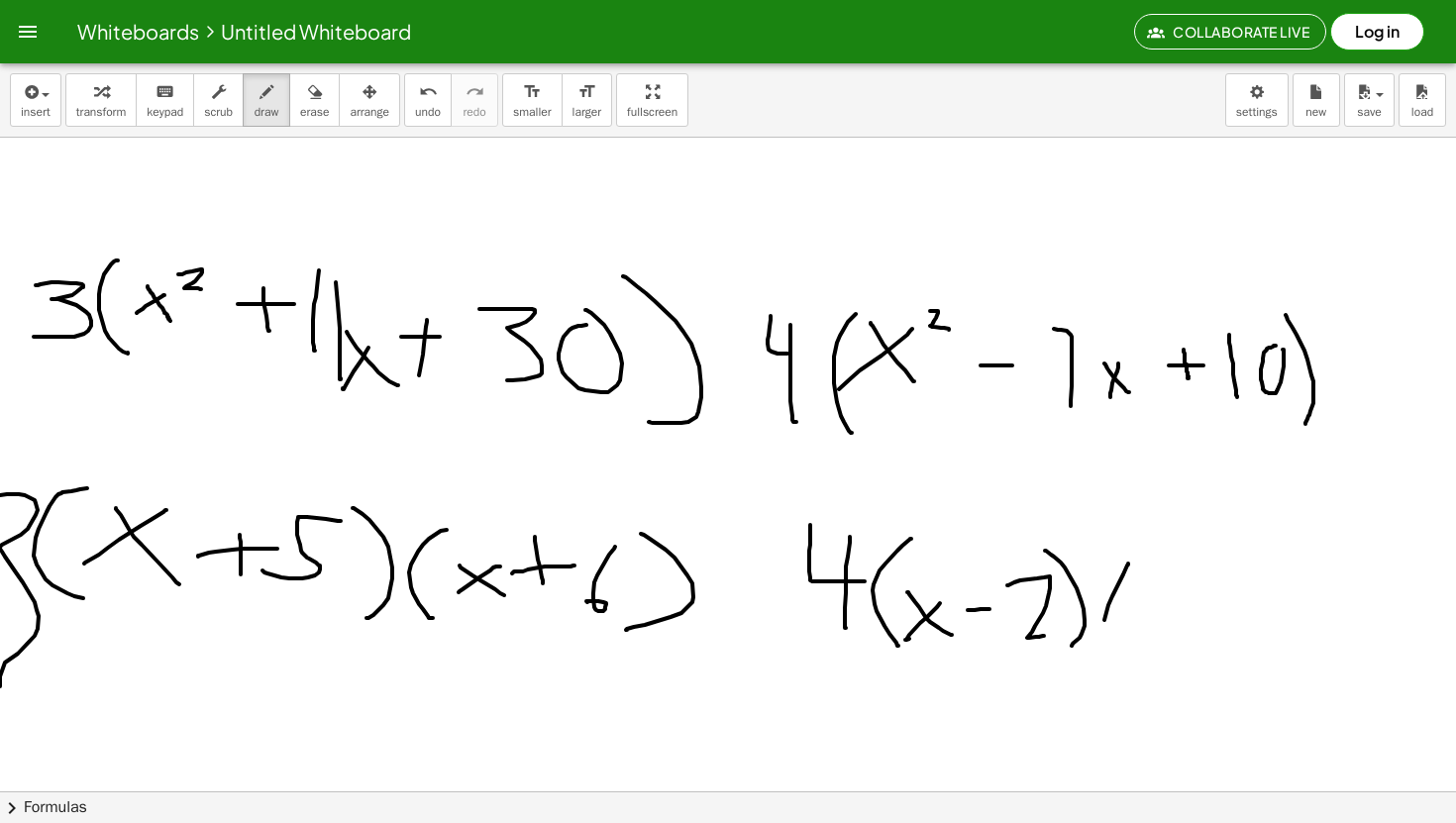 drag, startPoint x: 1123, startPoint y: 574, endPoint x: 1130, endPoint y: 644, distance: 70.34913 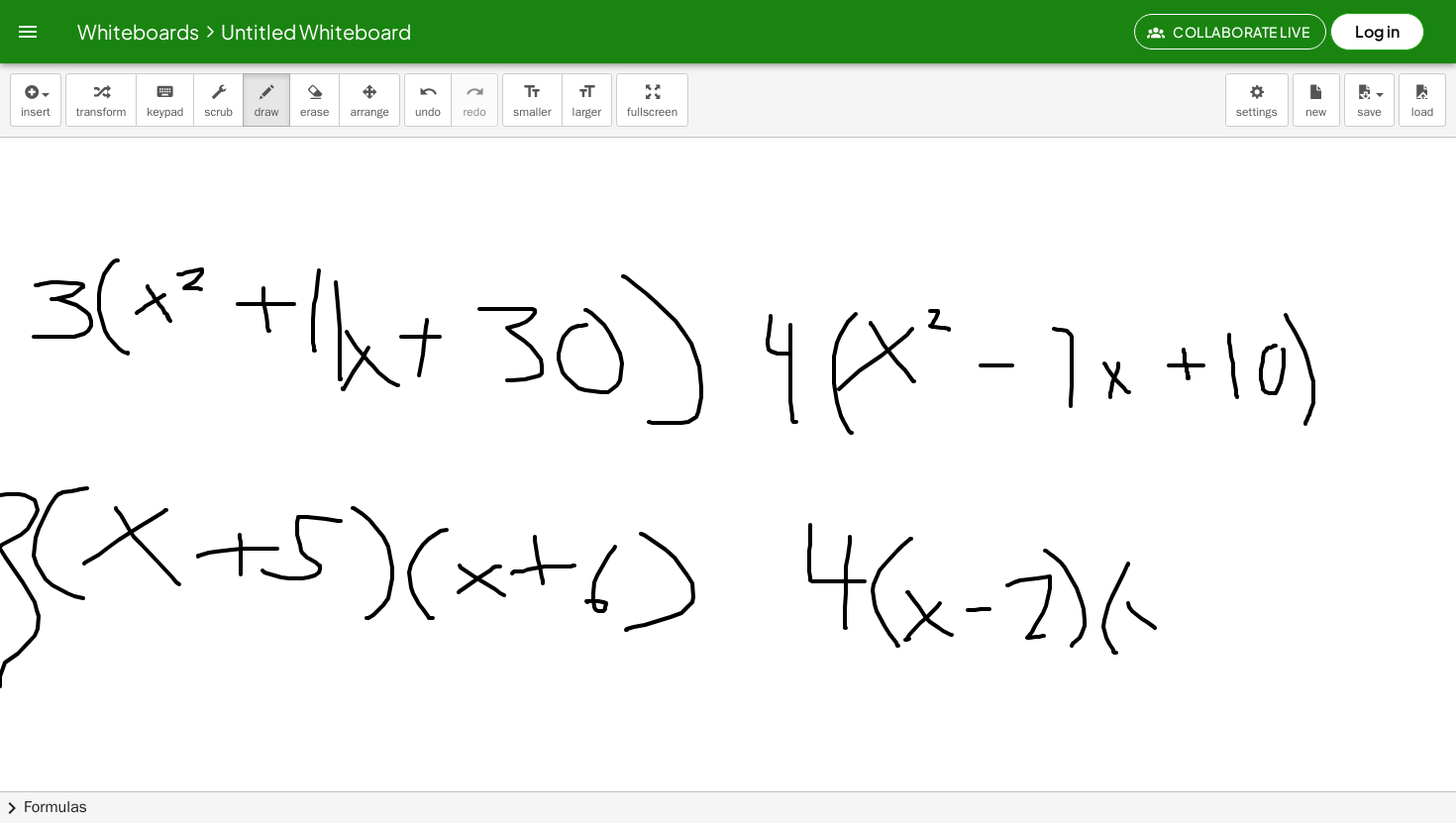 drag, startPoint x: 1128, startPoint y: 603, endPoint x: 1156, endPoint y: 628, distance: 37.536649 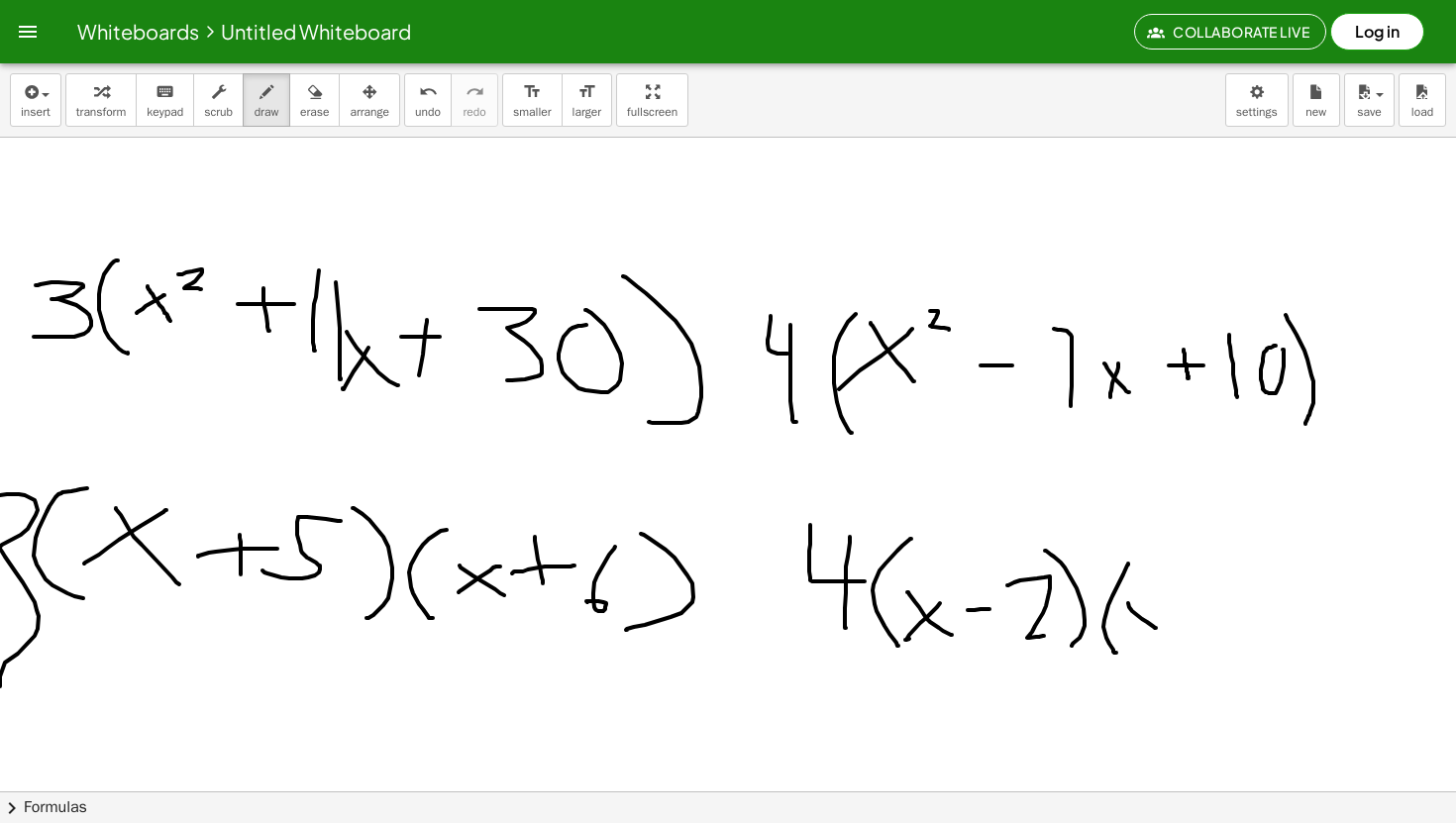 drag, startPoint x: 1157, startPoint y: 607, endPoint x: 1136, endPoint y: 639, distance: 38.27532 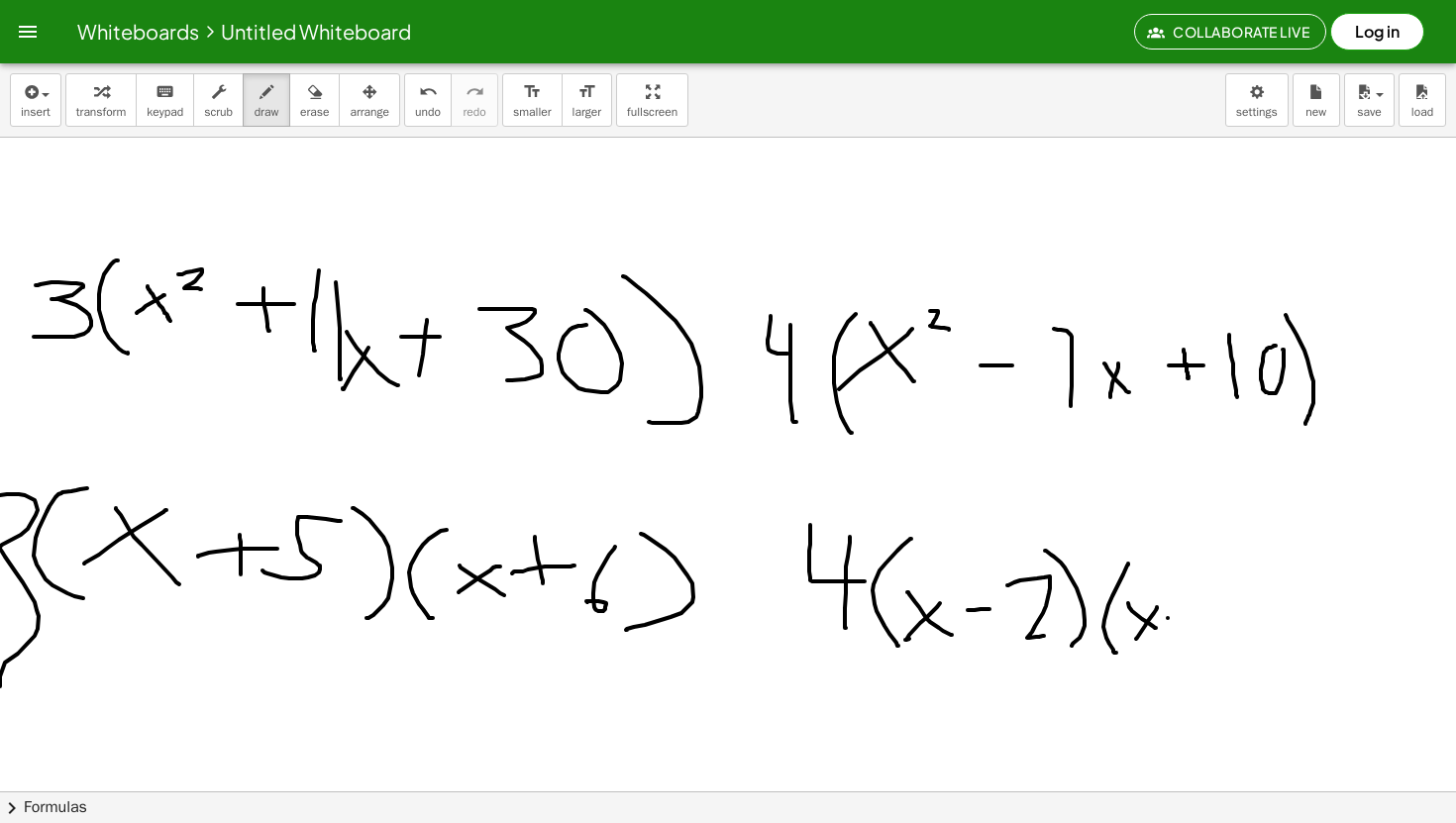 drag, startPoint x: 1168, startPoint y: 618, endPoint x: 1199, endPoint y: 612, distance: 31.57531 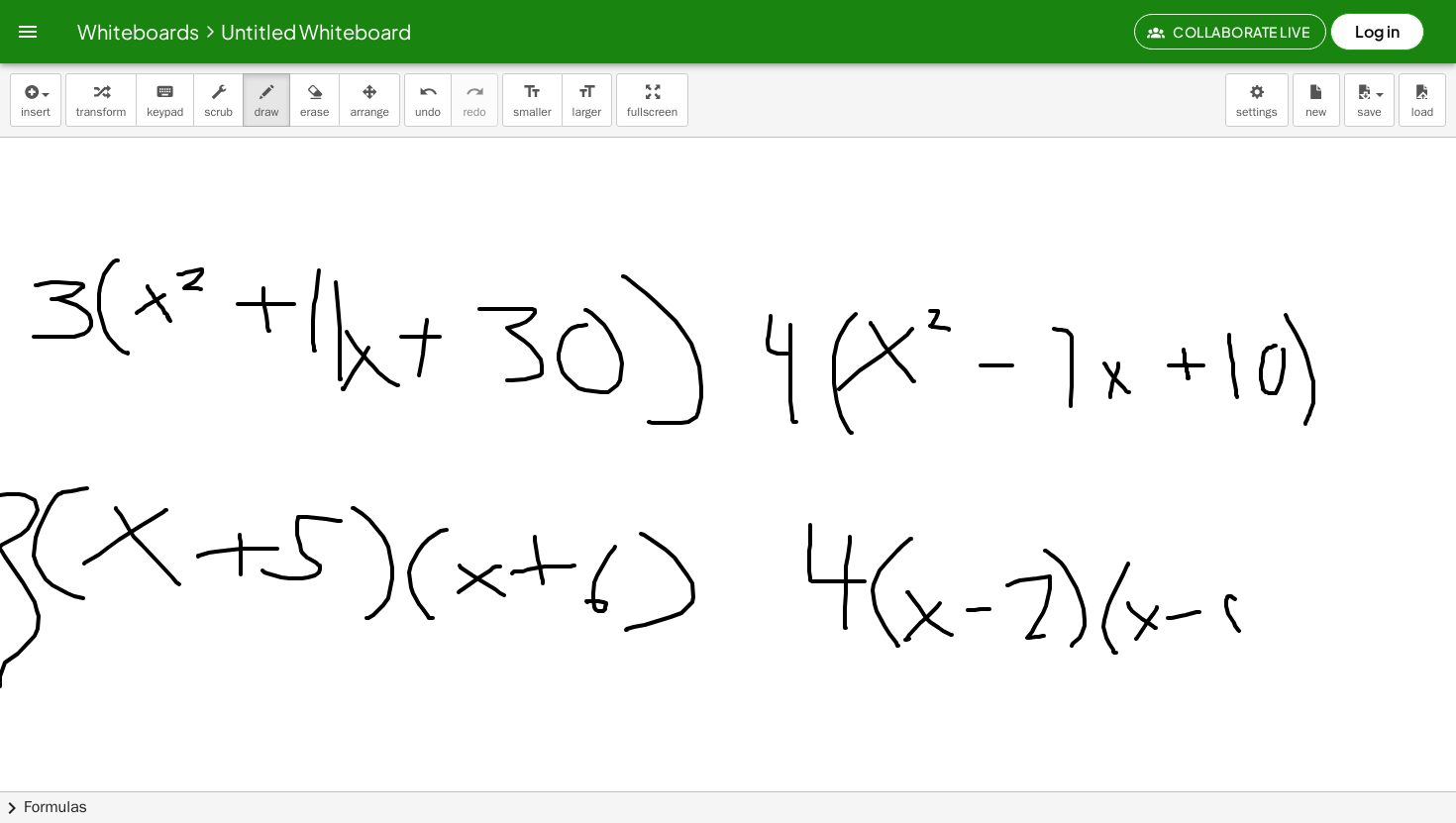 drag, startPoint x: 1235, startPoint y: 599, endPoint x: 1221, endPoint y: 629, distance: 33.105891 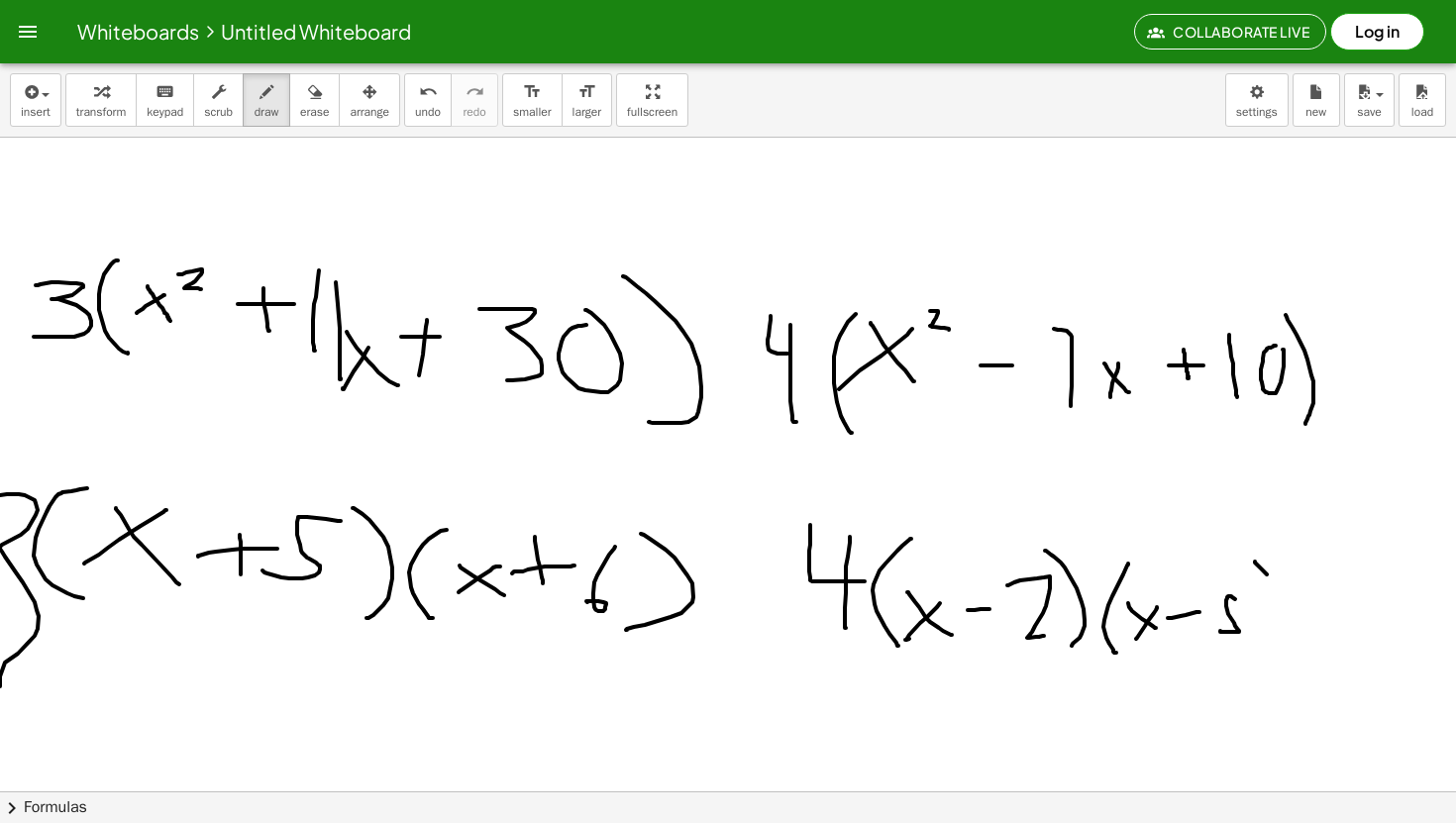 drag, startPoint x: 1267, startPoint y: 574, endPoint x: 1270, endPoint y: 670, distance: 96.04686 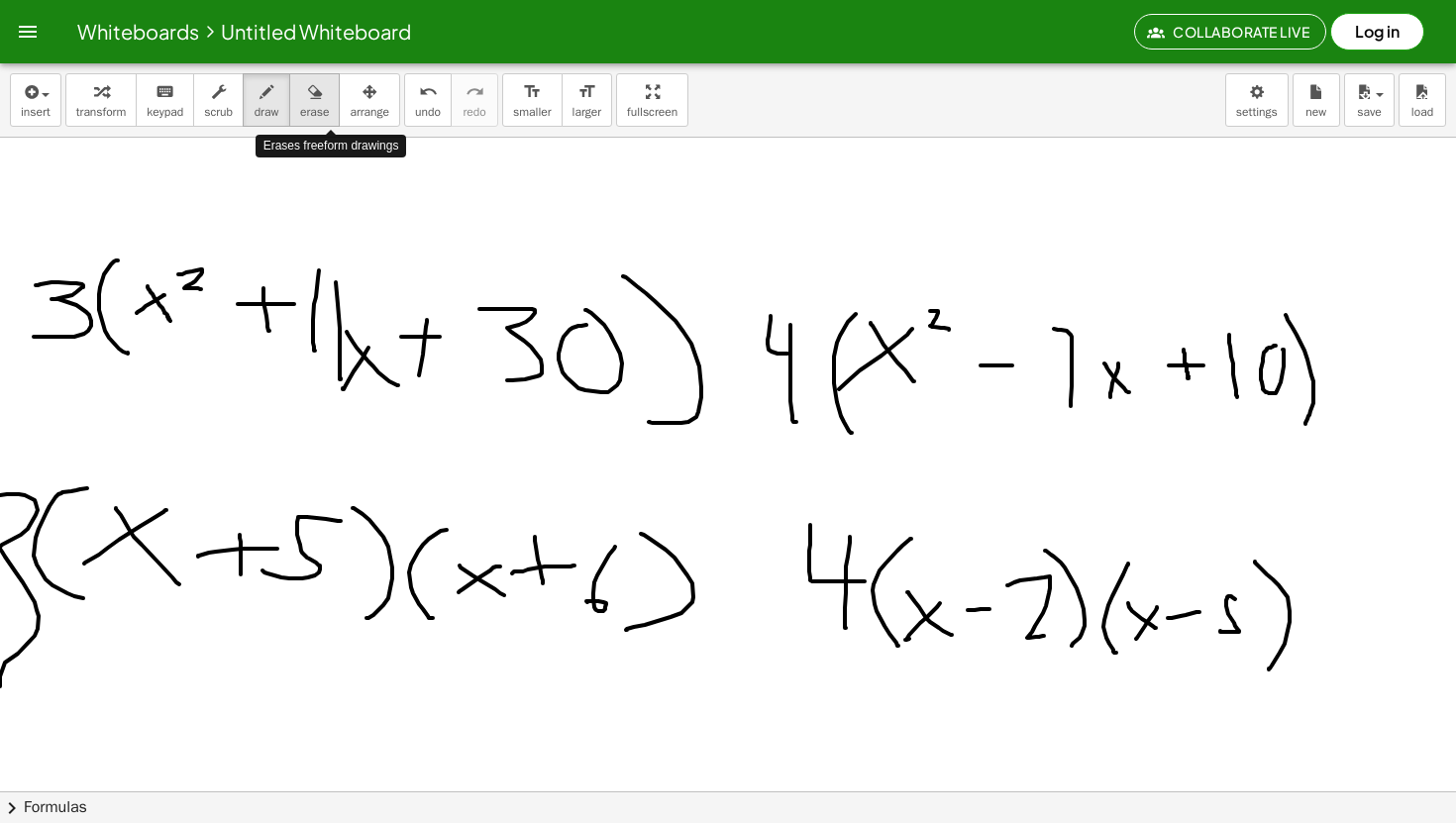 click at bounding box center [314, 91] 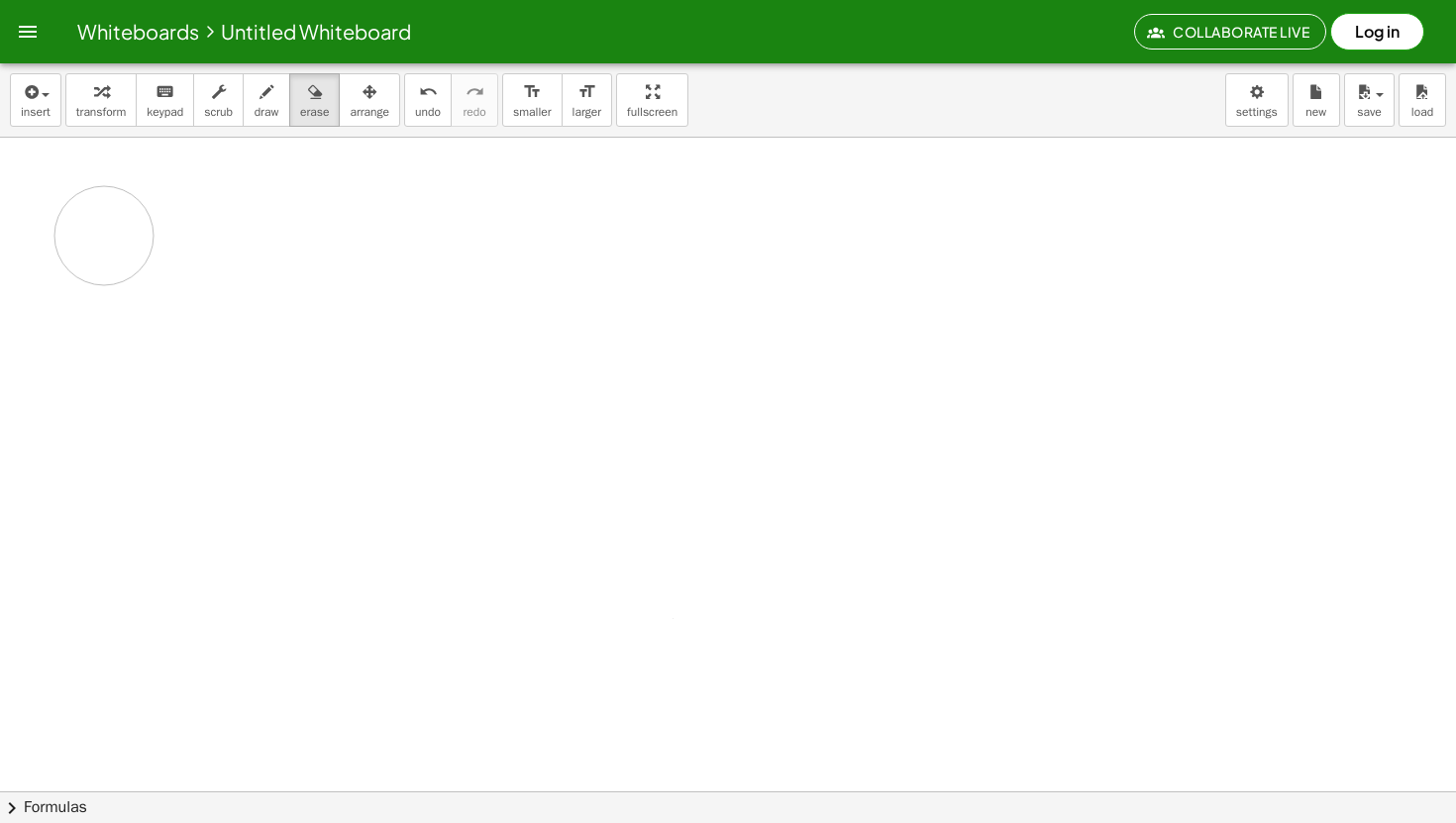 drag, startPoint x: 1121, startPoint y: 437, endPoint x: 190, endPoint y: 213, distance: 957.56827 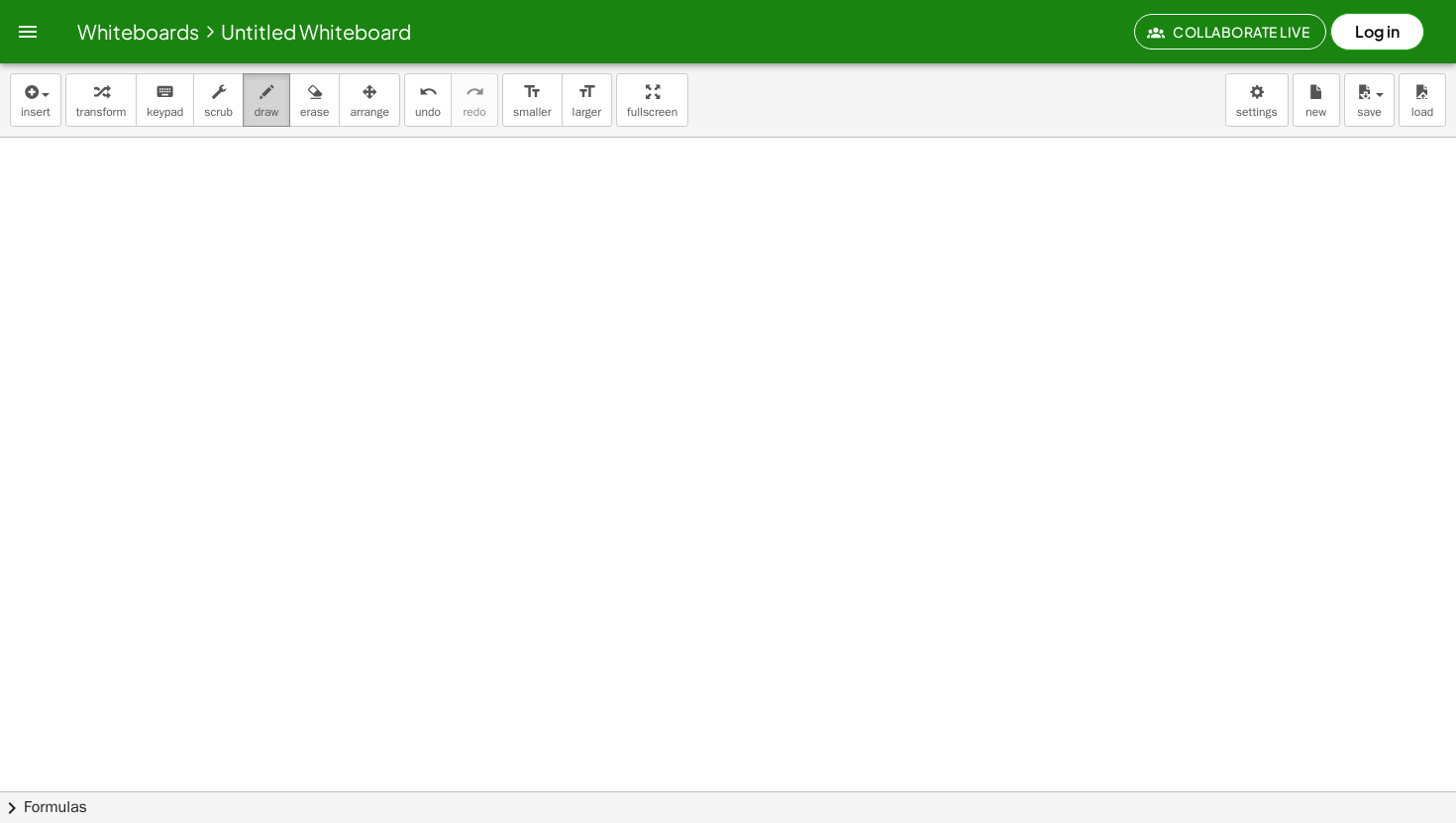 click at bounding box center [266, 91] 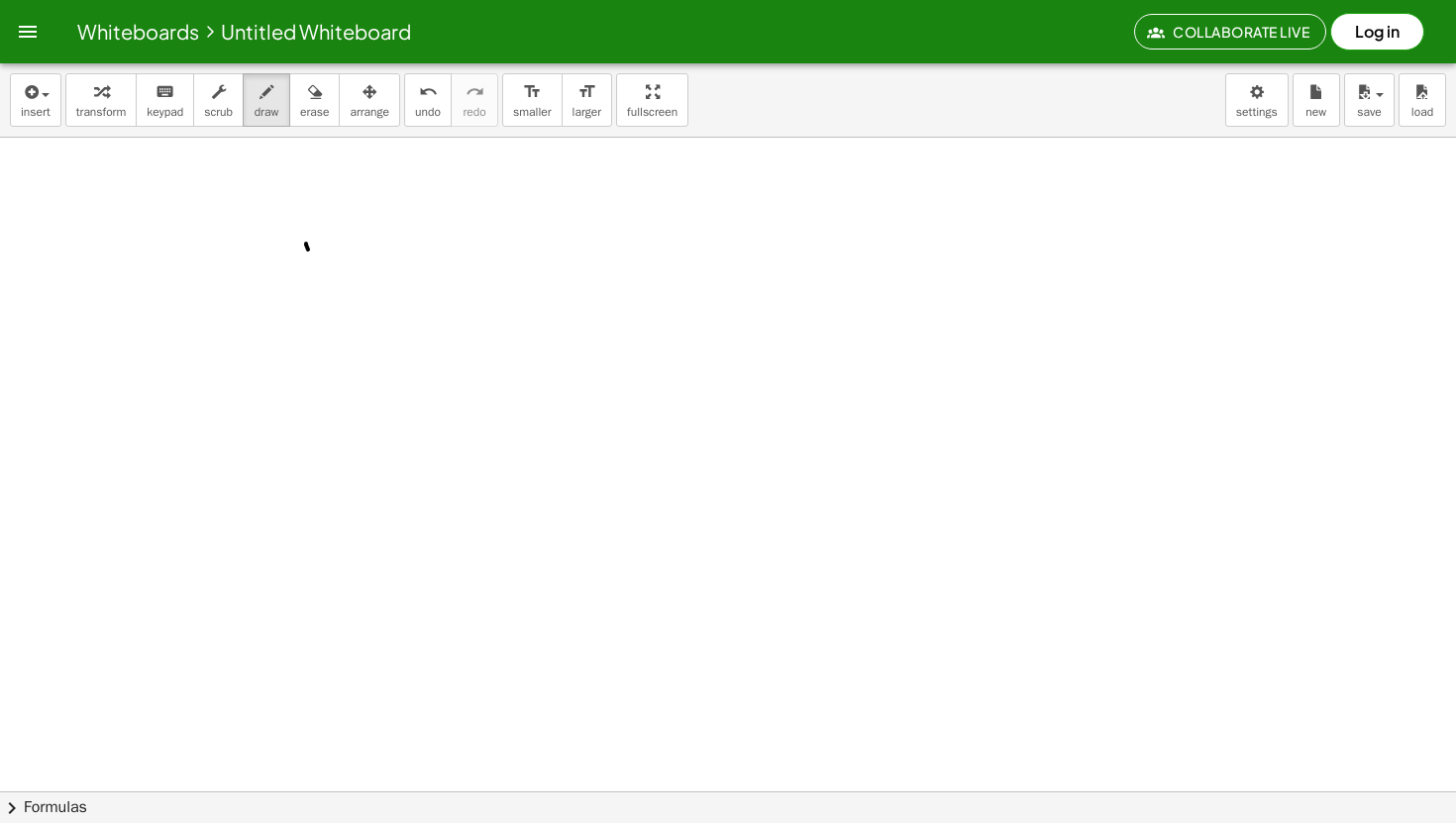 drag, startPoint x: 306, startPoint y: 245, endPoint x: 372, endPoint y: 328, distance: 106.04244 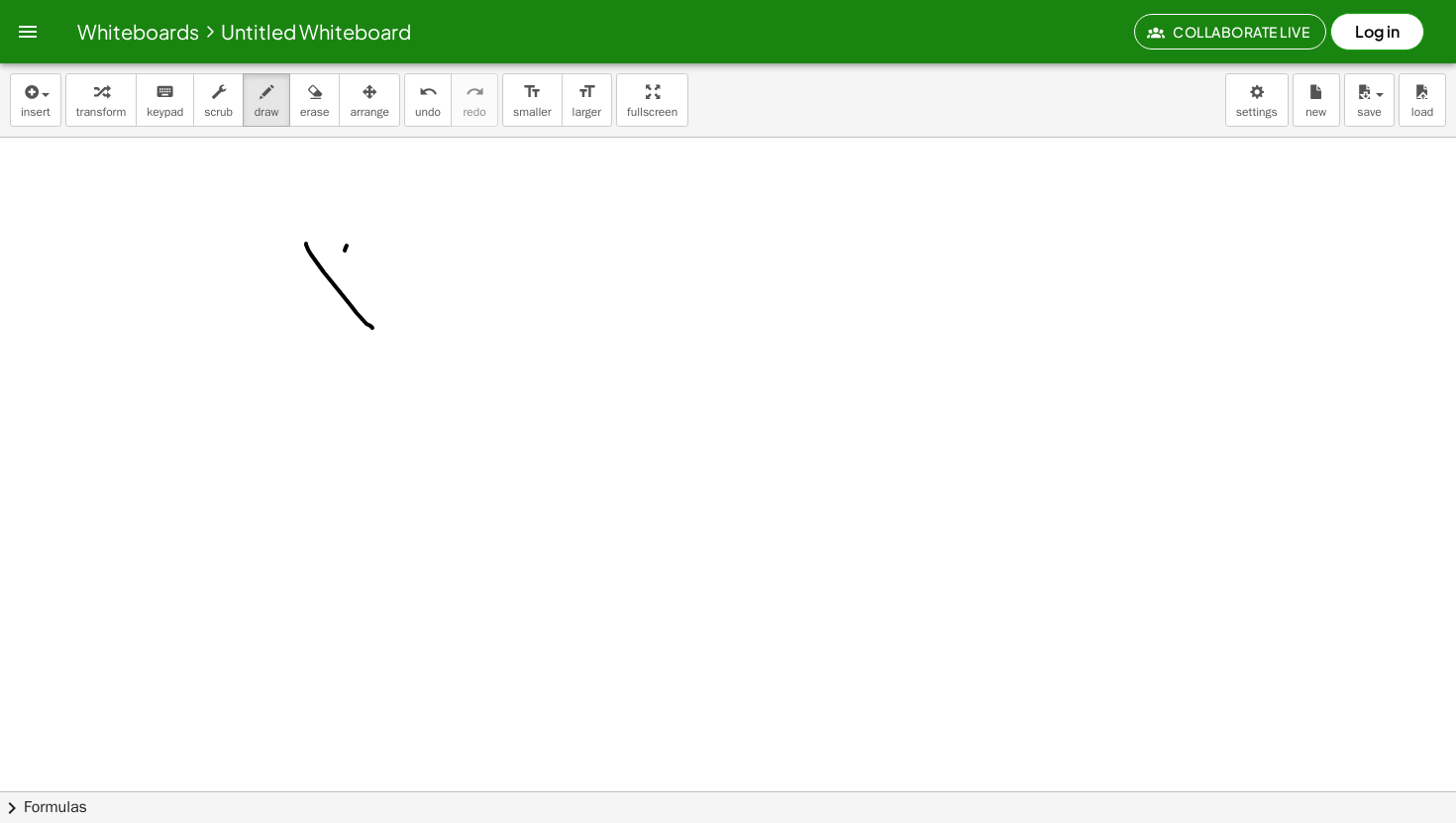 drag, startPoint x: 345, startPoint y: 251, endPoint x: 323, endPoint y: 307, distance: 60.16644 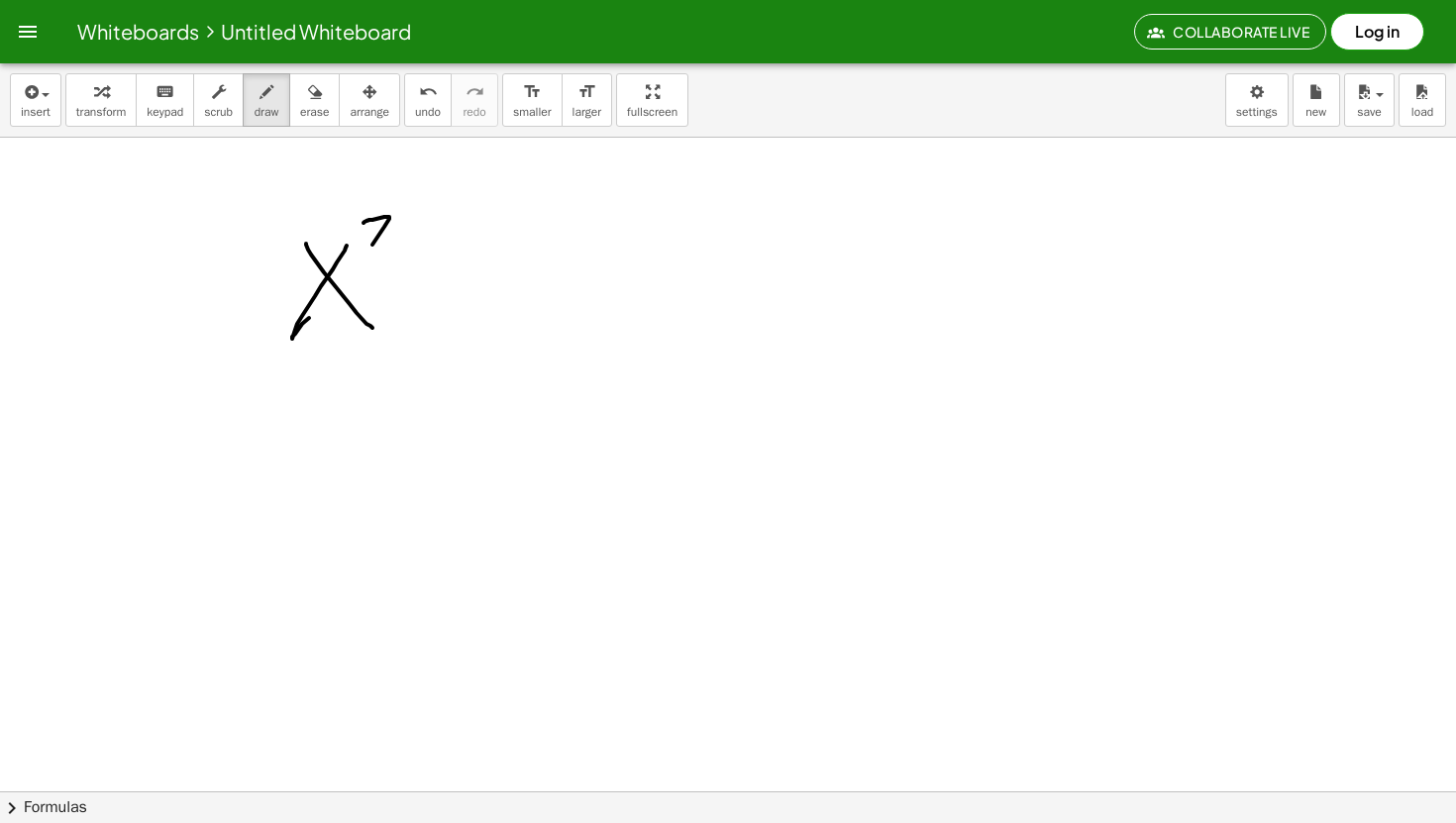 drag, startPoint x: 364, startPoint y: 222, endPoint x: 392, endPoint y: 253, distance: 41.773197 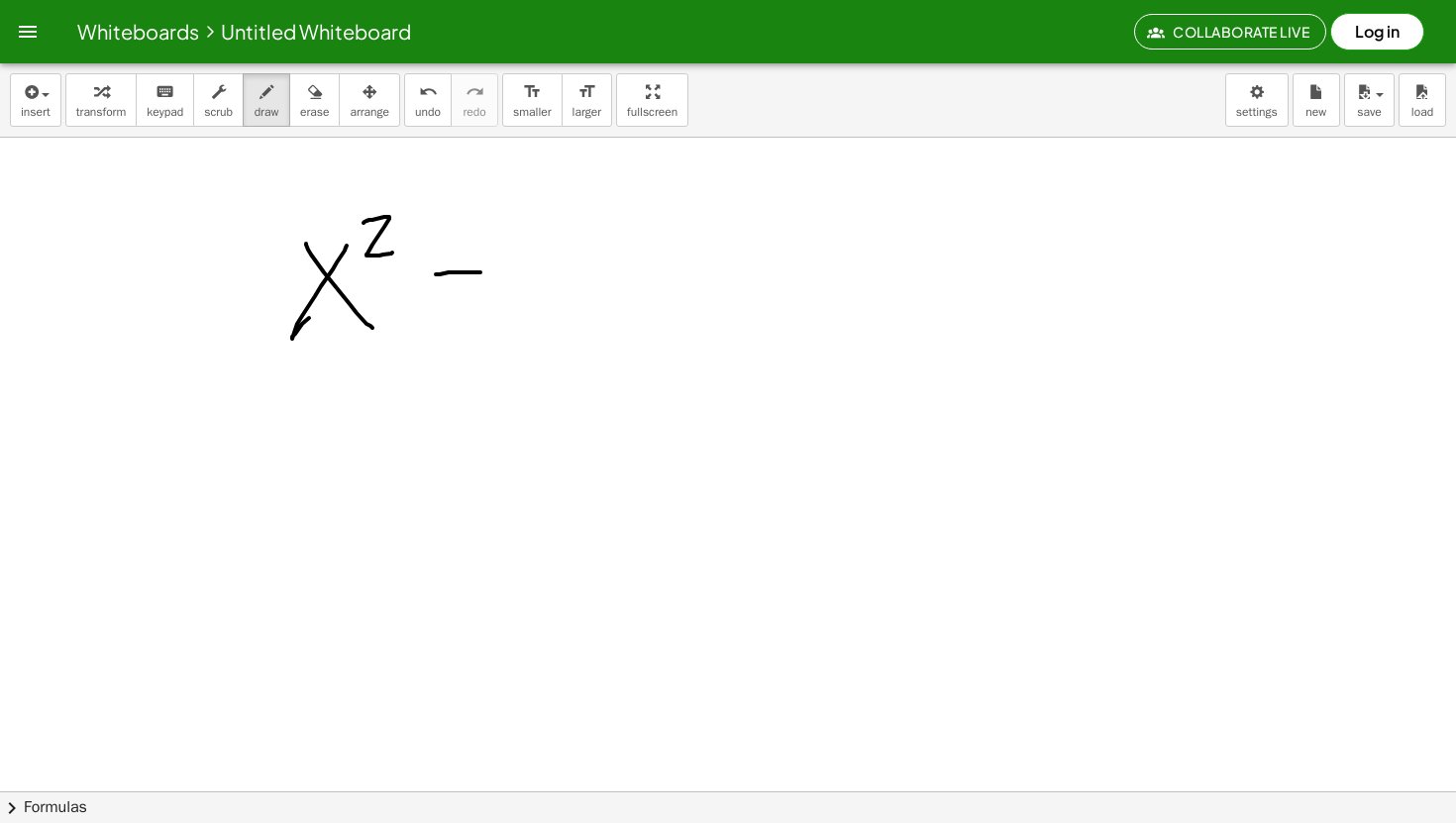 drag, startPoint x: 440, startPoint y: 274, endPoint x: 486, endPoint y: 272, distance: 46.043458 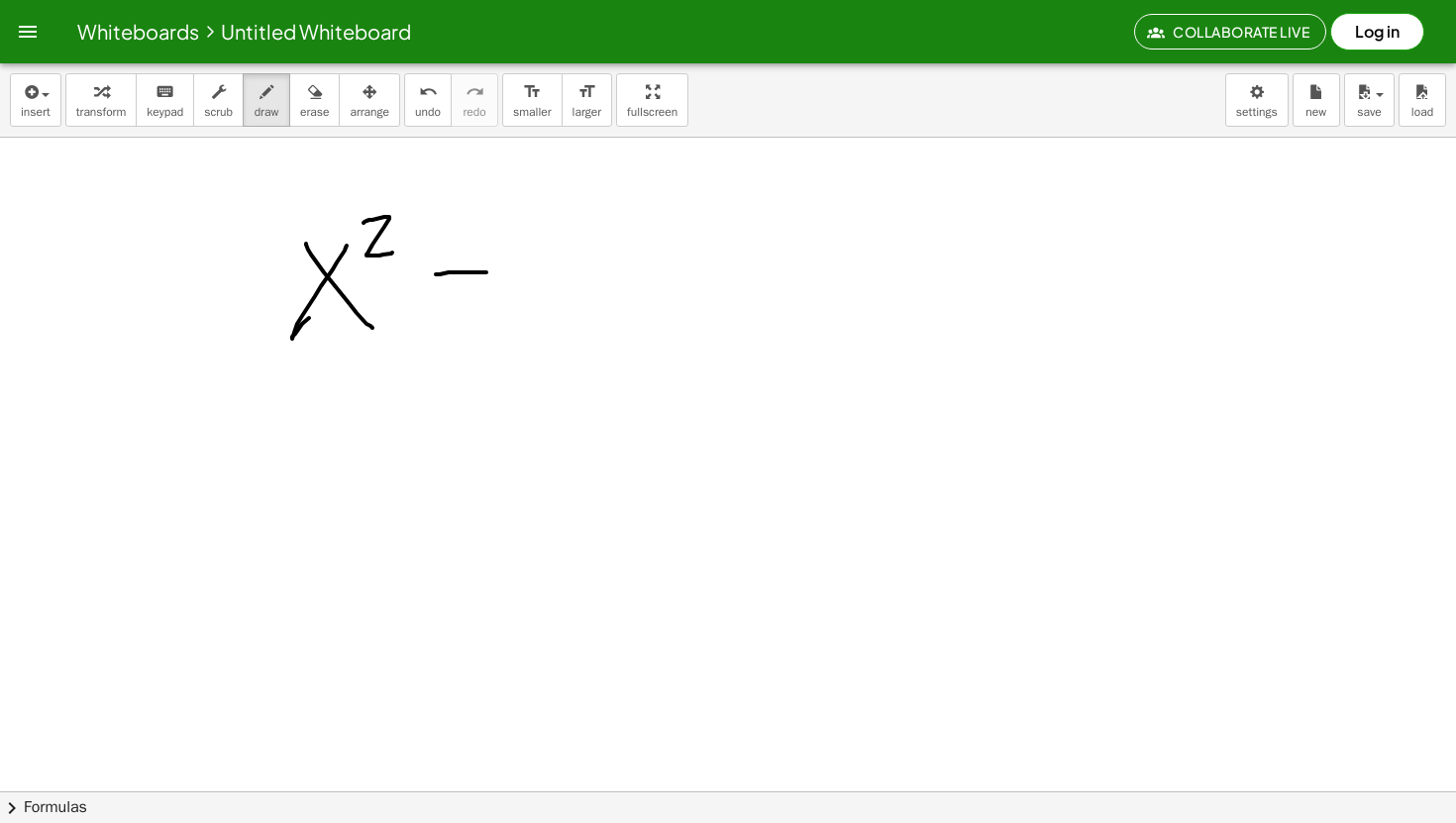 drag, startPoint x: 470, startPoint y: 258, endPoint x: 467, endPoint y: 302, distance: 44.102154 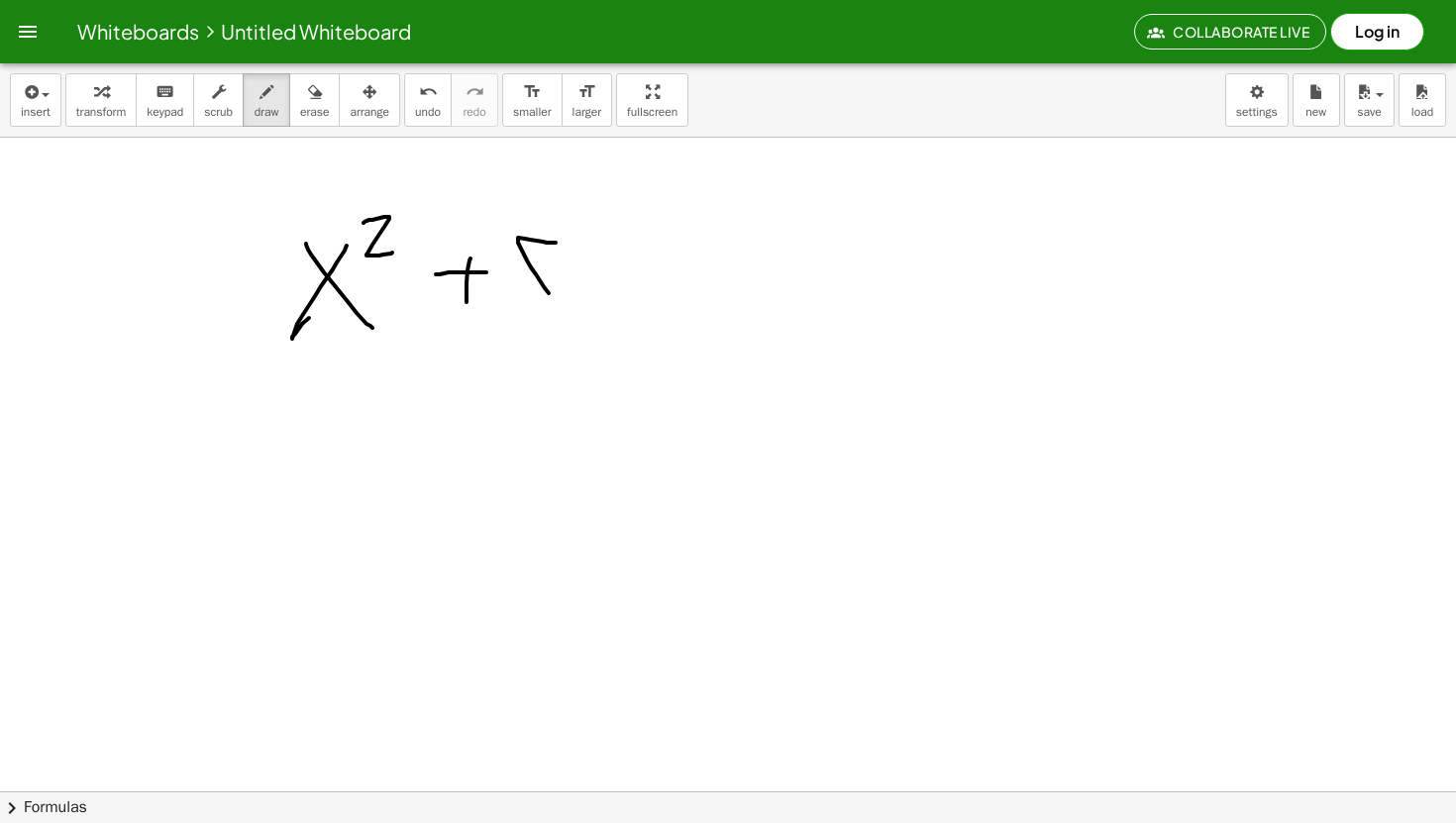 drag, startPoint x: 556, startPoint y: 243, endPoint x: 534, endPoint y: 299, distance: 60.16644 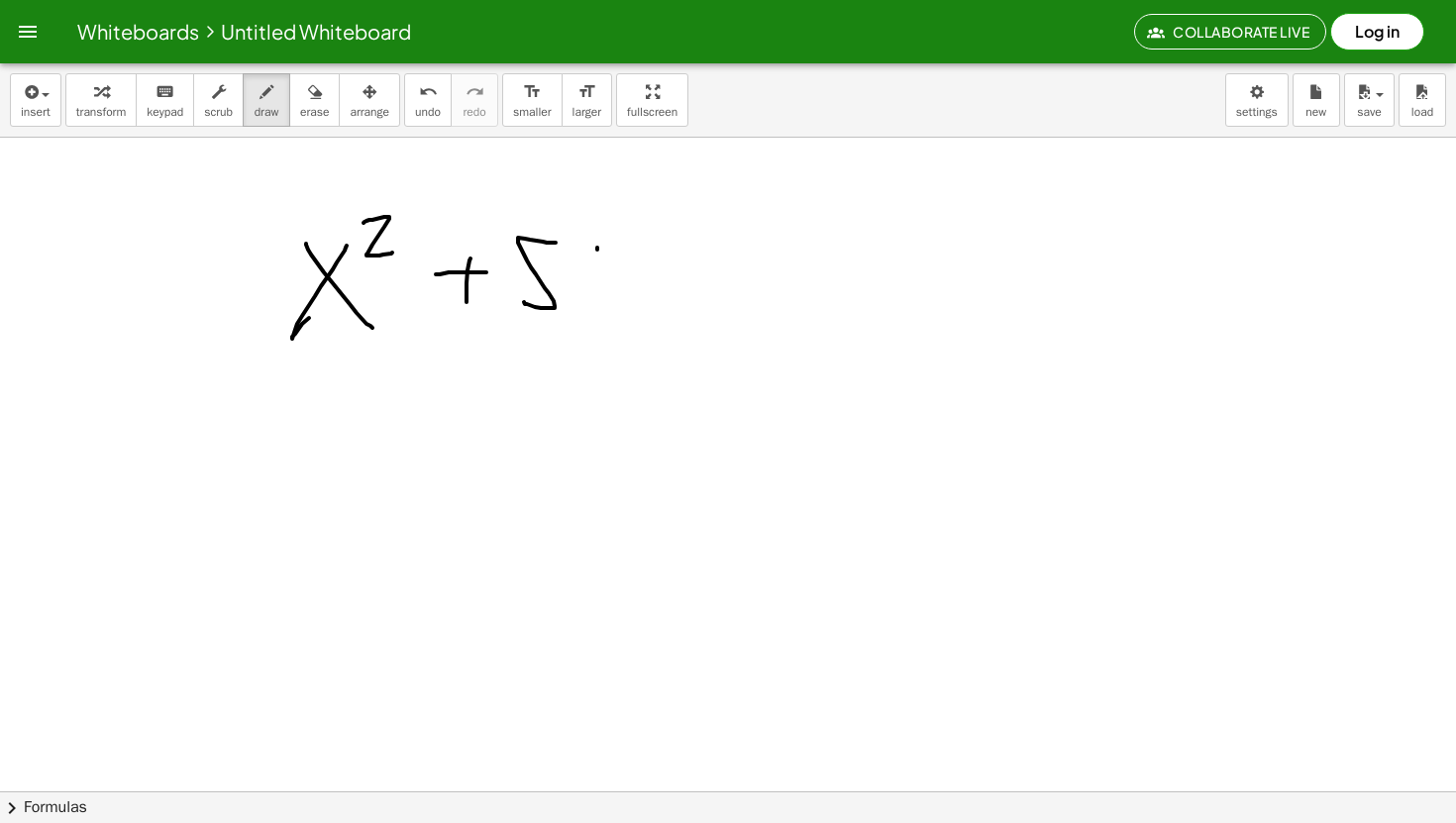 drag, startPoint x: 597, startPoint y: 248, endPoint x: 621, endPoint y: 294, distance: 51.884487 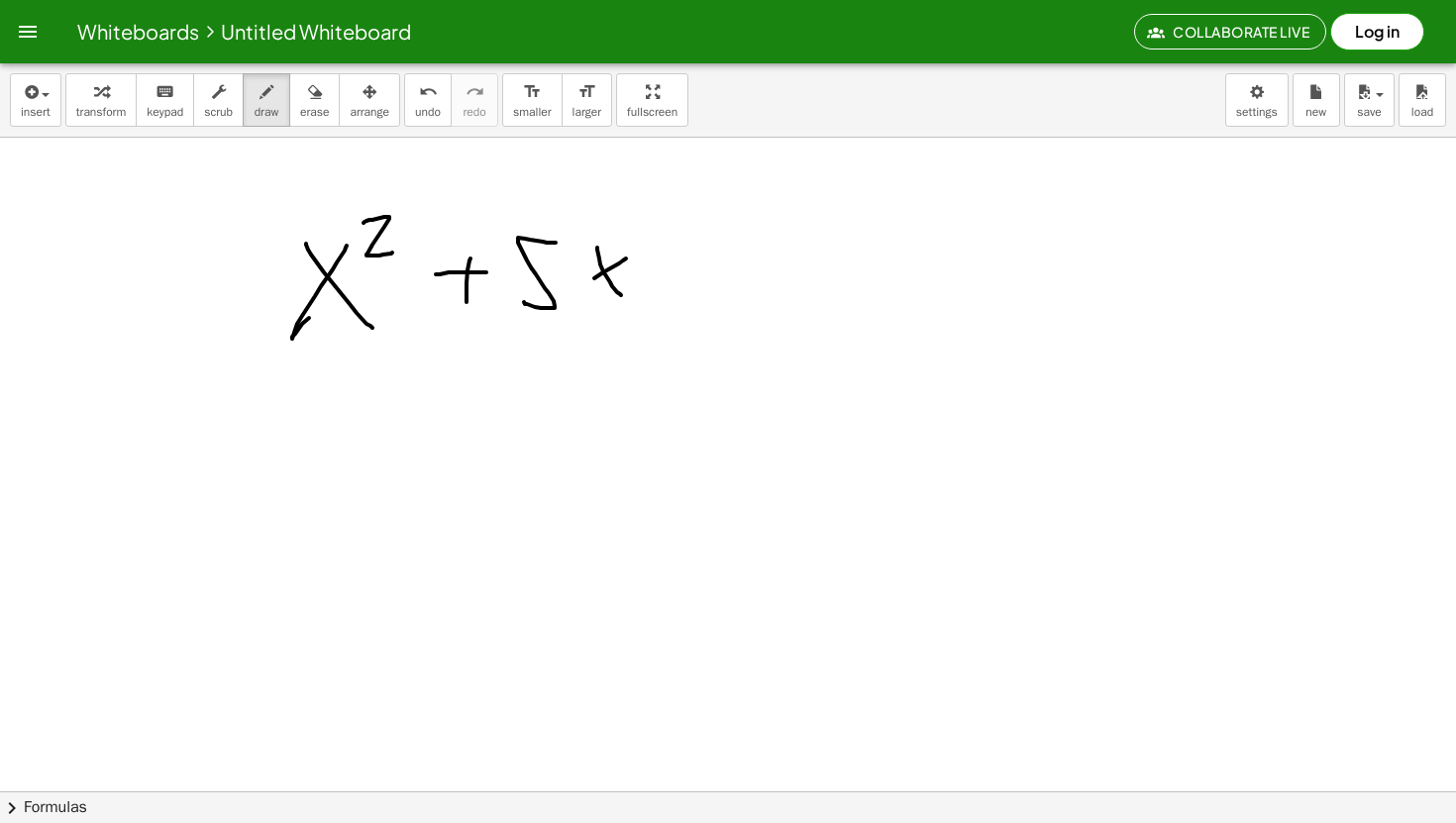 drag, startPoint x: 626, startPoint y: 258, endPoint x: 579, endPoint y: 286, distance: 54.708317 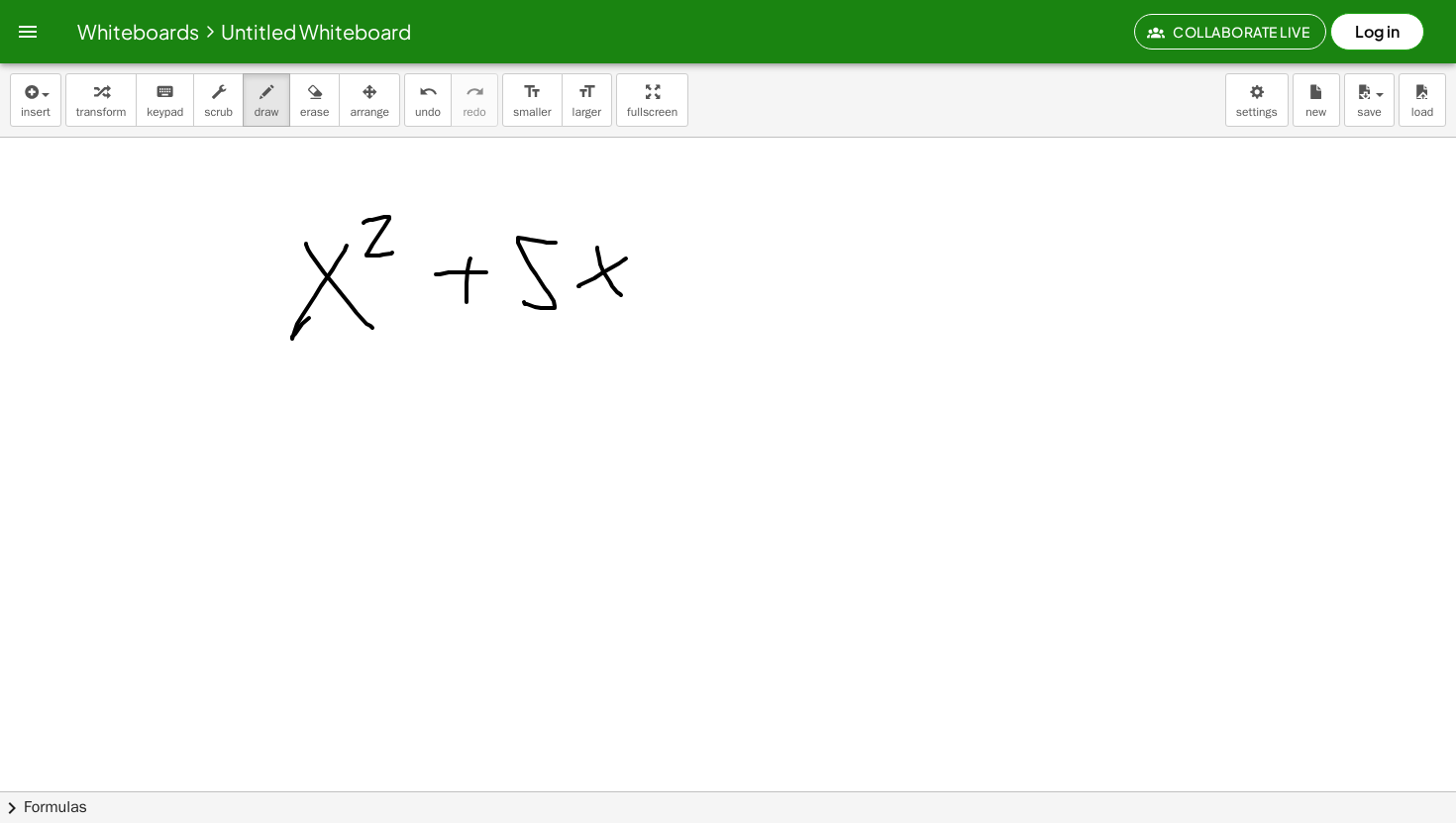 click at bounding box center (728, 855) 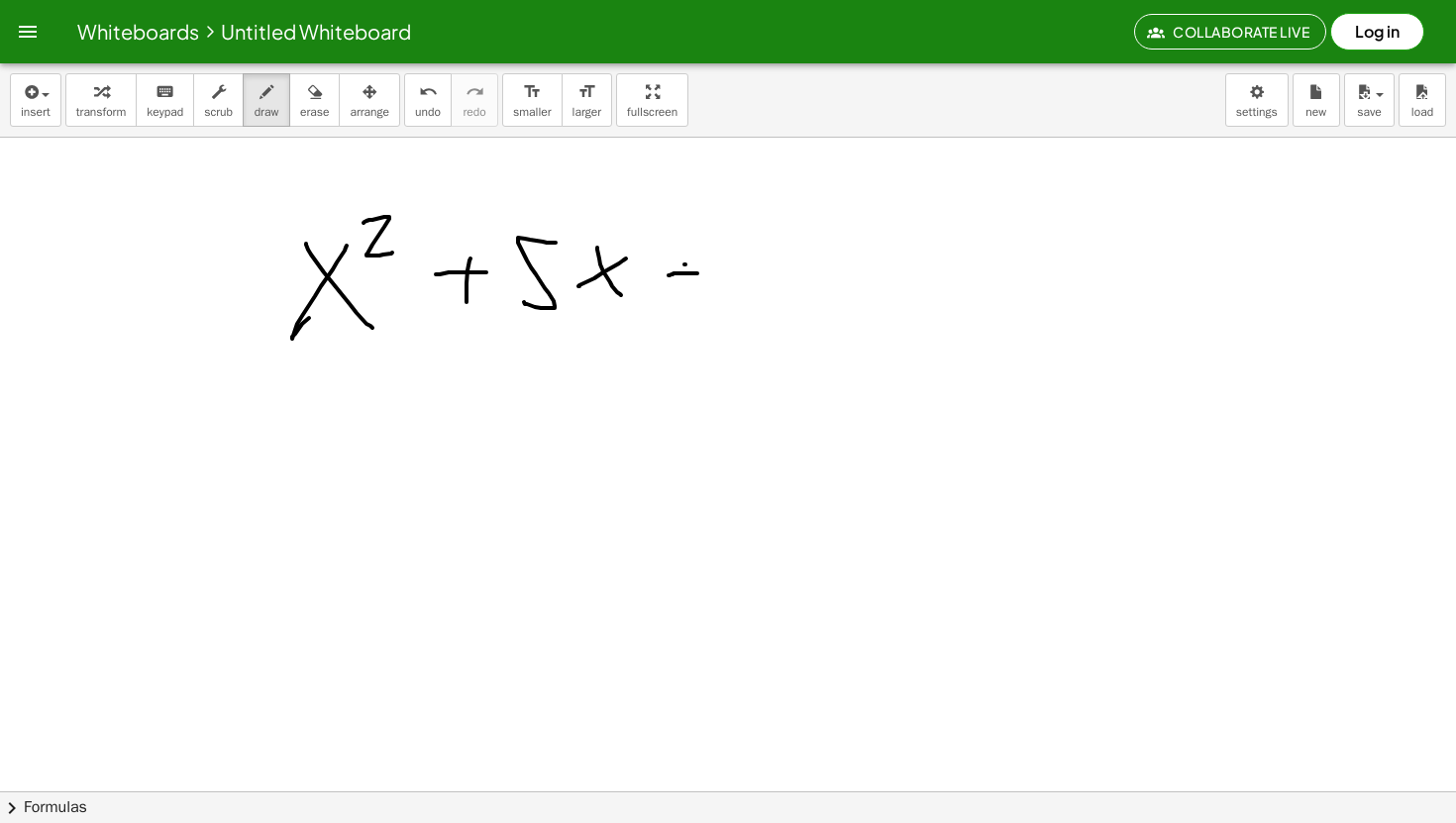 drag, startPoint x: 685, startPoint y: 264, endPoint x: 696, endPoint y: 283, distance: 21.954498 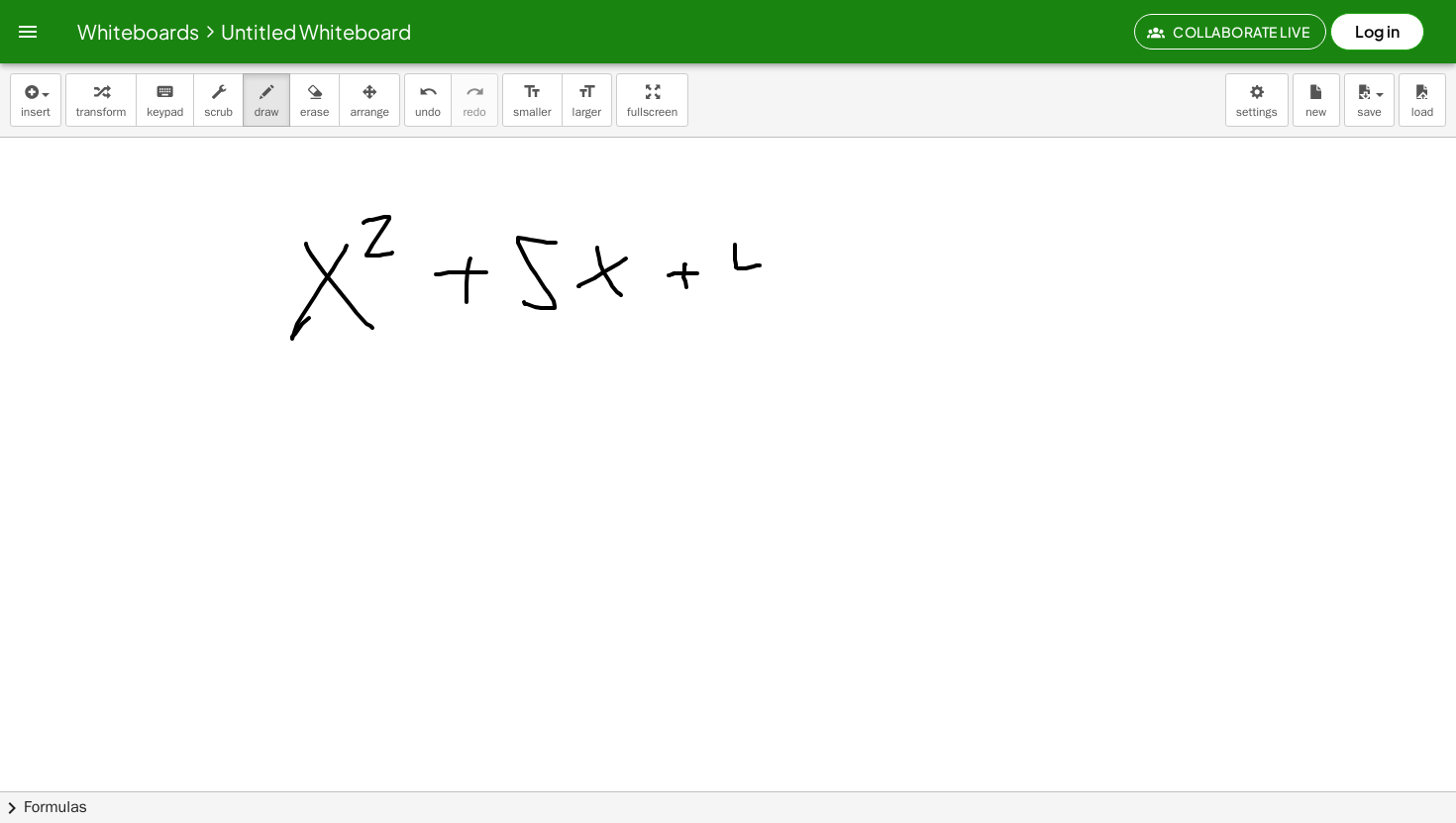 drag, startPoint x: 735, startPoint y: 245, endPoint x: 762, endPoint y: 264, distance: 33.015148 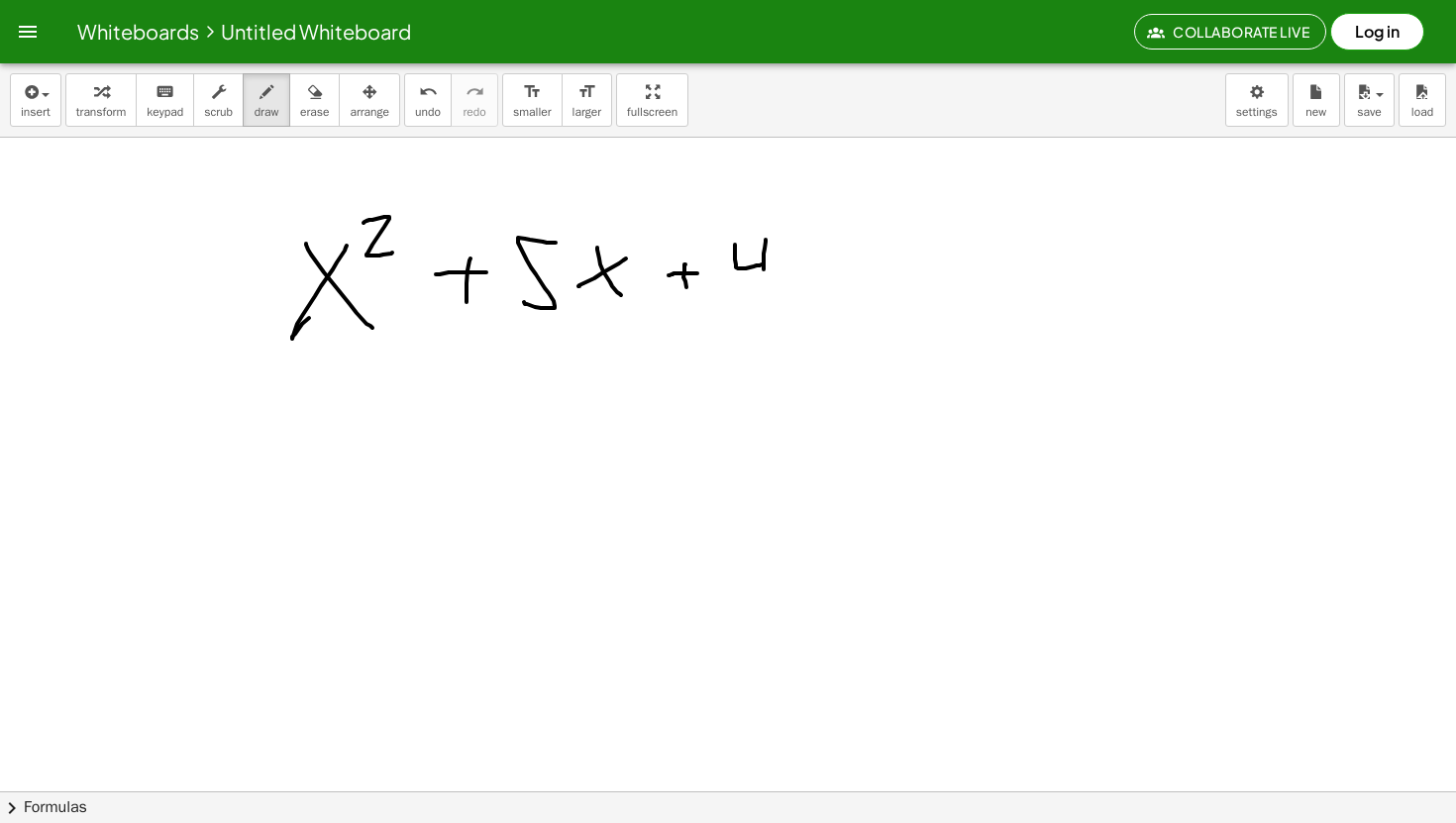 drag, startPoint x: 766, startPoint y: 240, endPoint x: 767, endPoint y: 311, distance: 71.00704 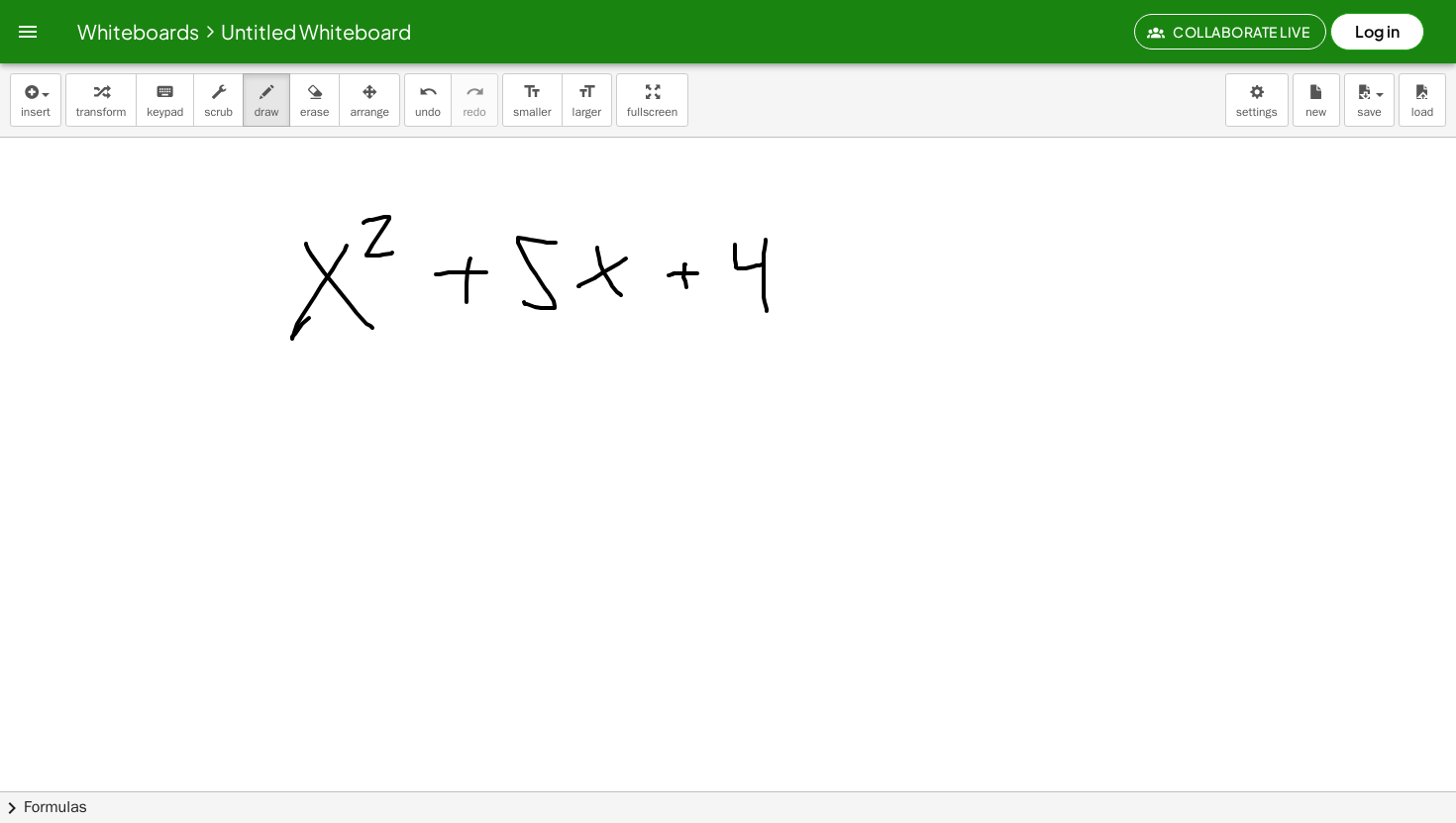 drag, startPoint x: 282, startPoint y: 243, endPoint x: 322, endPoint y: 367, distance: 130.29198 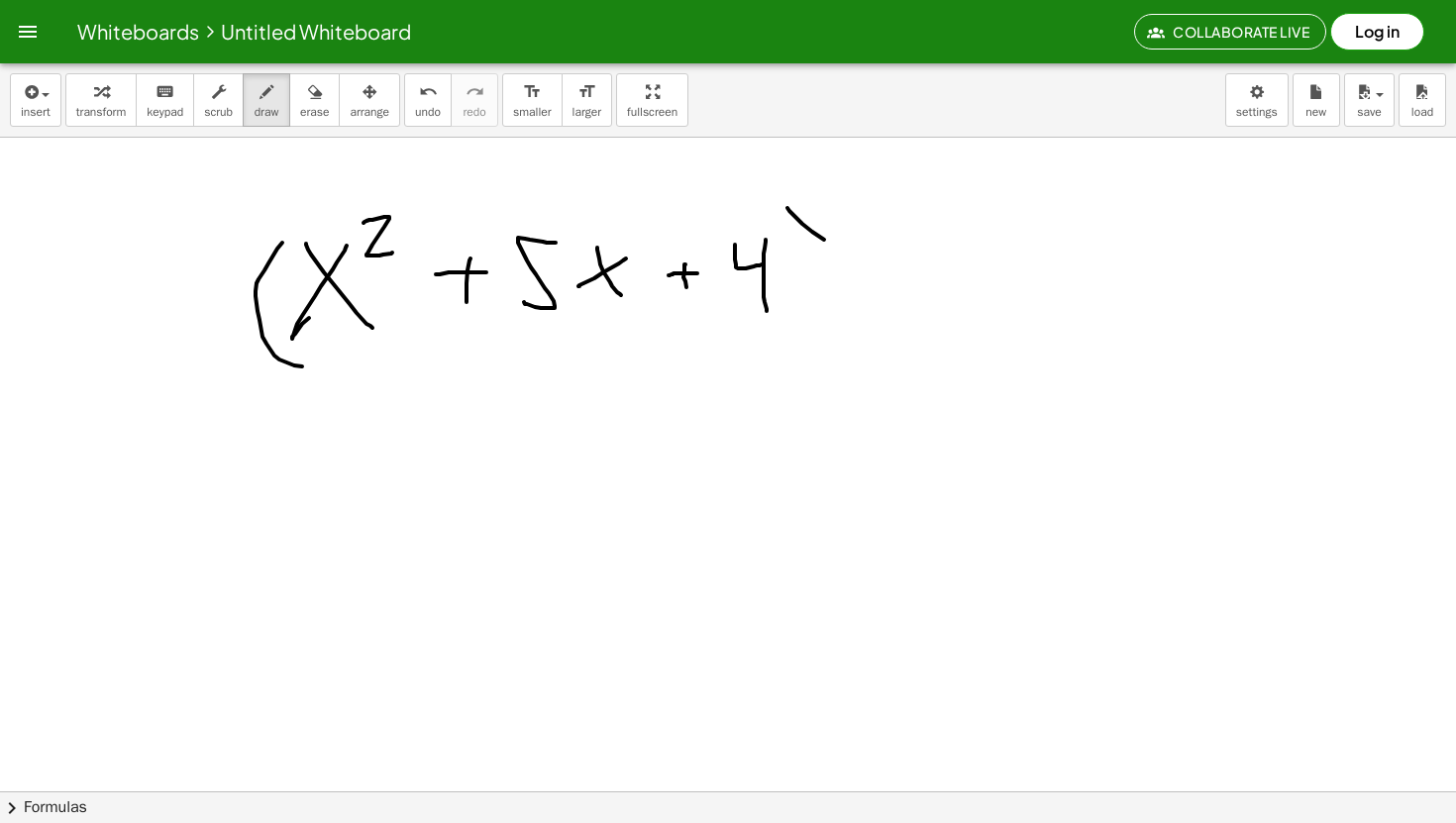 drag, startPoint x: 789, startPoint y: 211, endPoint x: 824, endPoint y: 357, distance: 150.1366 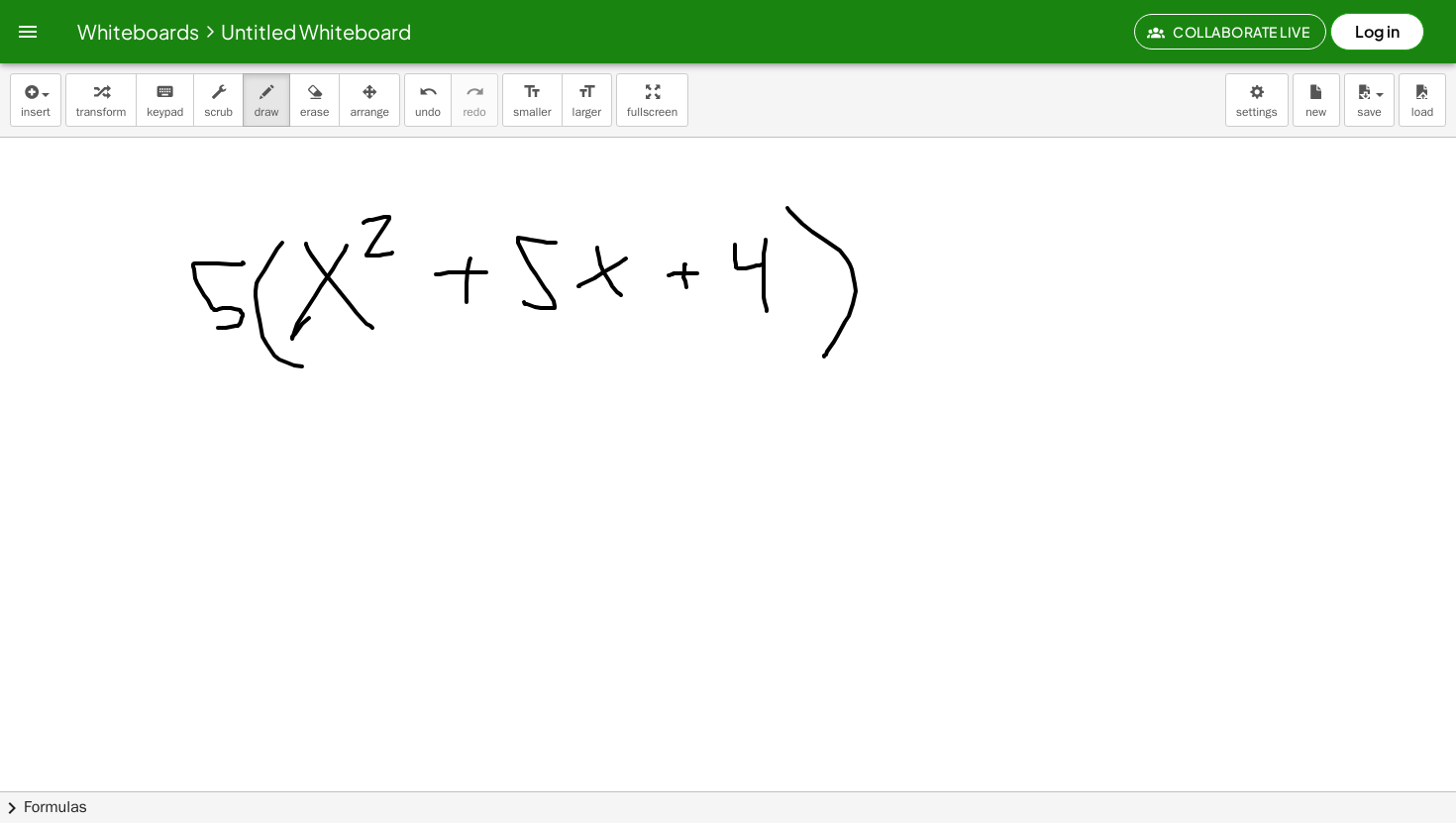 drag, startPoint x: 244, startPoint y: 263, endPoint x: 188, endPoint y: 324, distance: 82.807 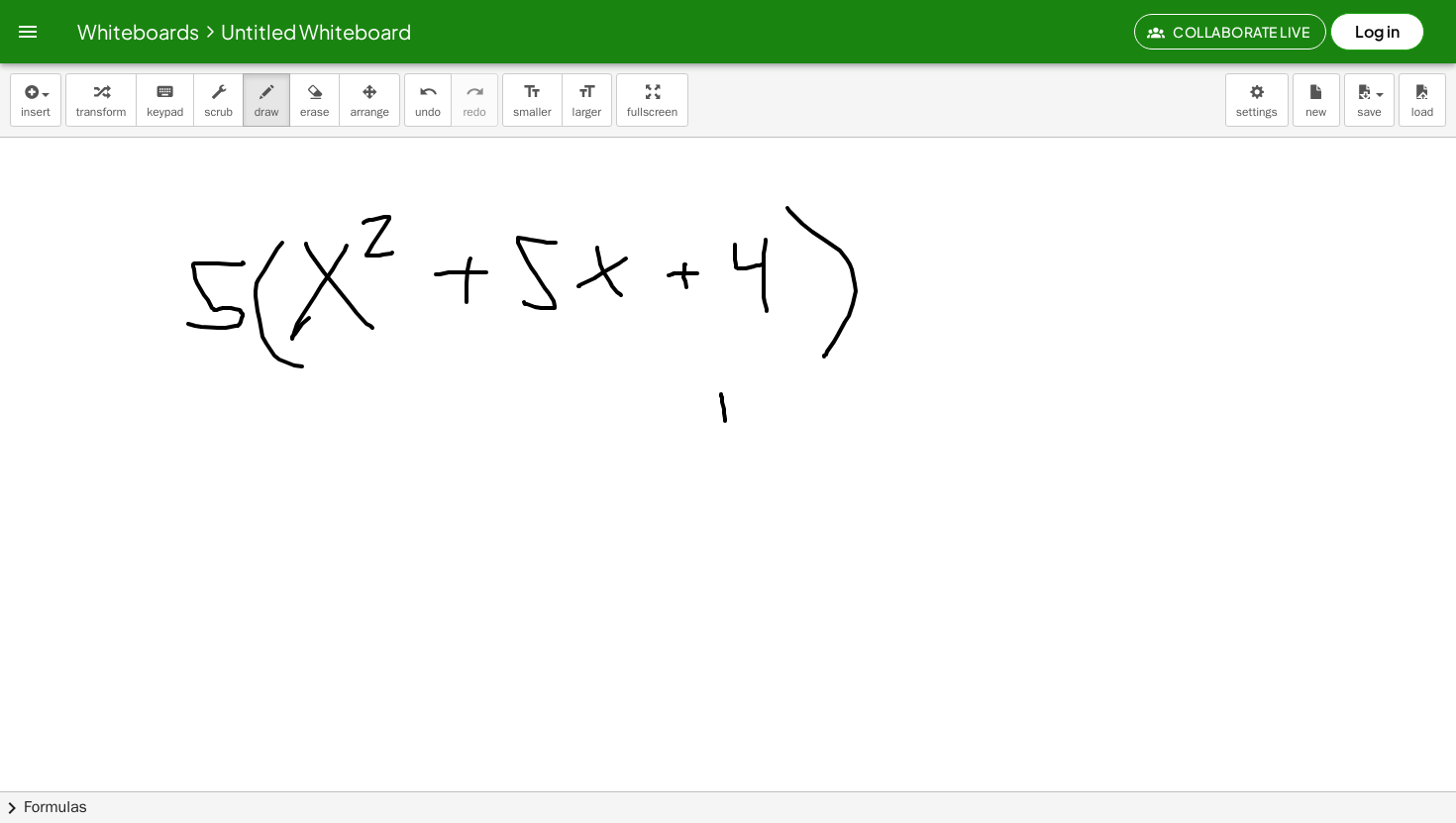 drag, startPoint x: 722, startPoint y: 402, endPoint x: 726, endPoint y: 427, distance: 25.317978 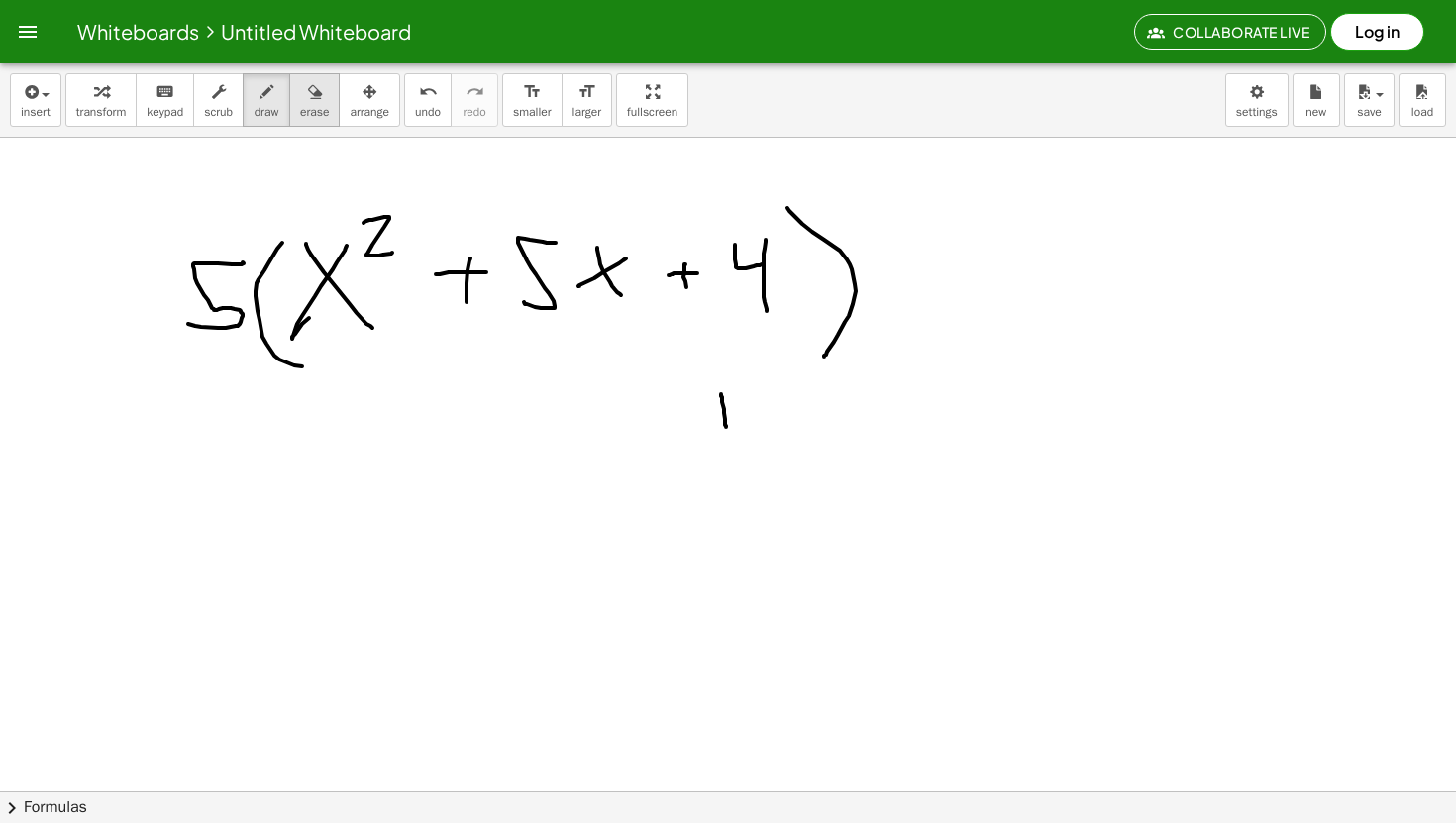 click at bounding box center (315, 92) 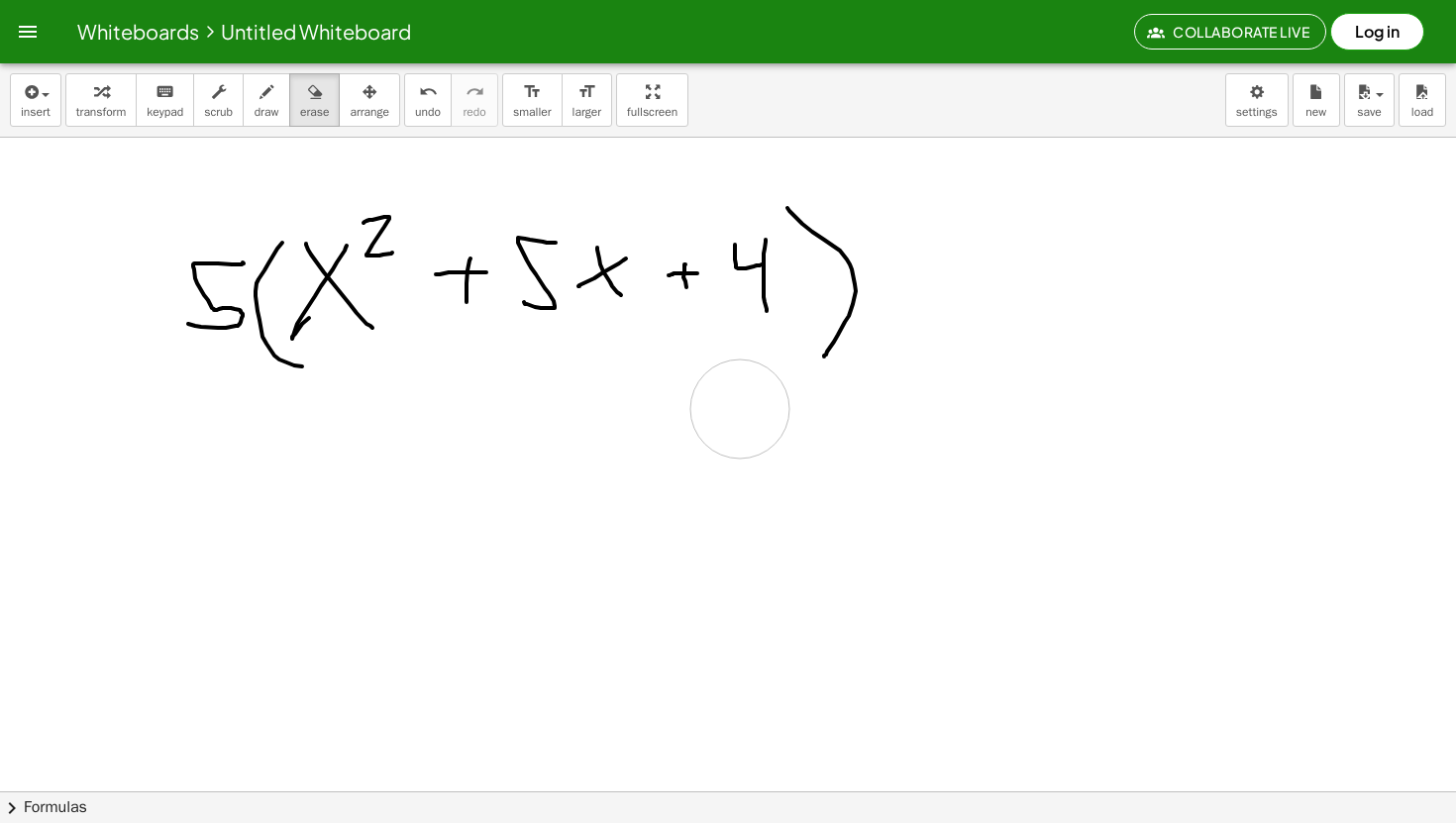 click at bounding box center (728, 855) 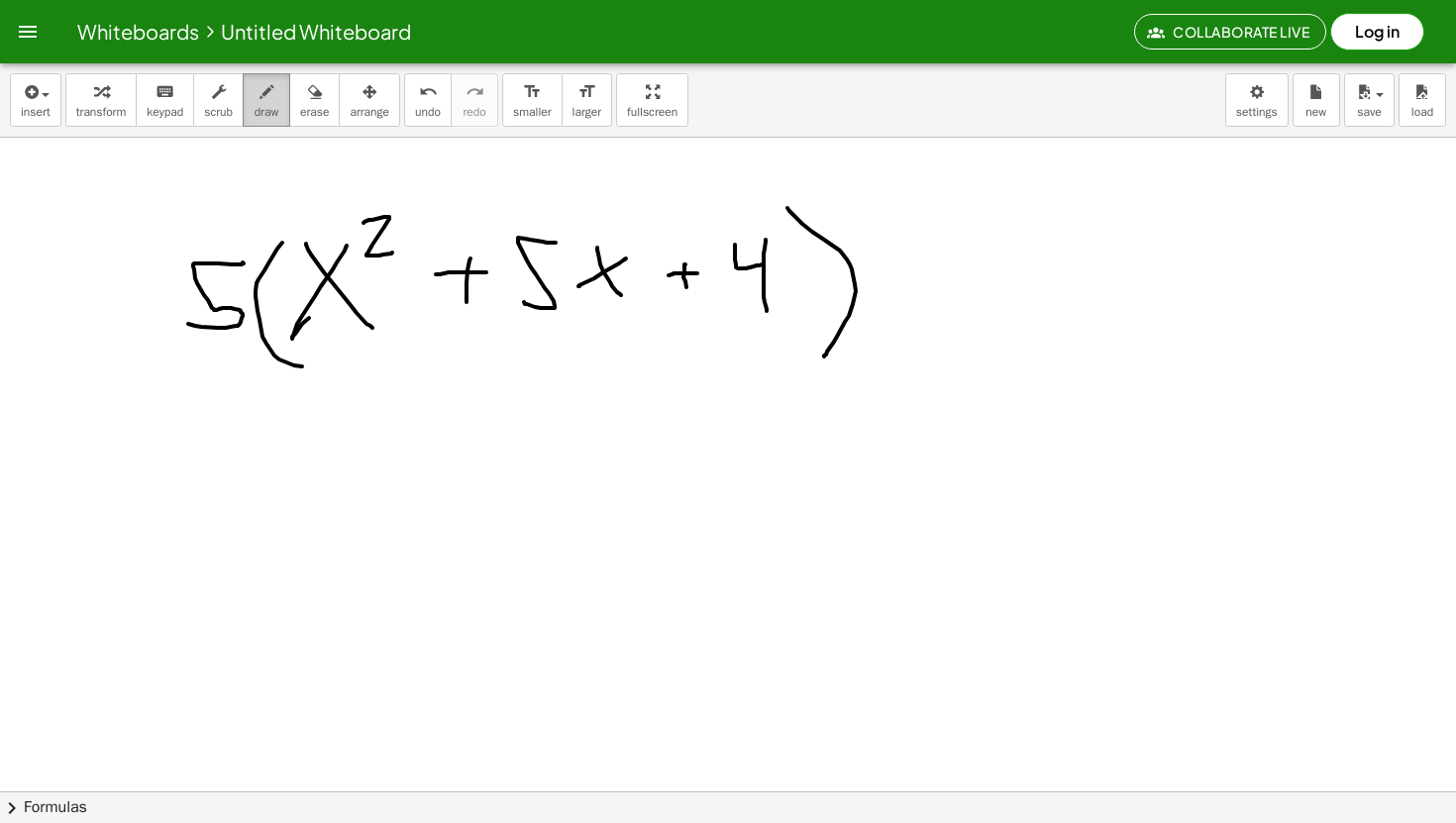 click on "draw" at bounding box center [266, 100] 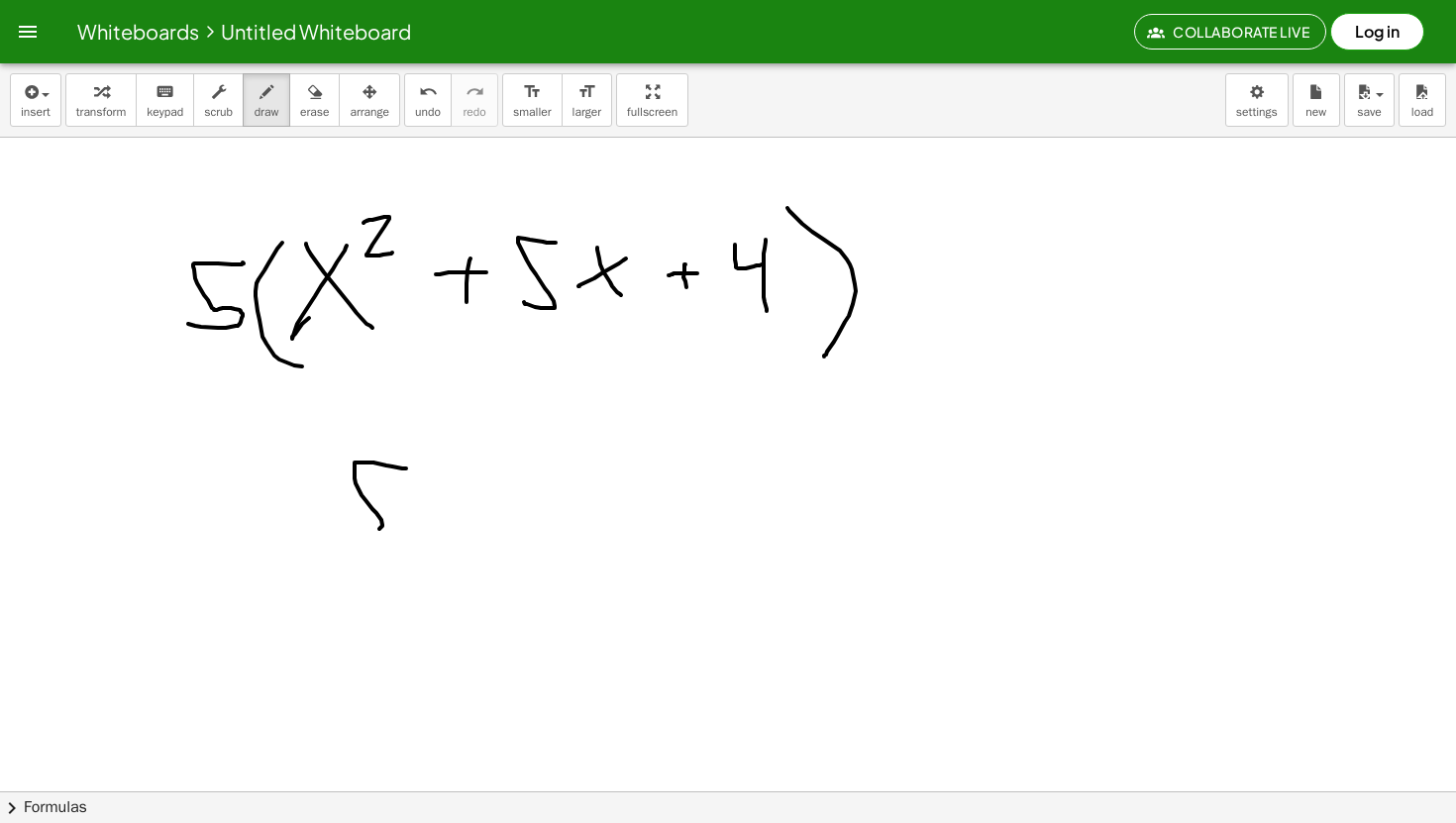 drag, startPoint x: 406, startPoint y: 468, endPoint x: 321, endPoint y: 510, distance: 94.810337 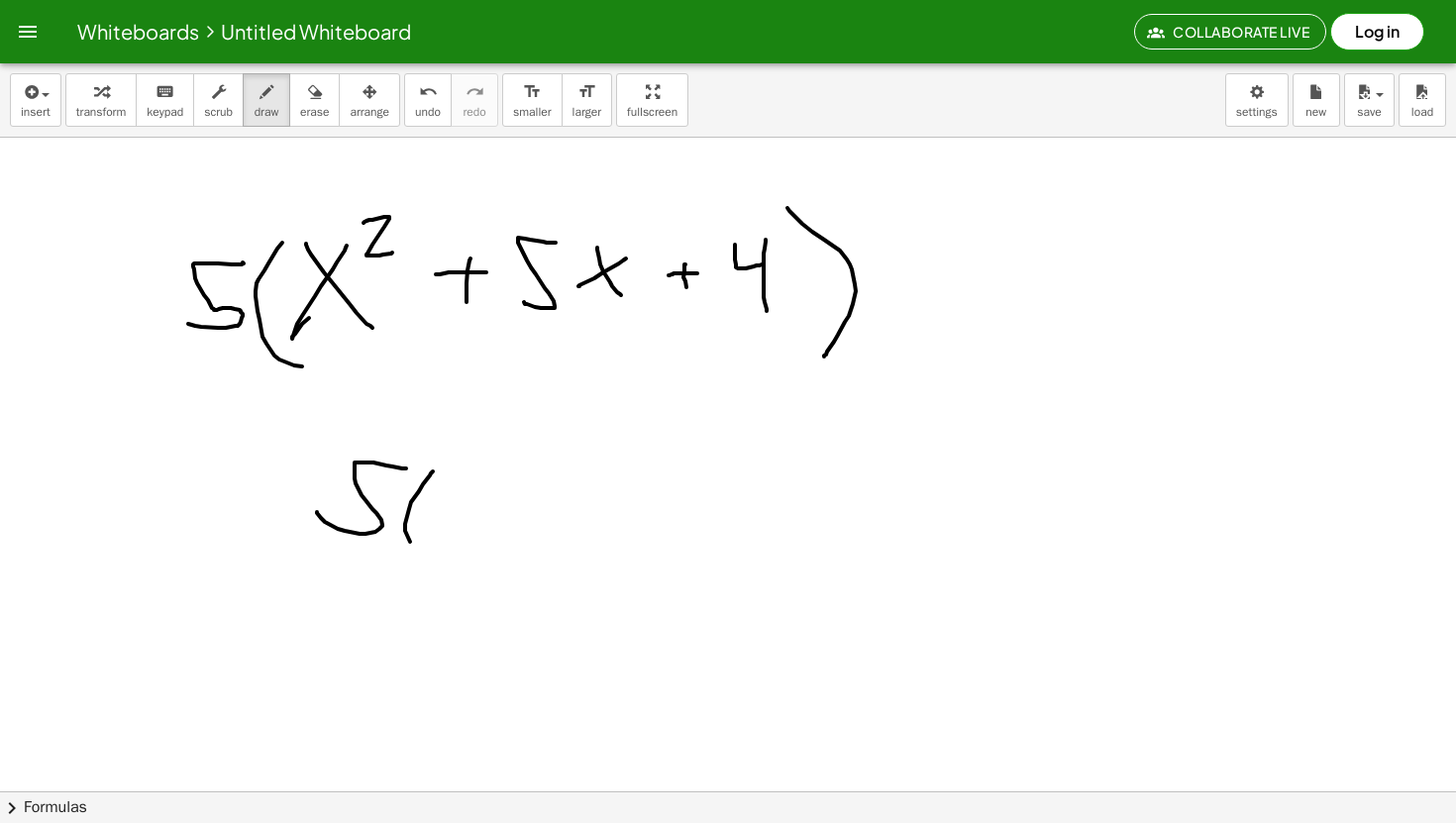 drag, startPoint x: 431, startPoint y: 473, endPoint x: 424, endPoint y: 547, distance: 74.330344 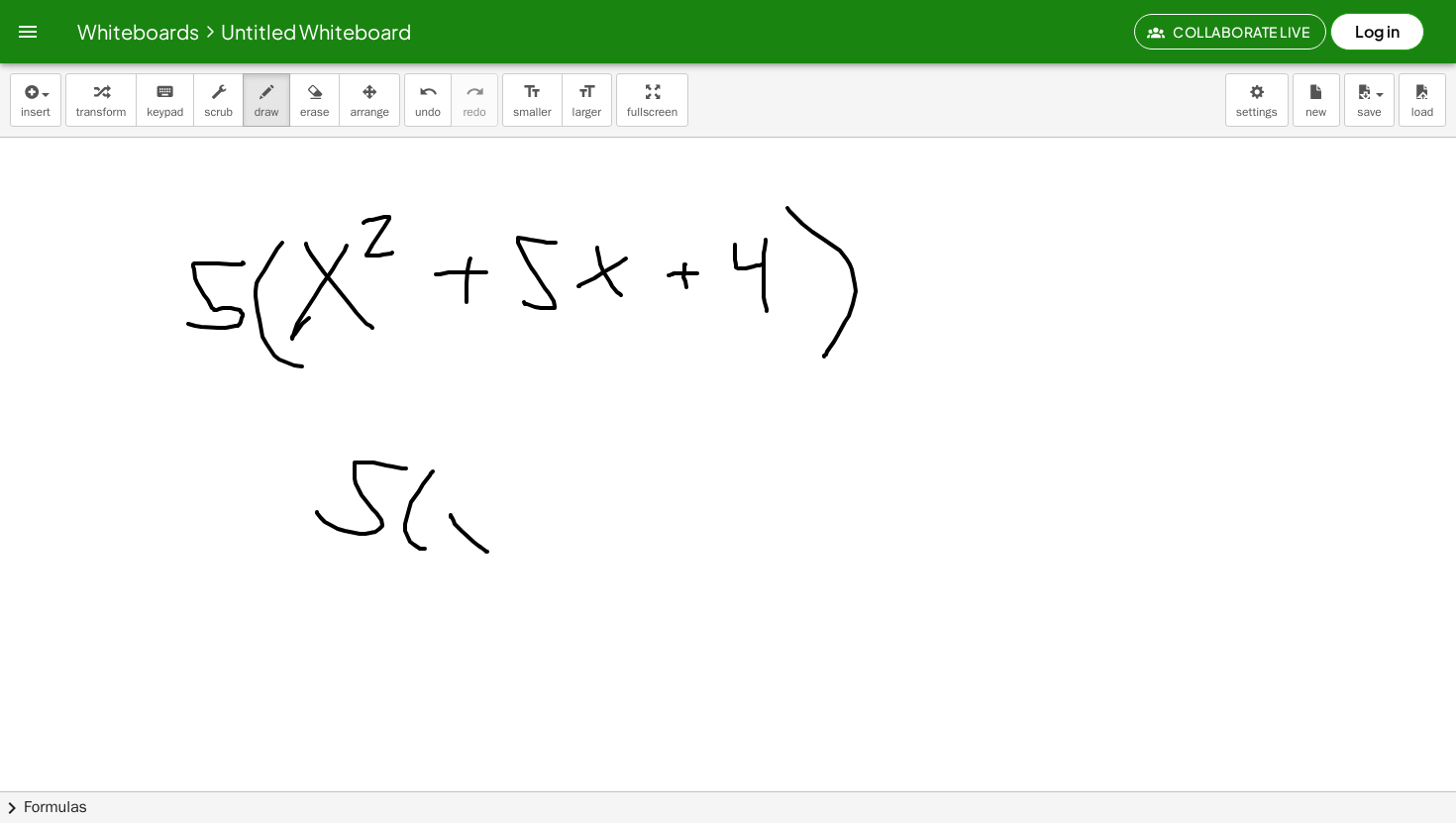 drag, startPoint x: 452, startPoint y: 517, endPoint x: 466, endPoint y: 532, distance: 20.518285 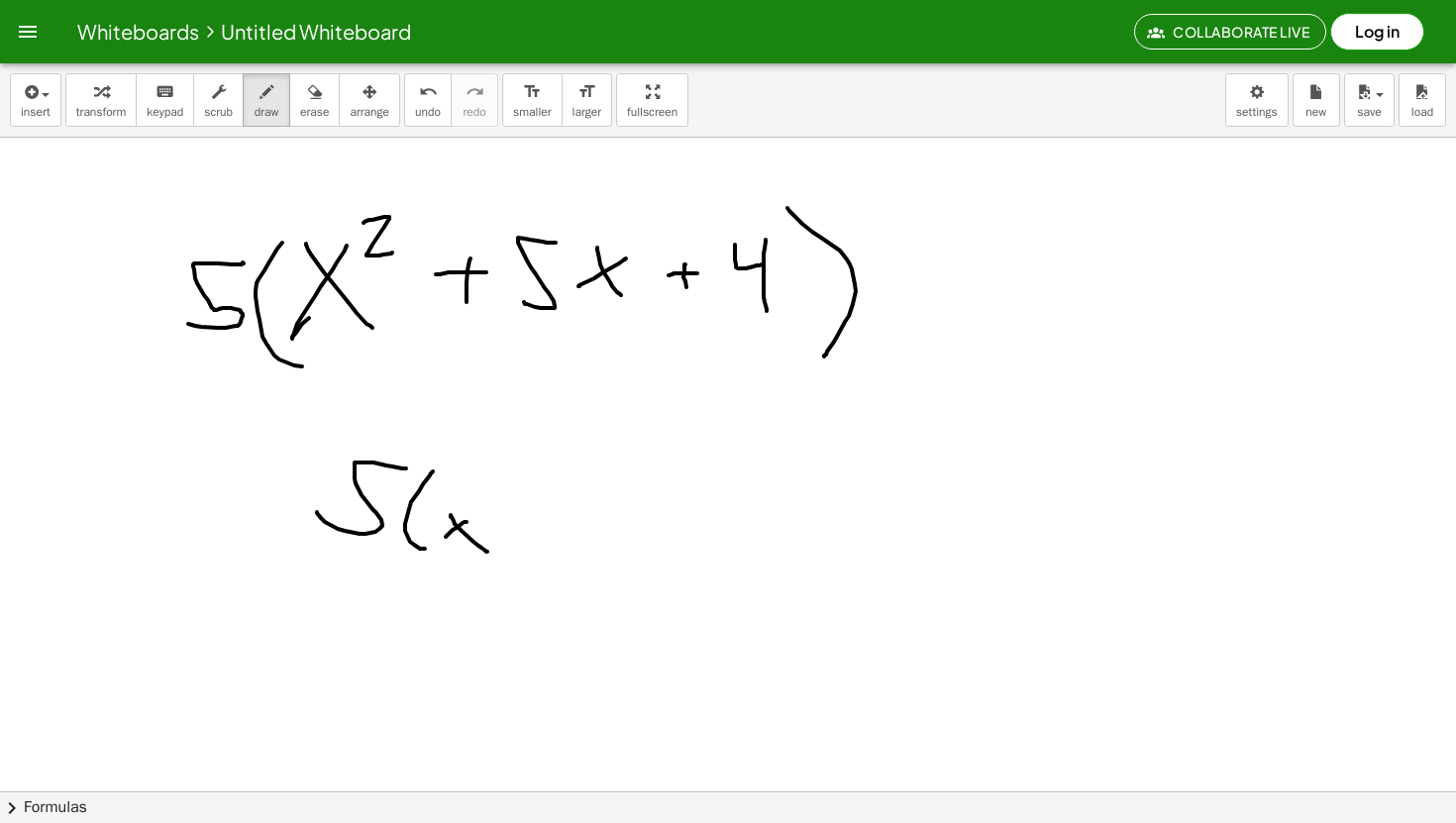 drag, startPoint x: 457, startPoint y: 528, endPoint x: 445, endPoint y: 540, distance: 16.970563 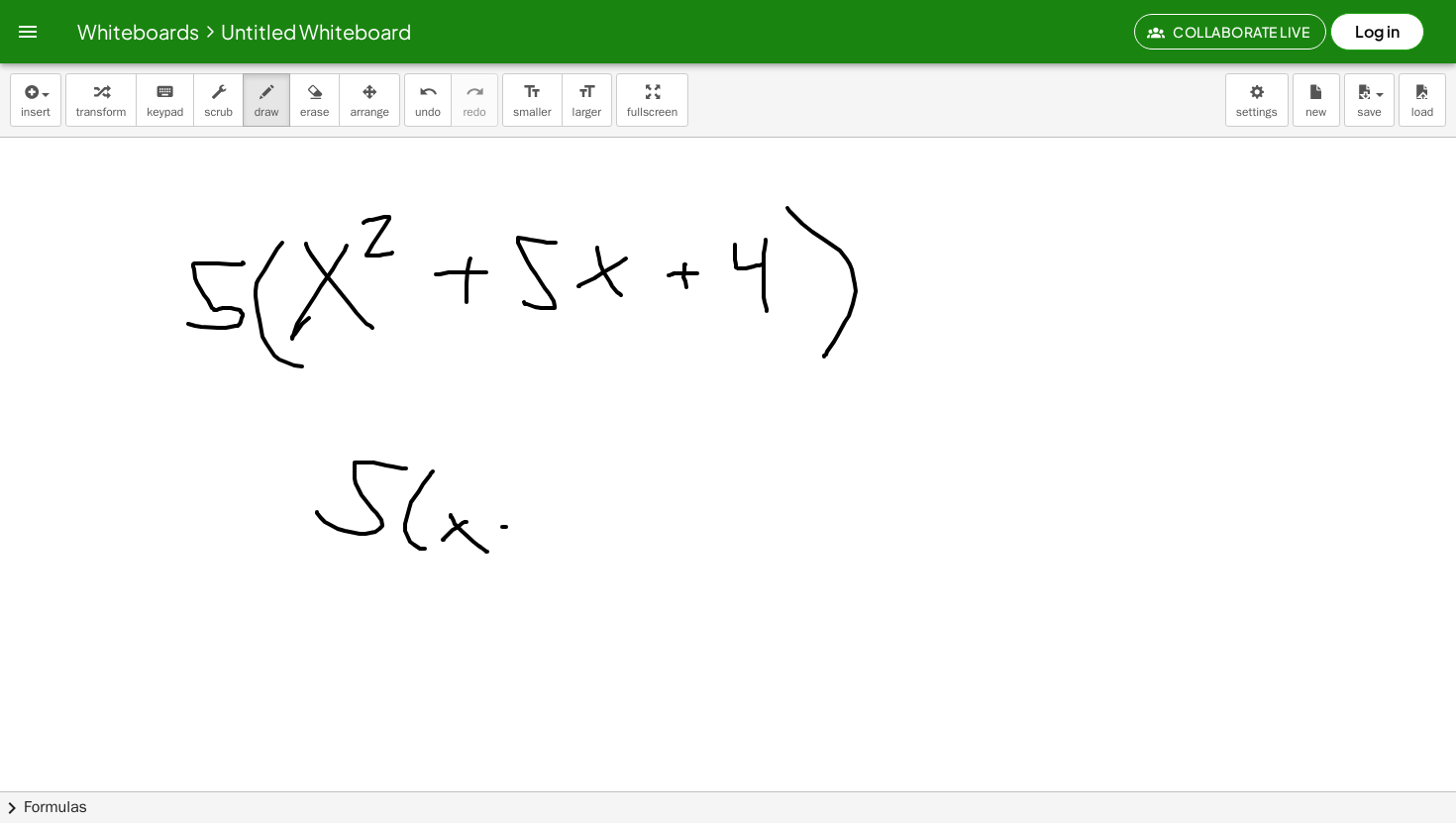 drag, startPoint x: 506, startPoint y: 527, endPoint x: 546, endPoint y: 518, distance: 41 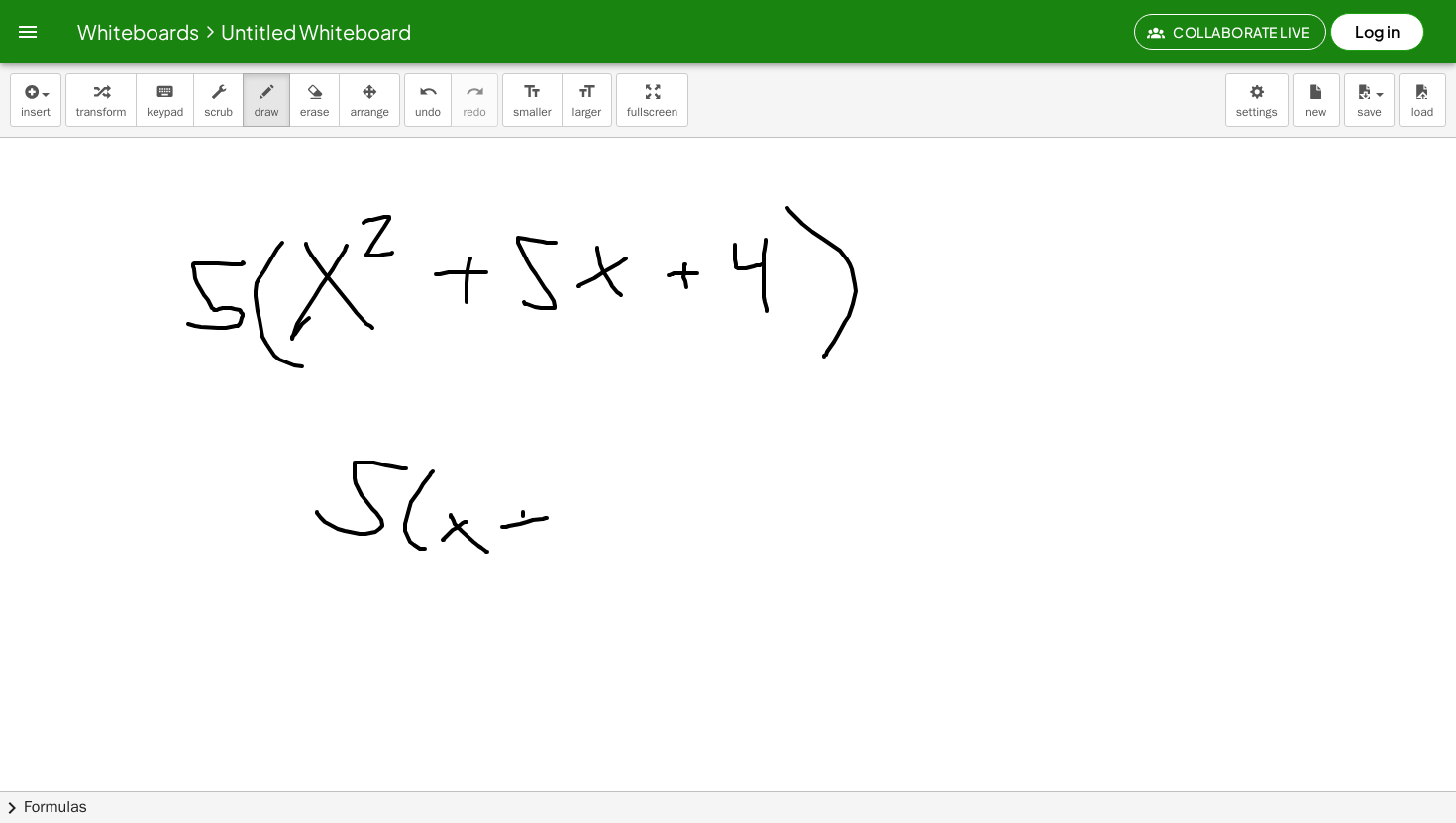 drag, startPoint x: 523, startPoint y: 516, endPoint x: 546, endPoint y: 520, distance: 23.345235 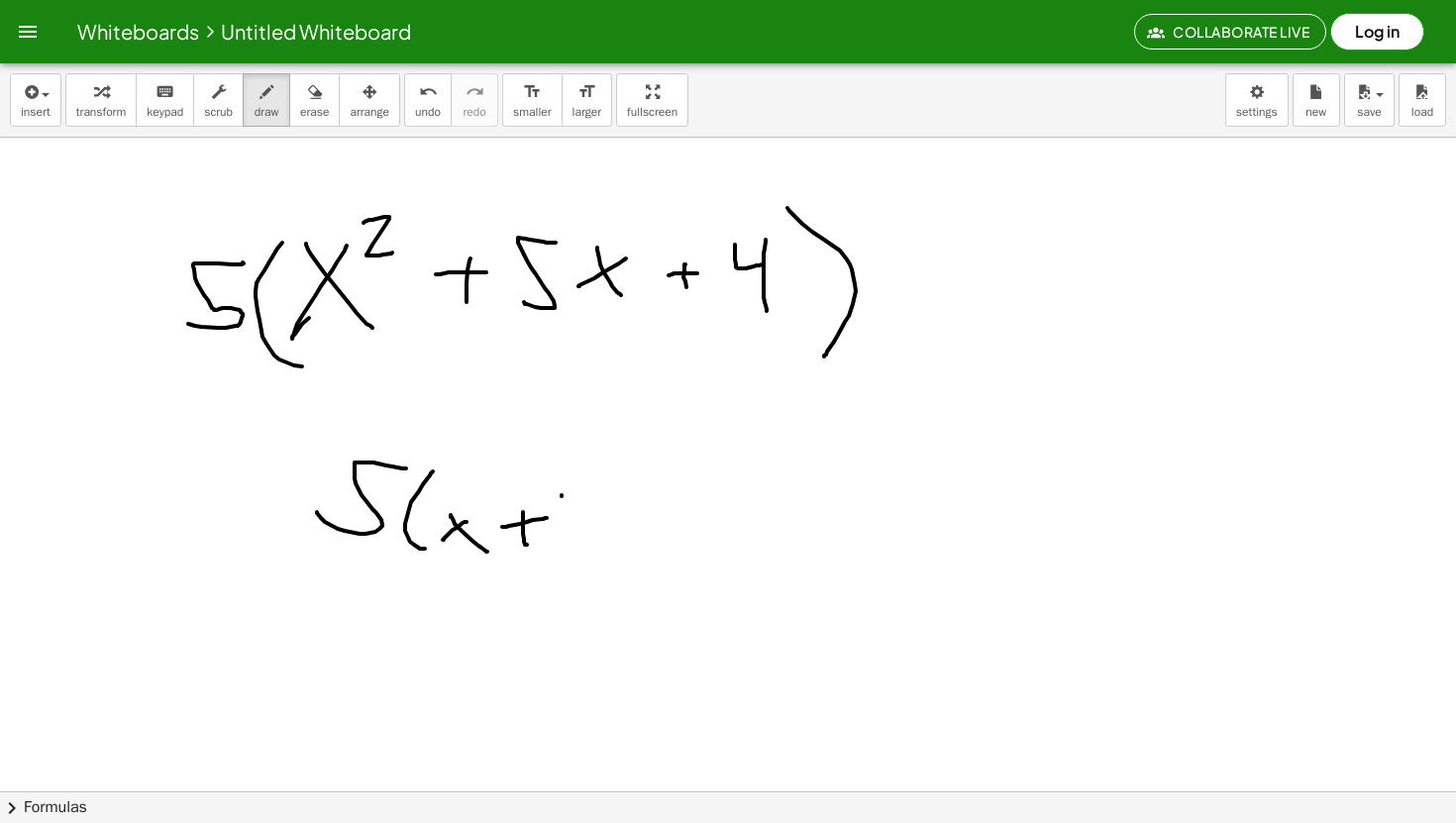 drag, startPoint x: 562, startPoint y: 495, endPoint x: 565, endPoint y: 546, distance: 51.088159 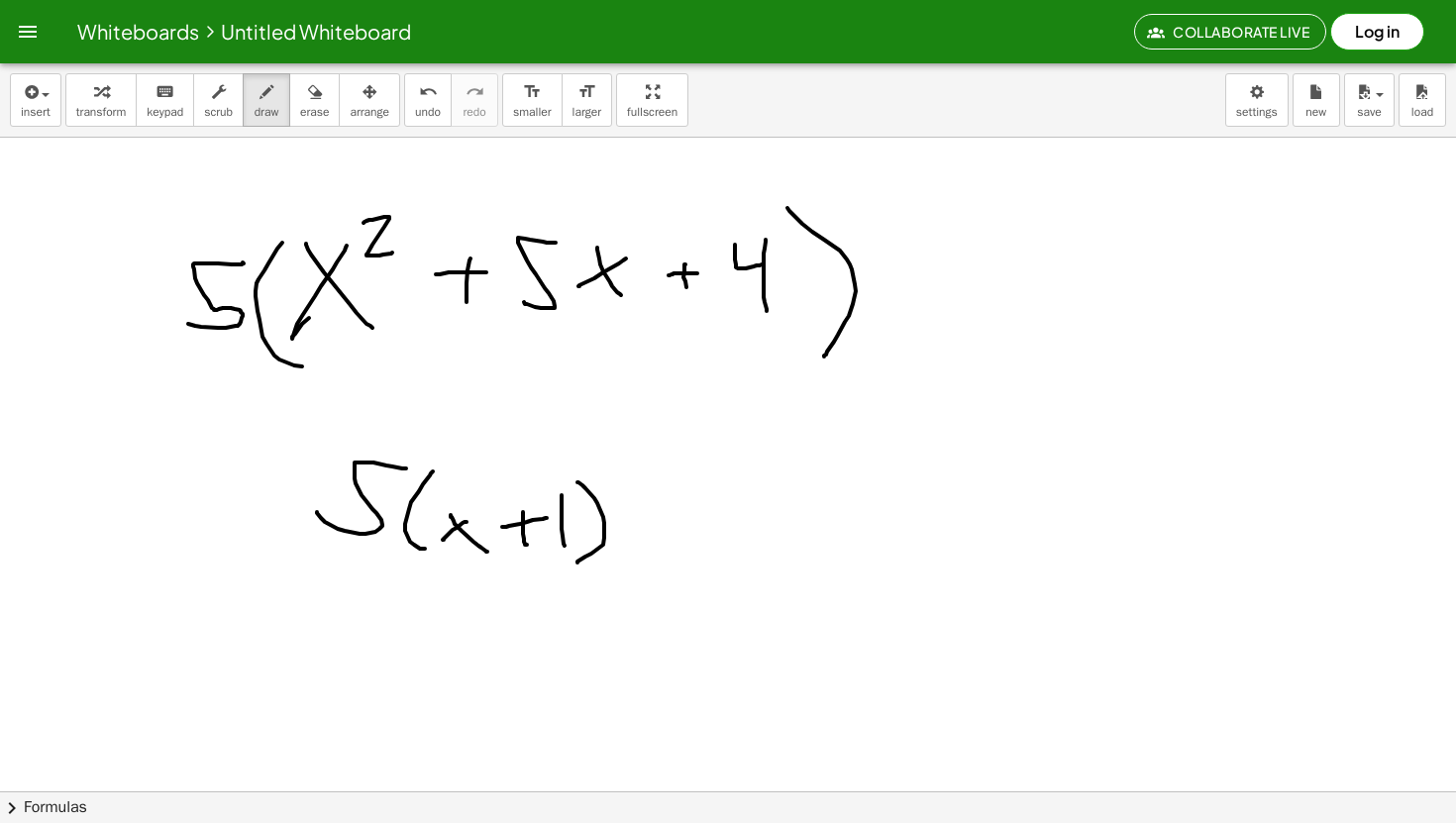 drag, startPoint x: 578, startPoint y: 482, endPoint x: 581, endPoint y: 563, distance: 81.055537 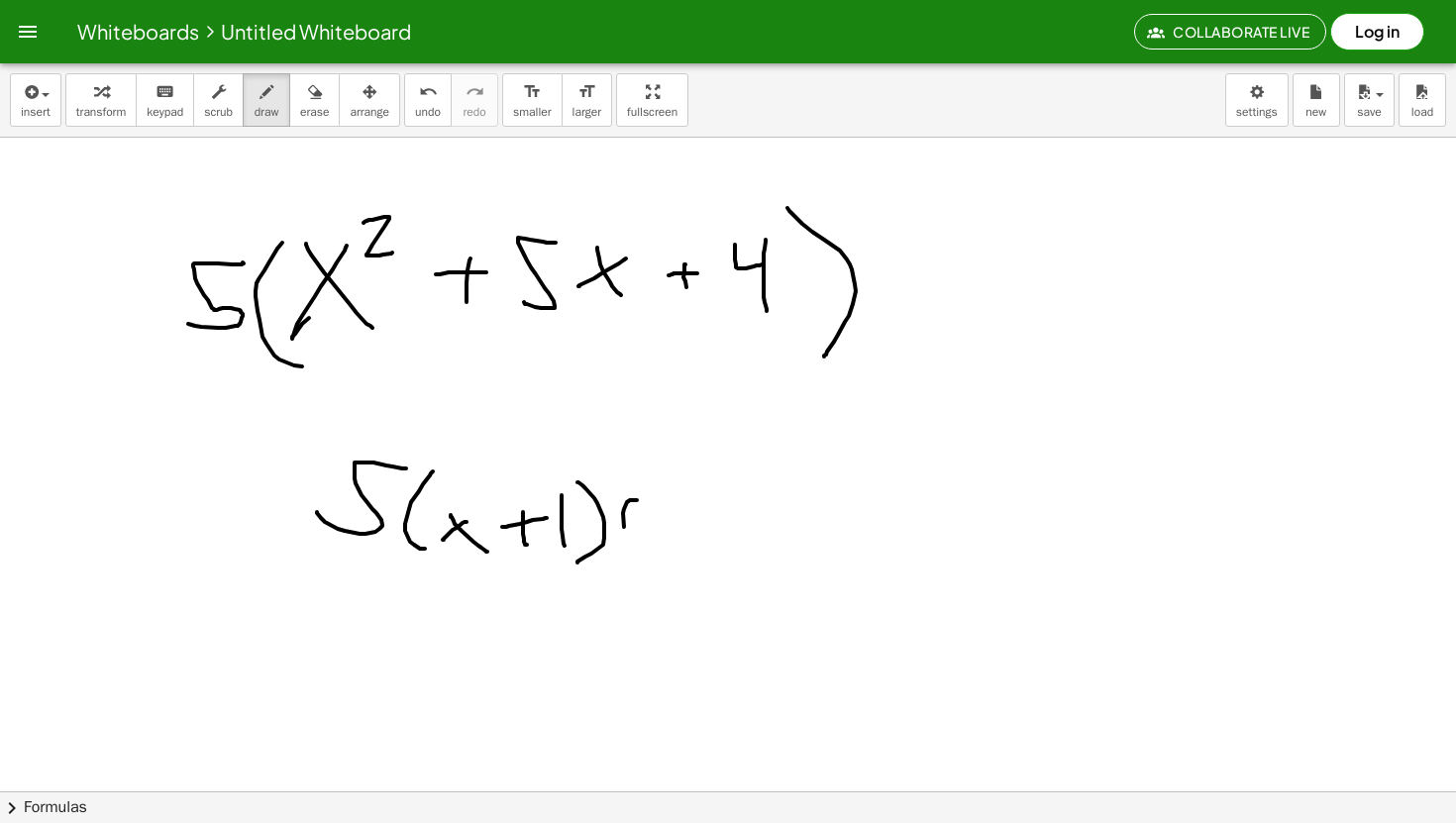 drag, startPoint x: 624, startPoint y: 527, endPoint x: 652, endPoint y: 558, distance: 41.773197 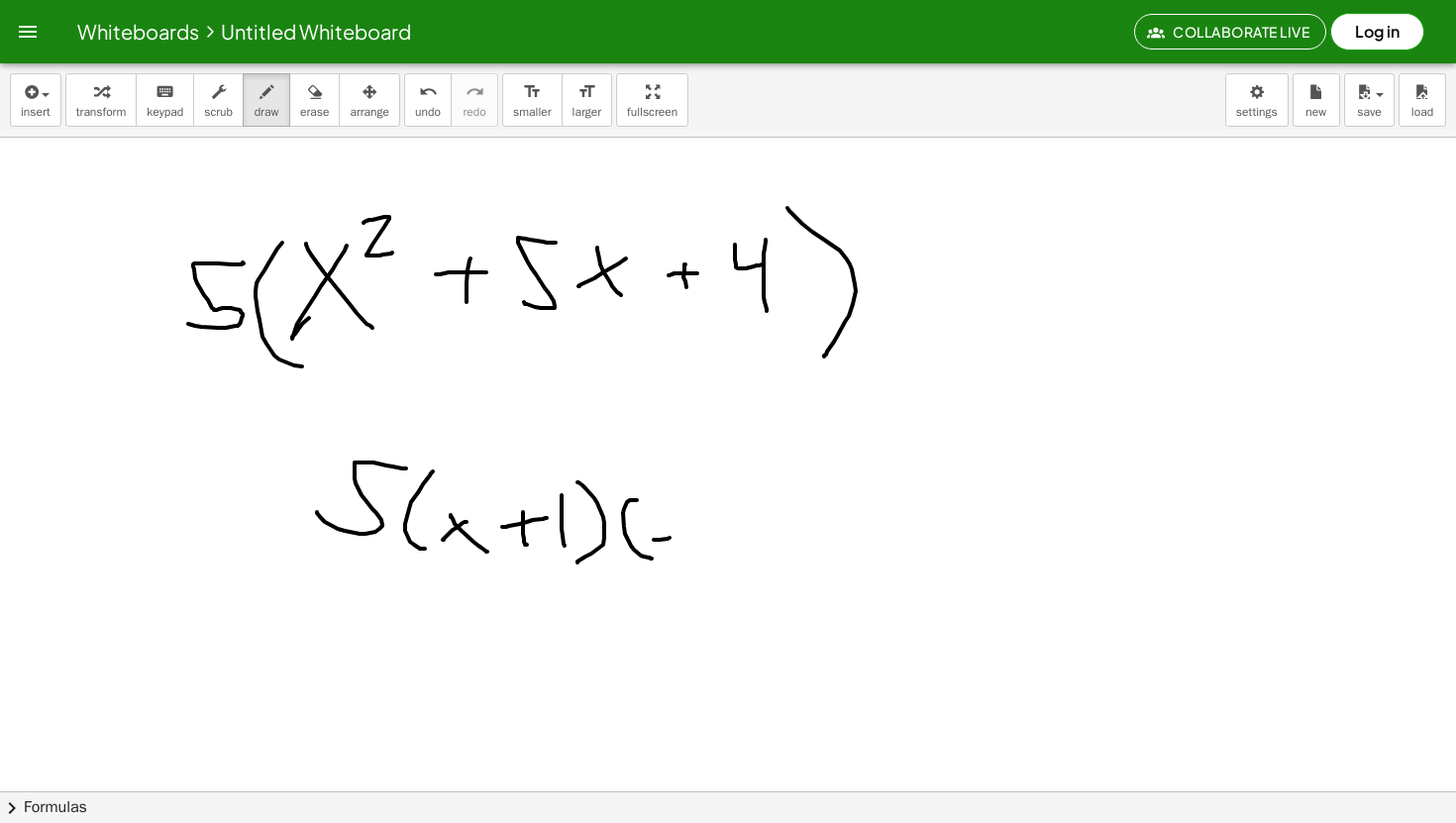 drag, startPoint x: 660, startPoint y: 540, endPoint x: 679, endPoint y: 537, distance: 19.23538 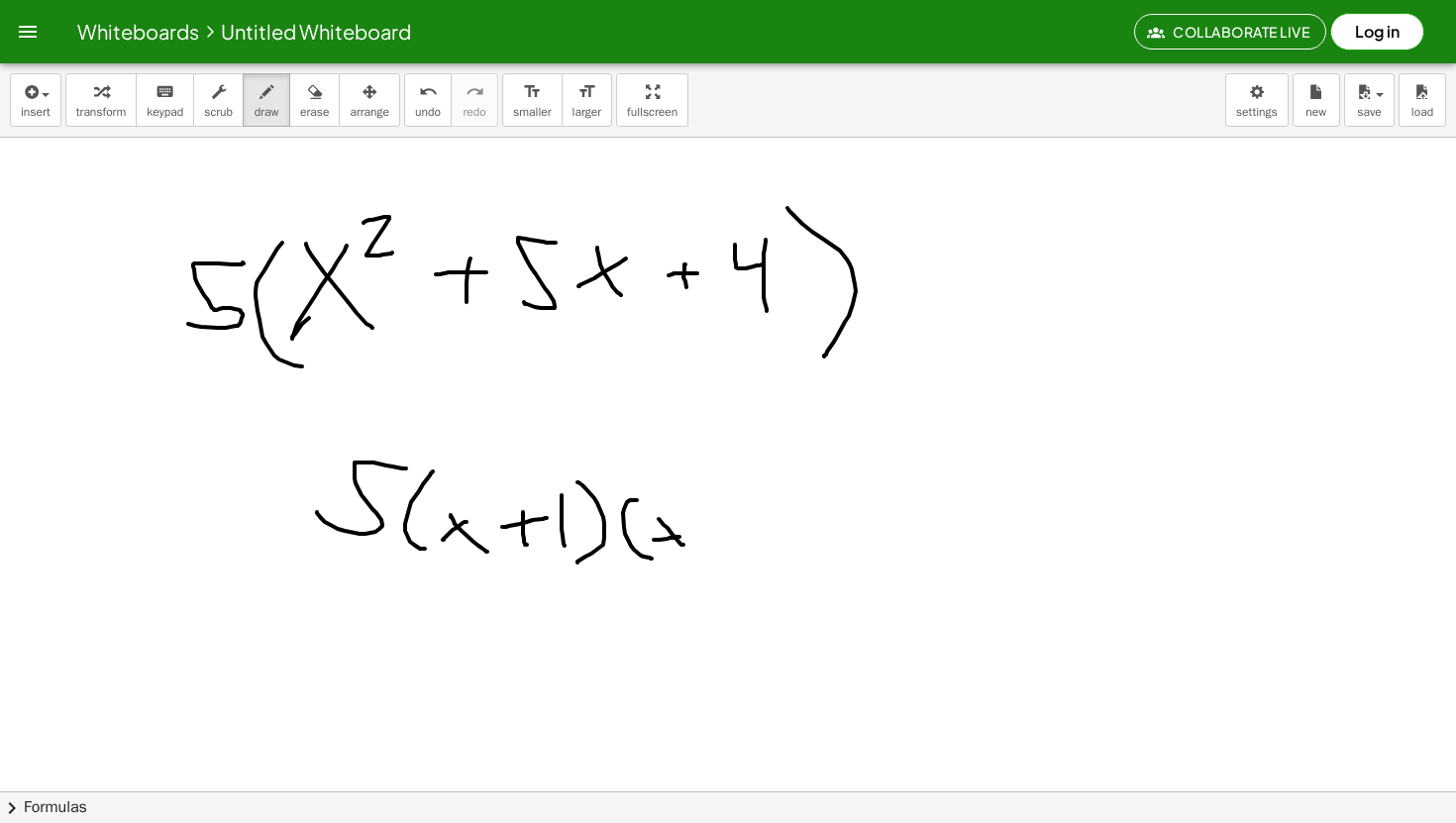 drag, startPoint x: 659, startPoint y: 519, endPoint x: 683, endPoint y: 545, distance: 35.383612 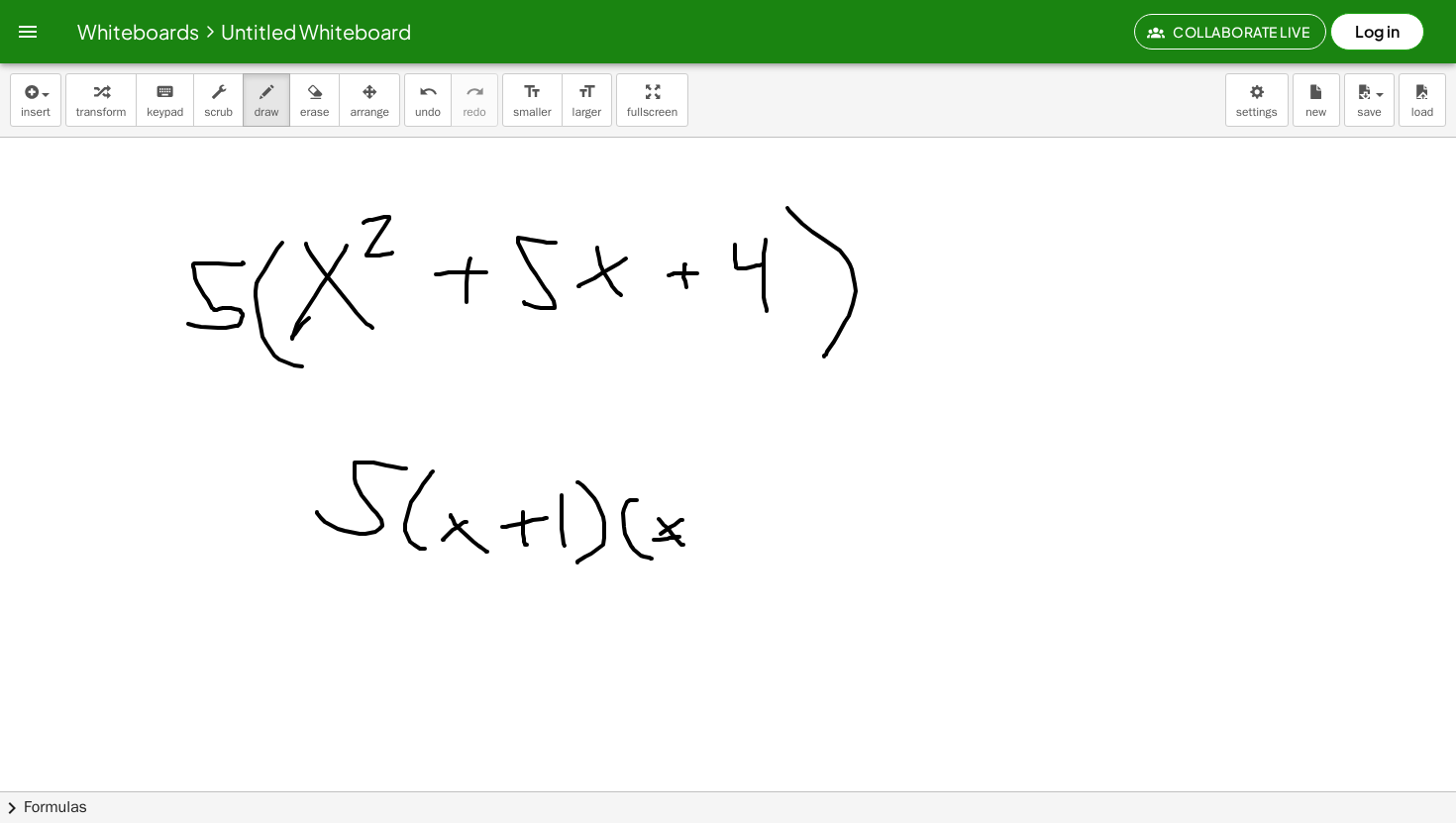 drag, startPoint x: 682, startPoint y: 520, endPoint x: 684, endPoint y: 533, distance: 13.152946 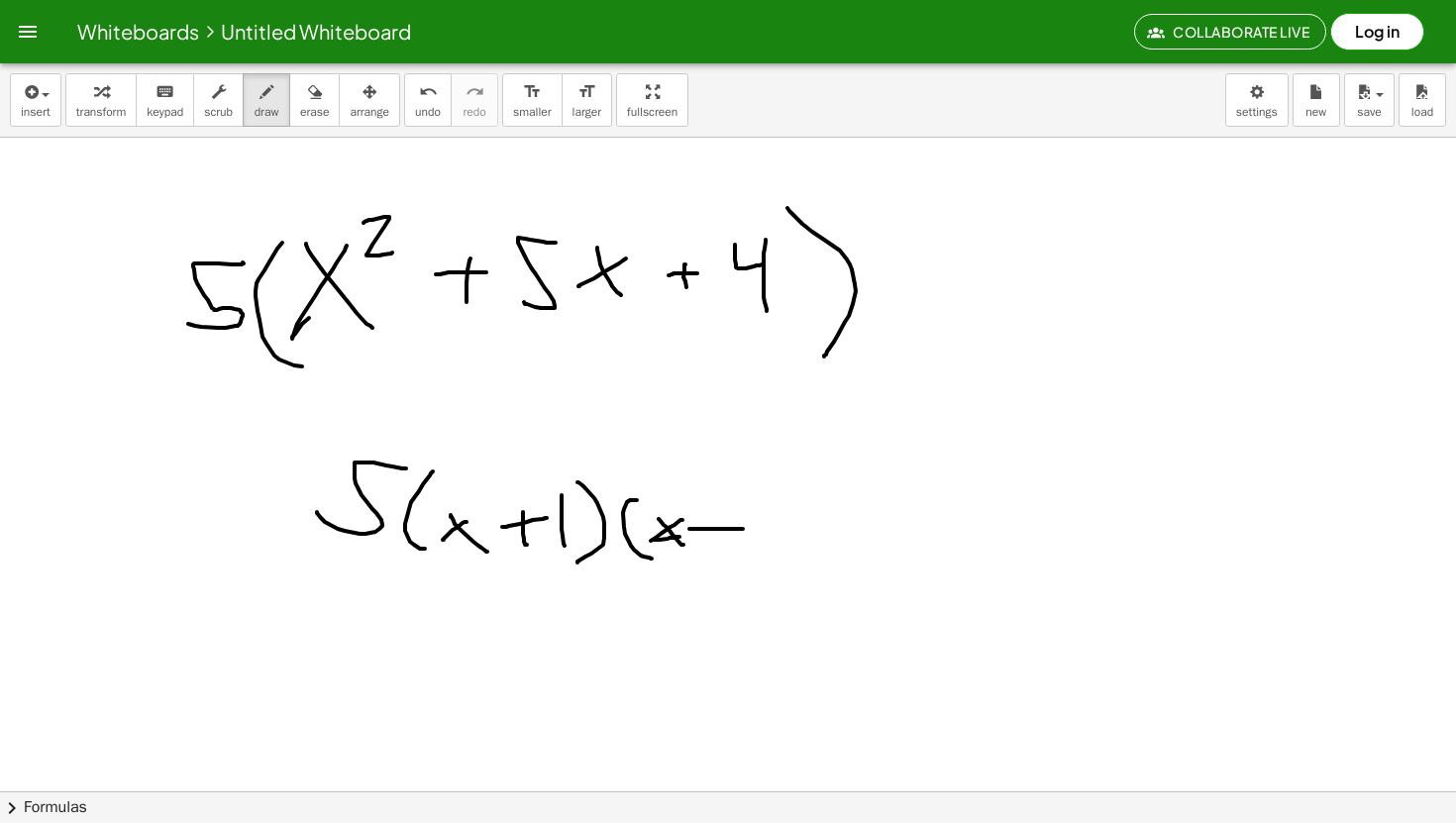 drag, startPoint x: 689, startPoint y: 529, endPoint x: 747, endPoint y: 528, distance: 58.00862 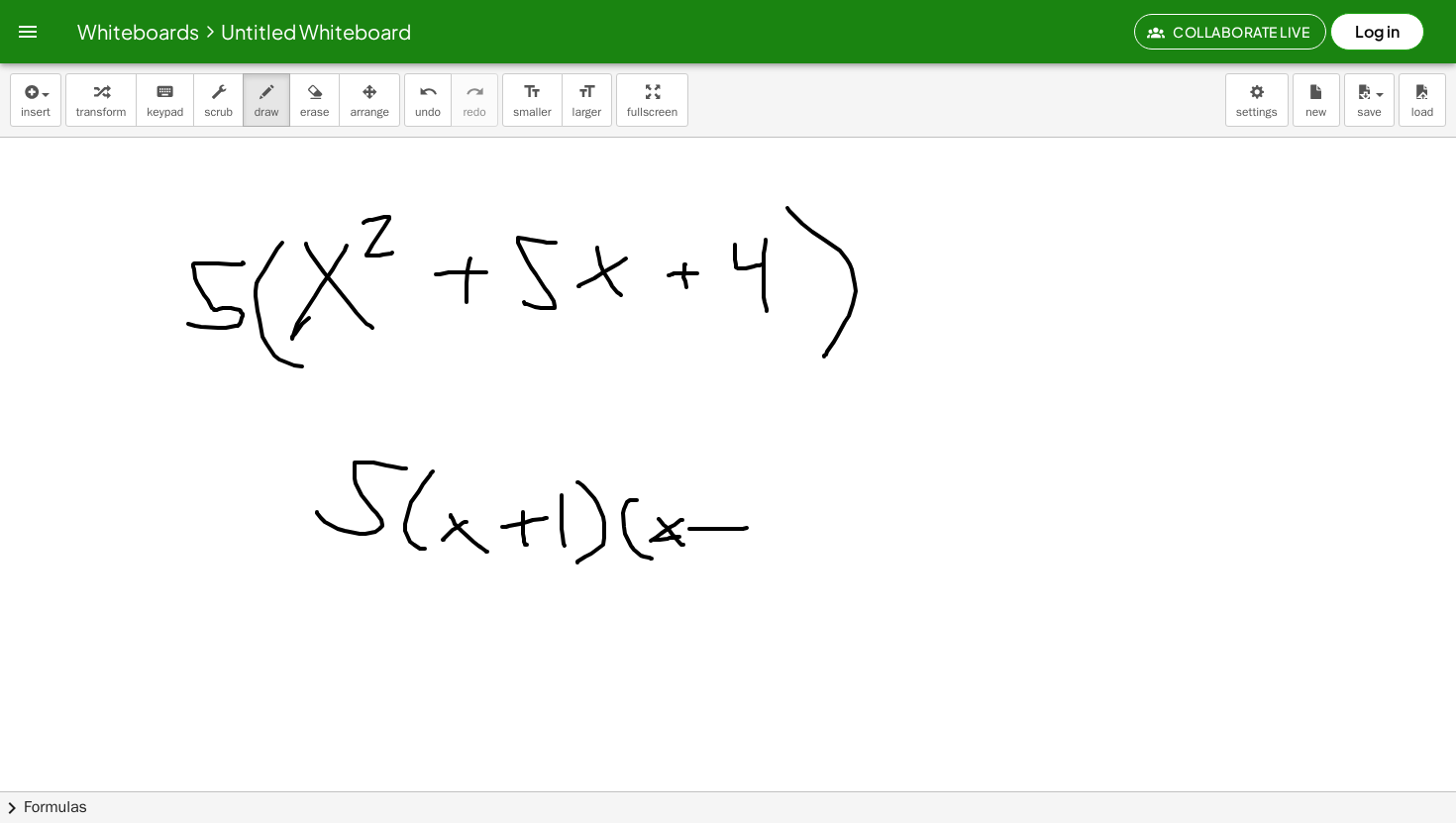 drag, startPoint x: 729, startPoint y: 515, endPoint x: 736, endPoint y: 534, distance: 20.248457 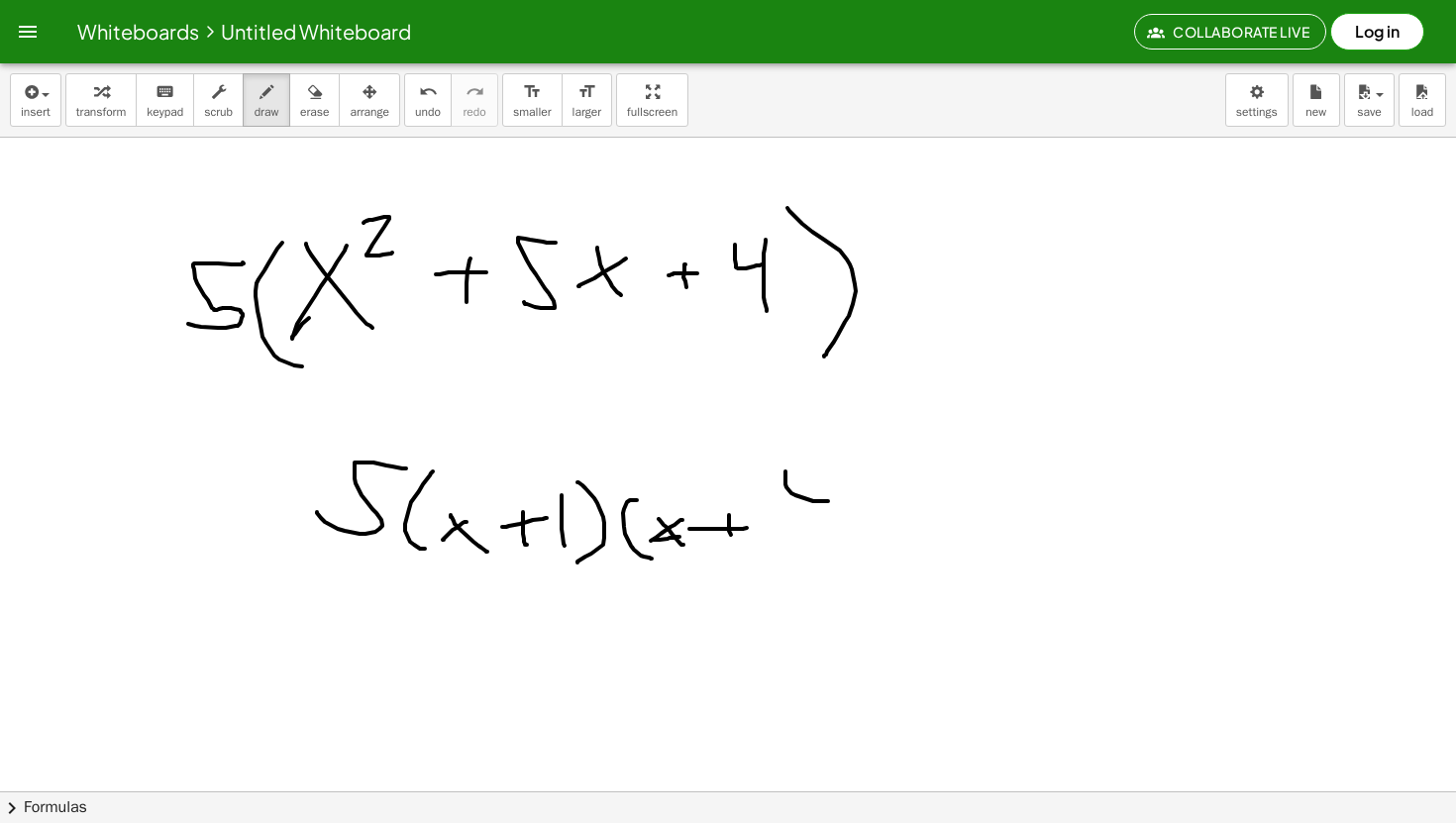 drag, startPoint x: 785, startPoint y: 471, endPoint x: 829, endPoint y: 501, distance: 53.25411 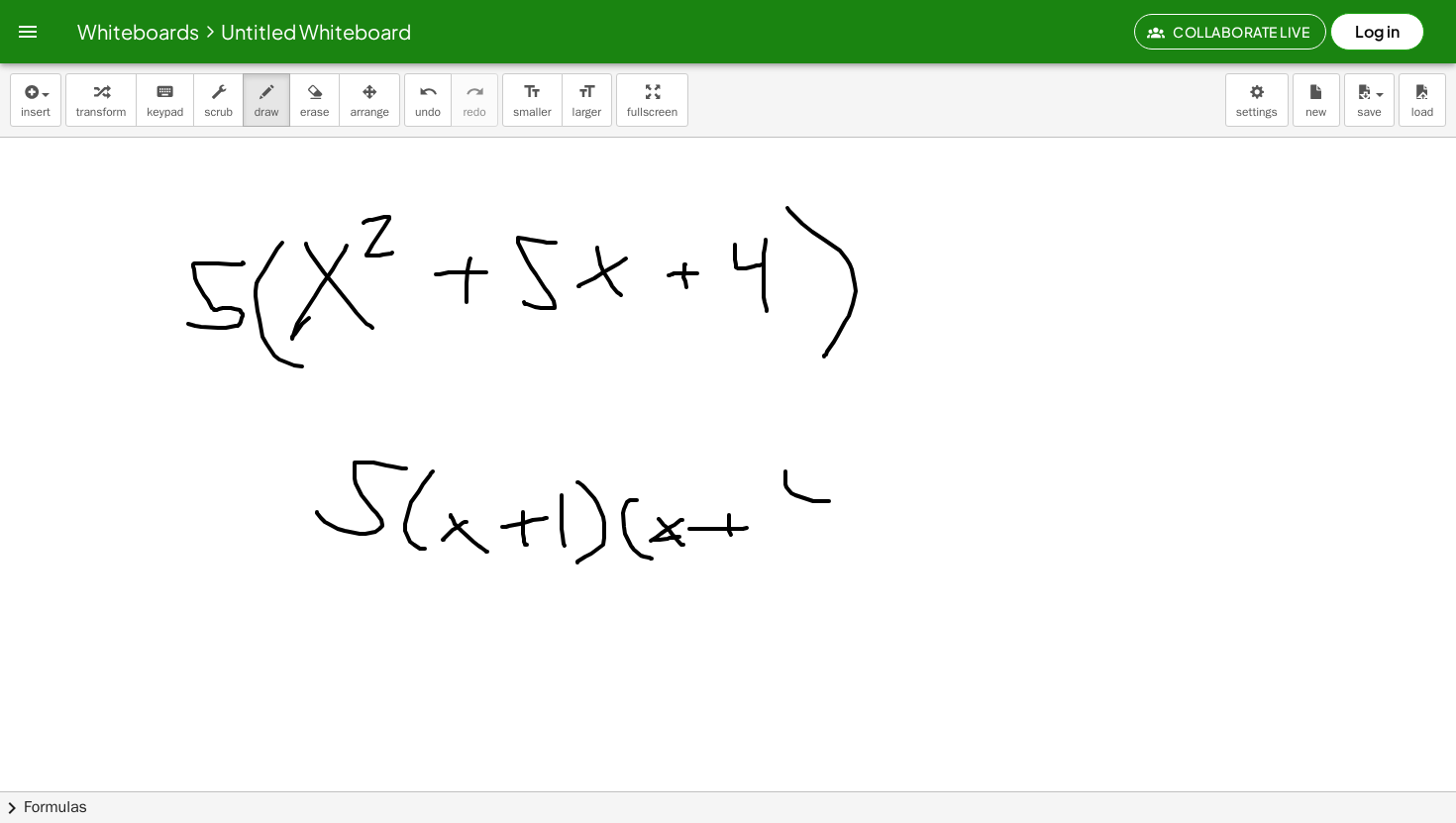 drag, startPoint x: 831, startPoint y: 482, endPoint x: 835, endPoint y: 543, distance: 61.13101 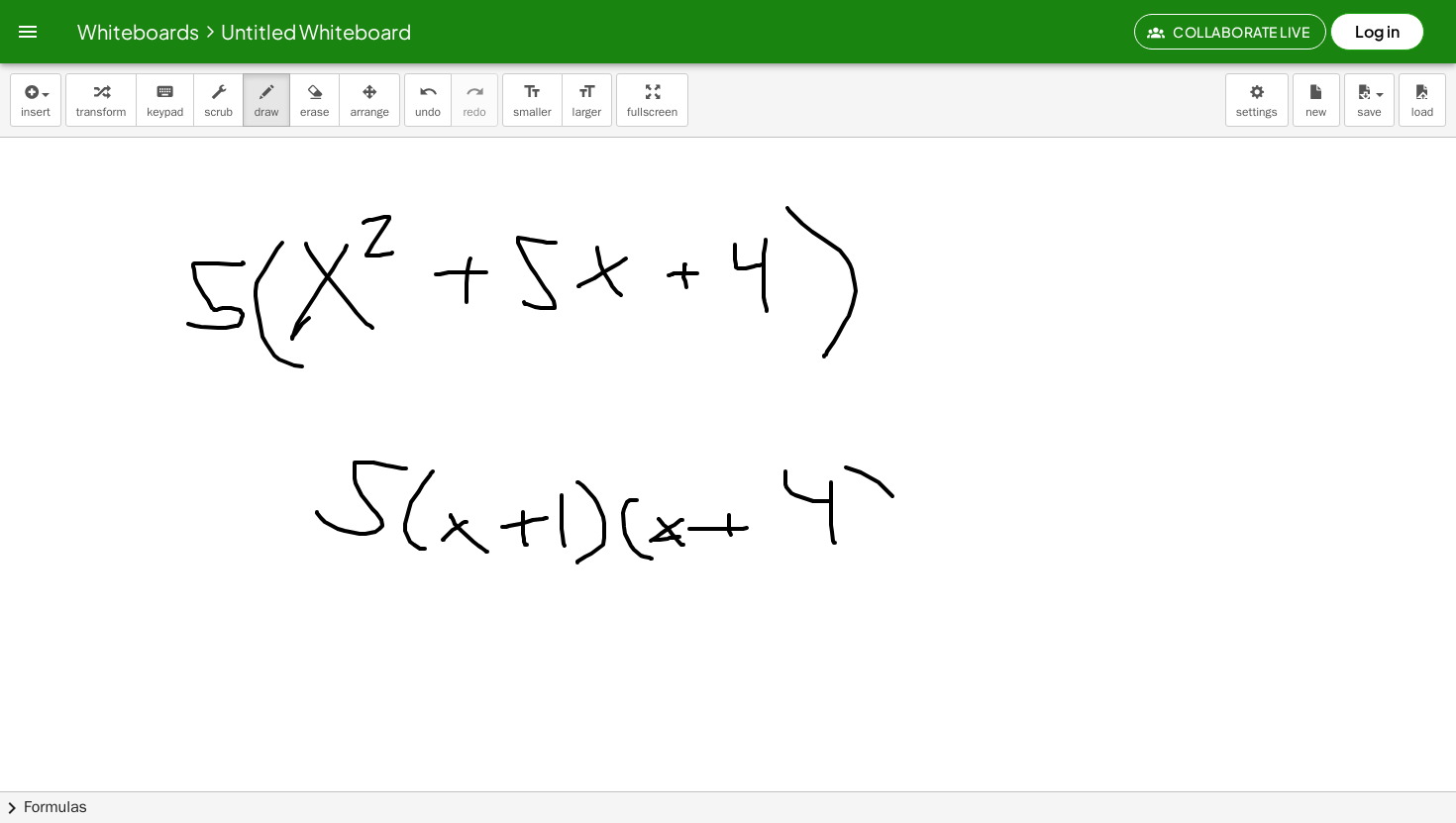 drag, startPoint x: 892, startPoint y: 496, endPoint x: 865, endPoint y: 566, distance: 75.02666 